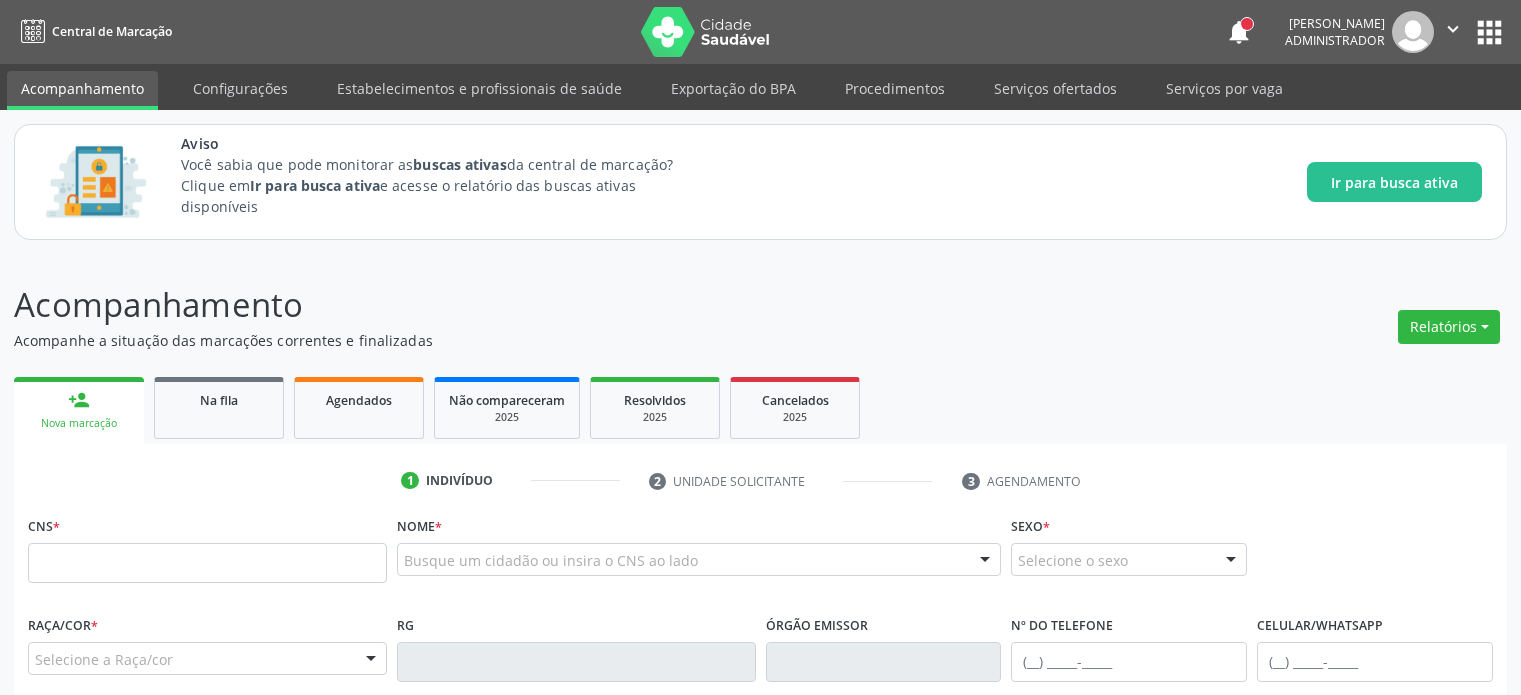 scroll, scrollTop: 0, scrollLeft: 0, axis: both 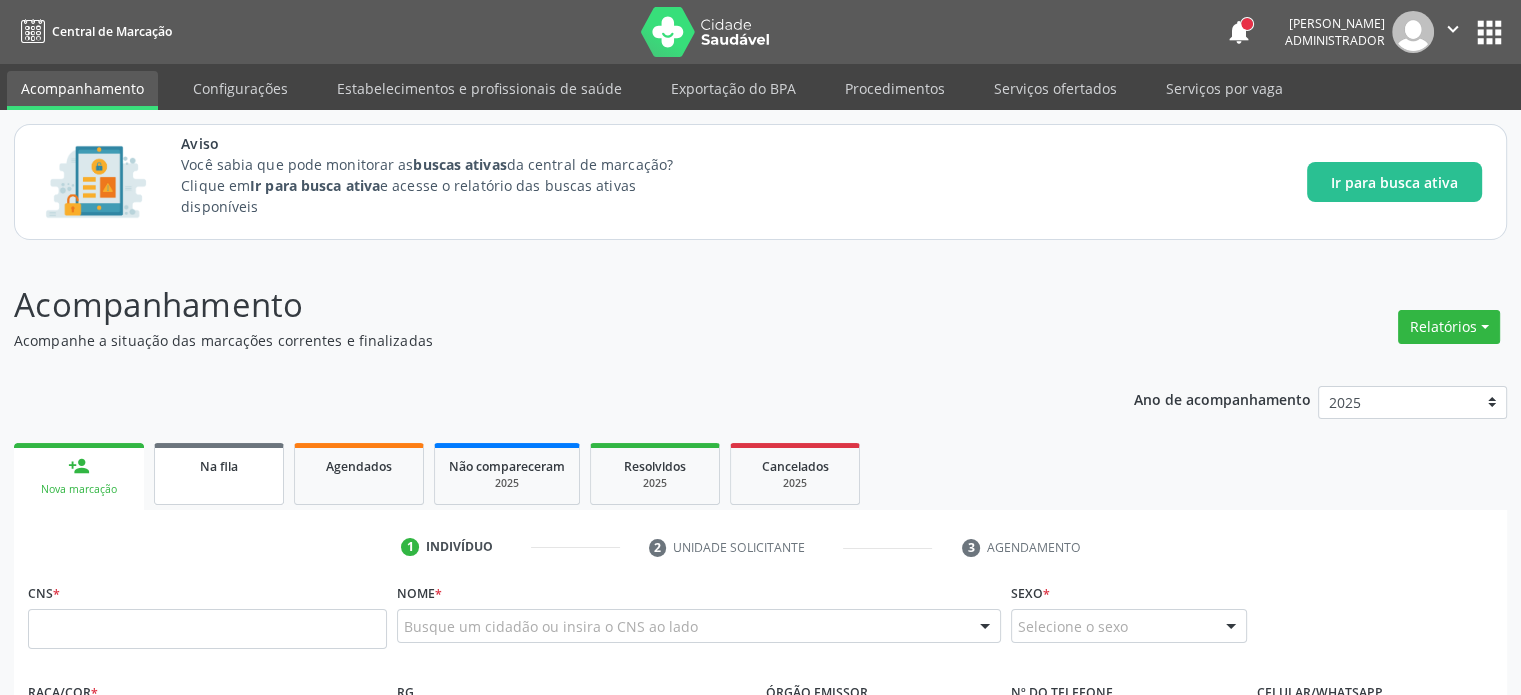 click on "Na fila" at bounding box center (219, 466) 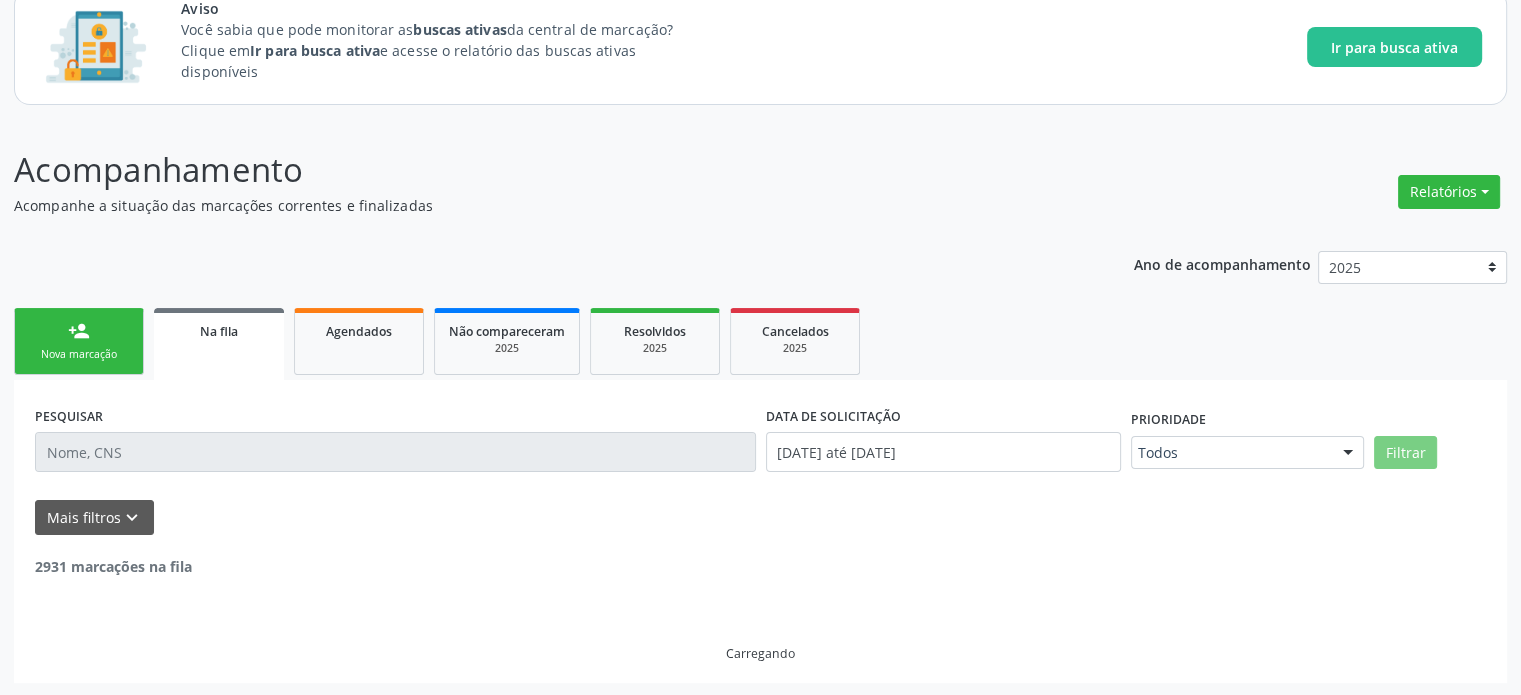 scroll, scrollTop: 134, scrollLeft: 0, axis: vertical 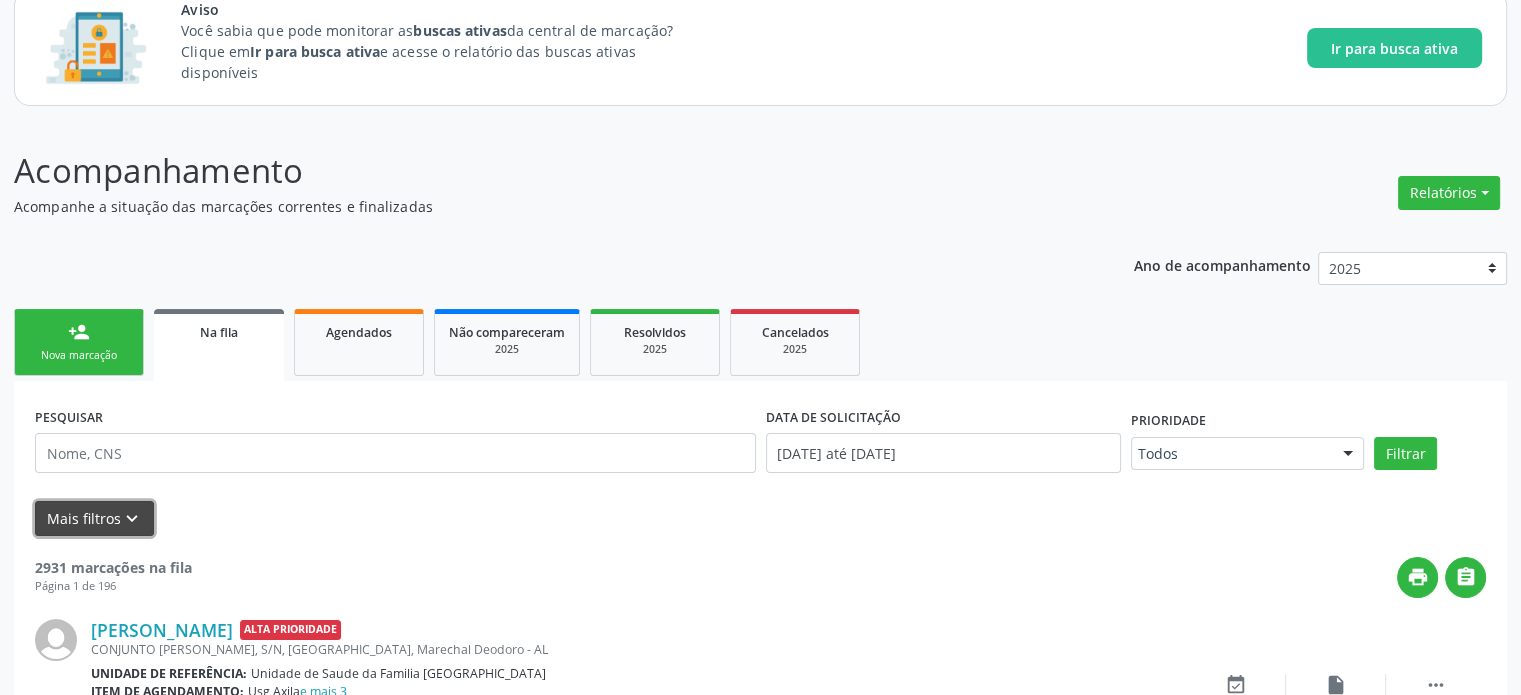click on "Mais filtros
keyboard_arrow_down" at bounding box center (94, 518) 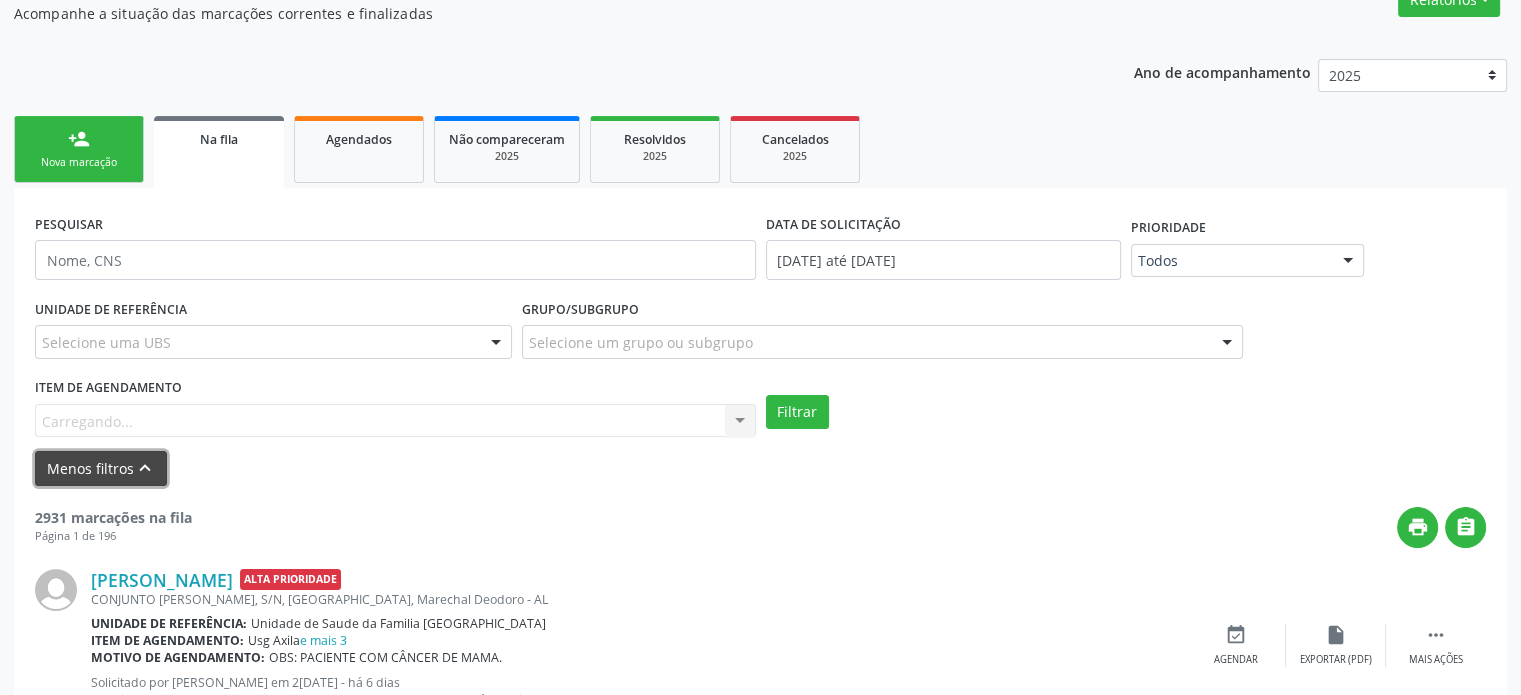 scroll, scrollTop: 350, scrollLeft: 0, axis: vertical 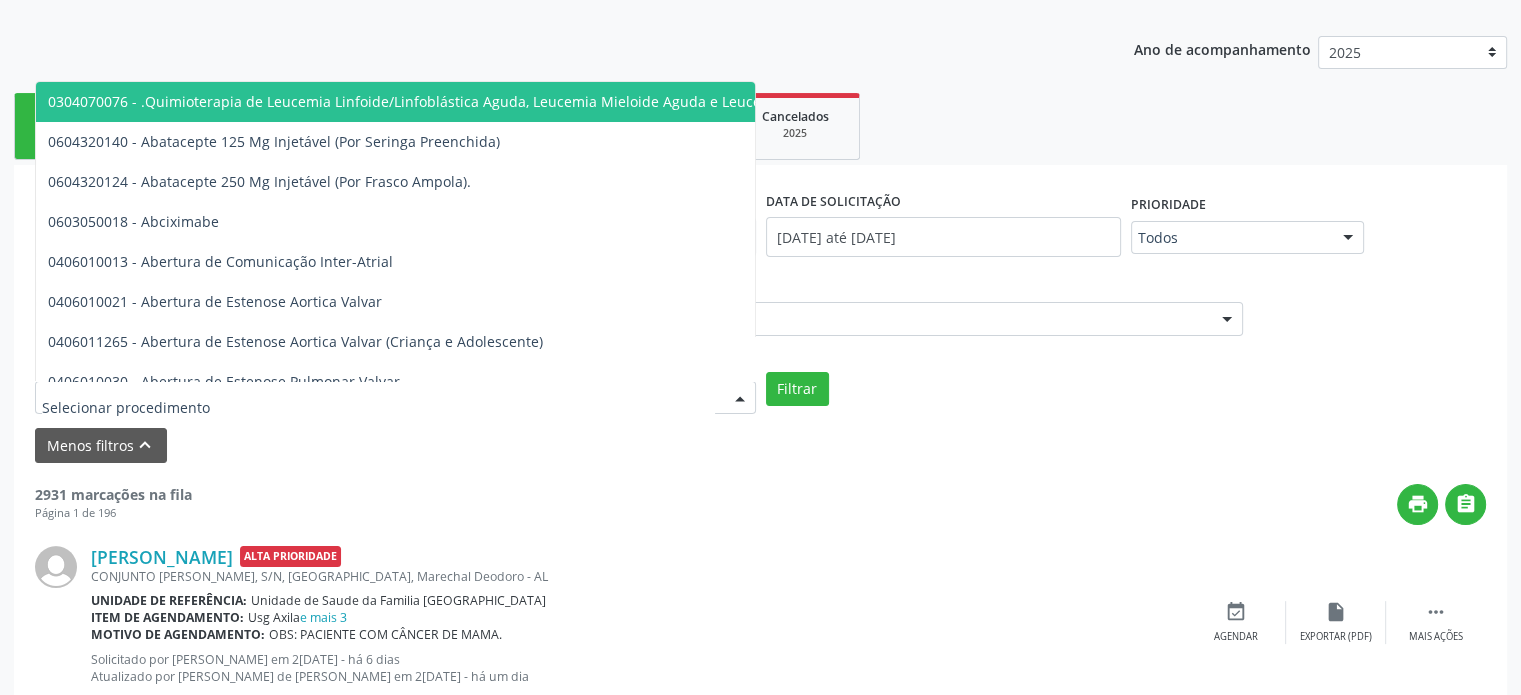 click at bounding box center (395, 398) 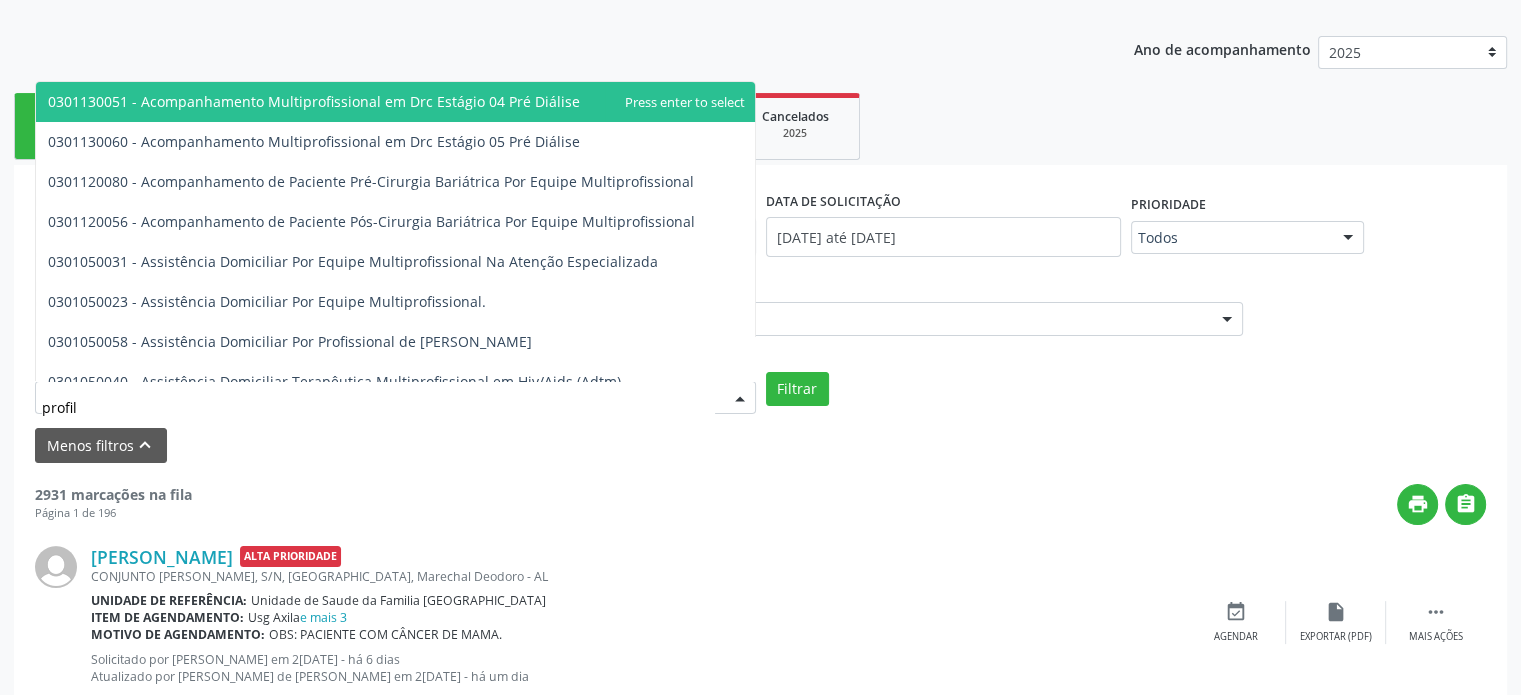 type on "profila" 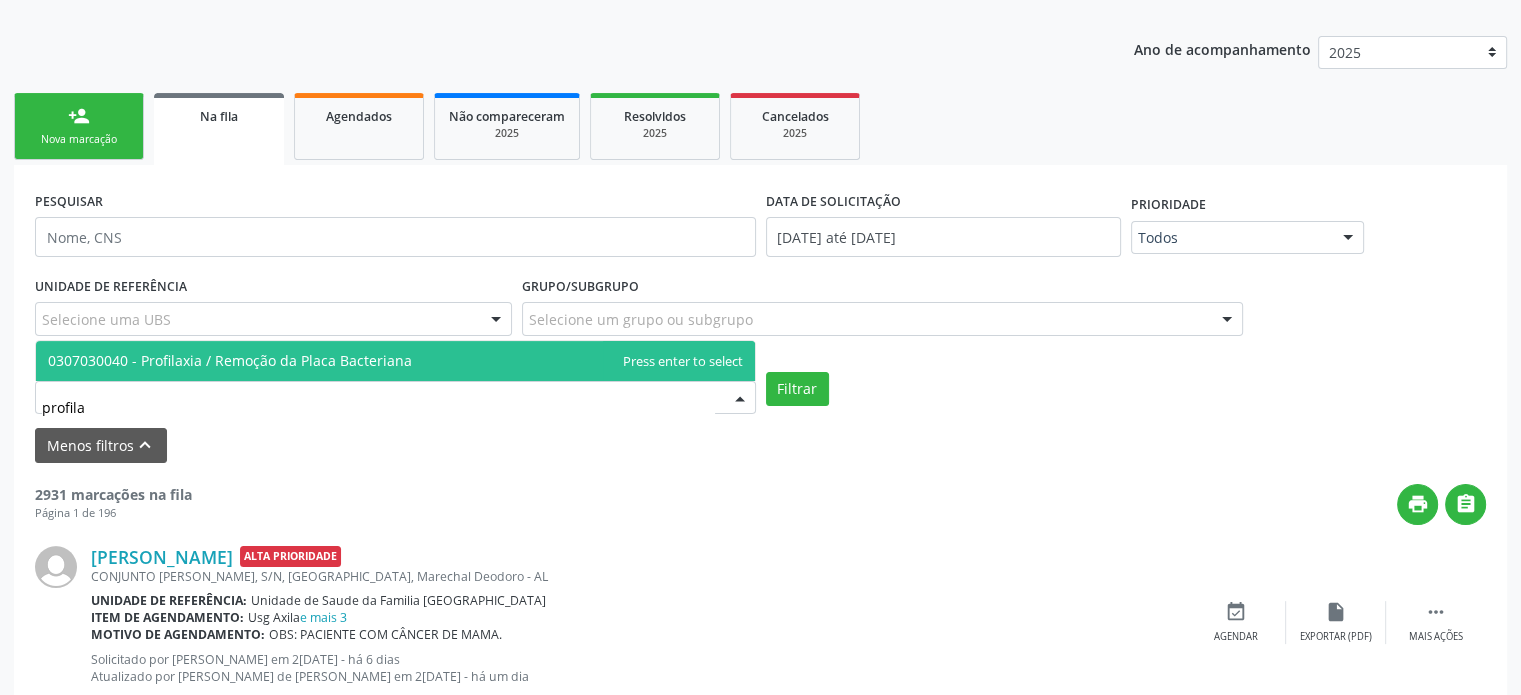 click on "0307030040 - Profilaxia / Remoção da Placa Bacteriana" at bounding box center (395, 361) 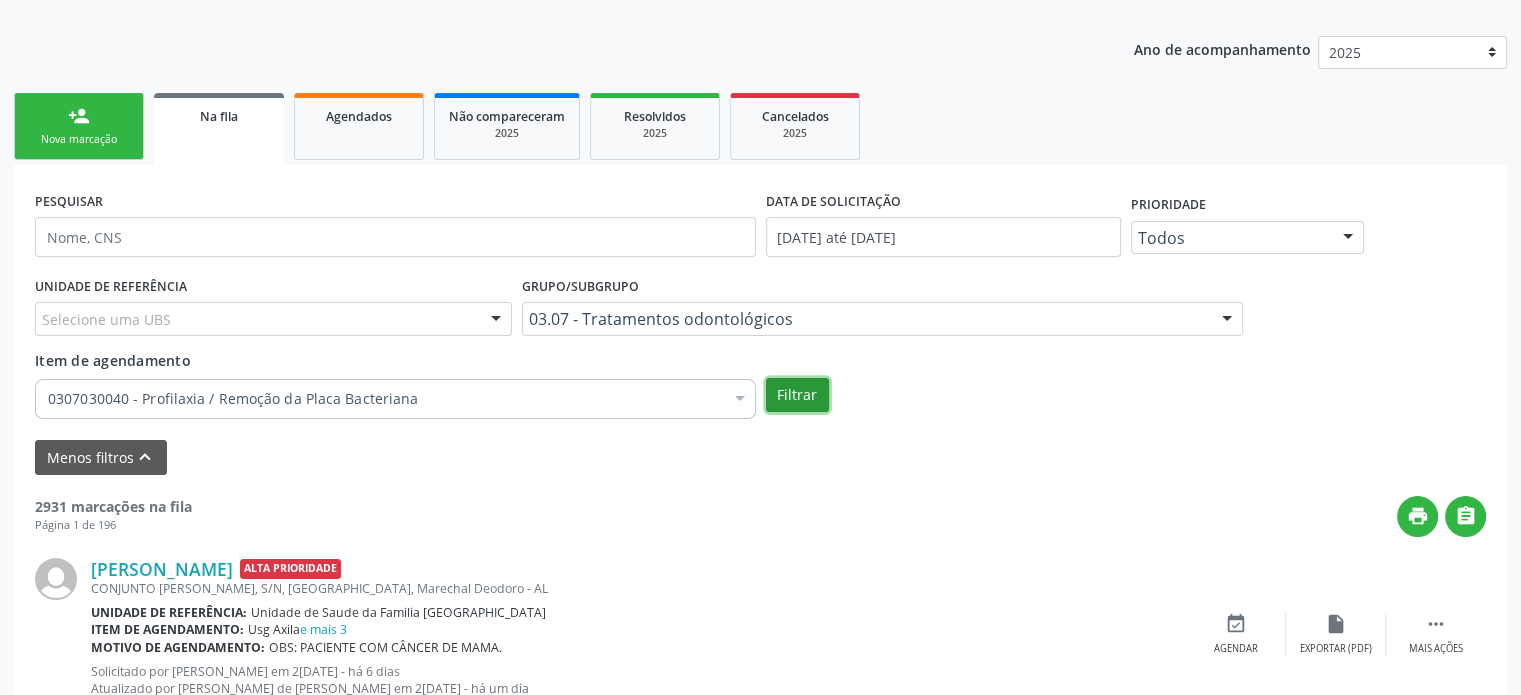 click on "Filtrar" at bounding box center [797, 395] 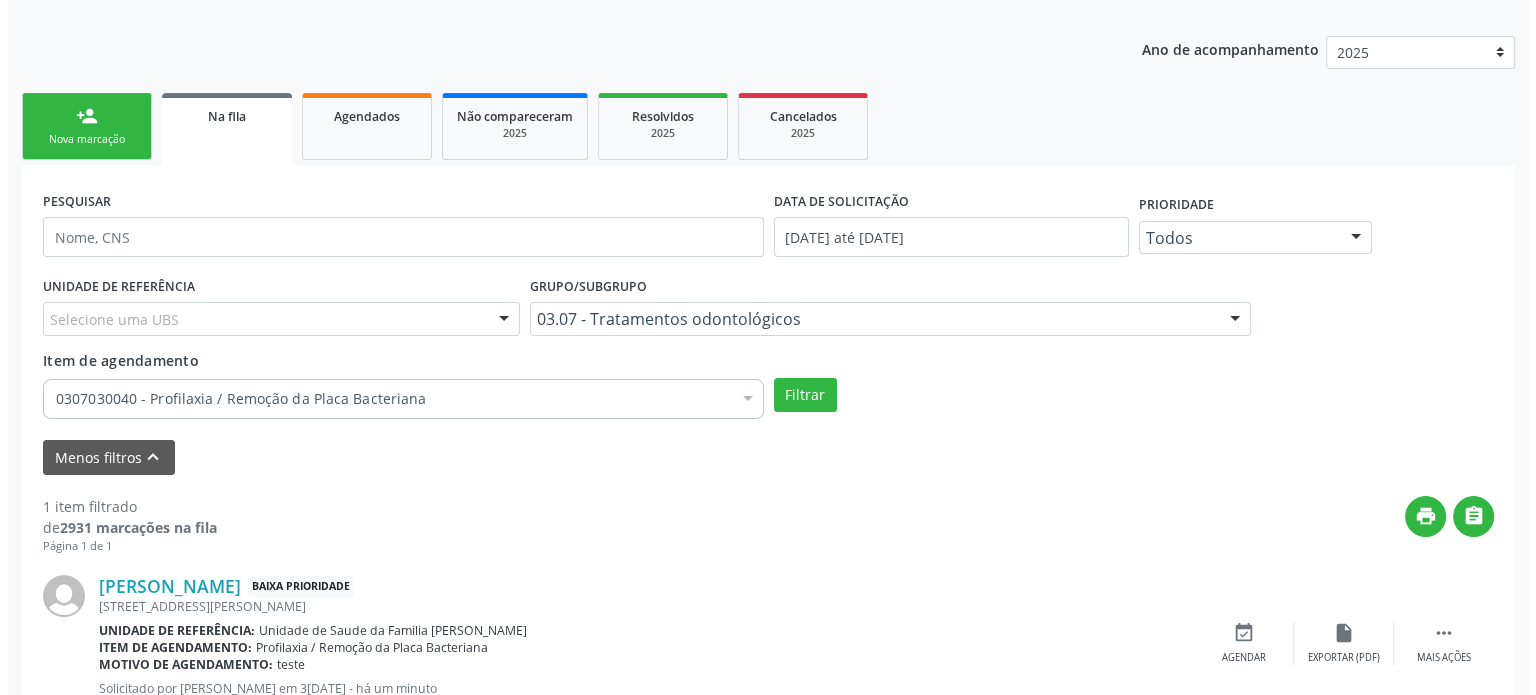 scroll, scrollTop: 420, scrollLeft: 0, axis: vertical 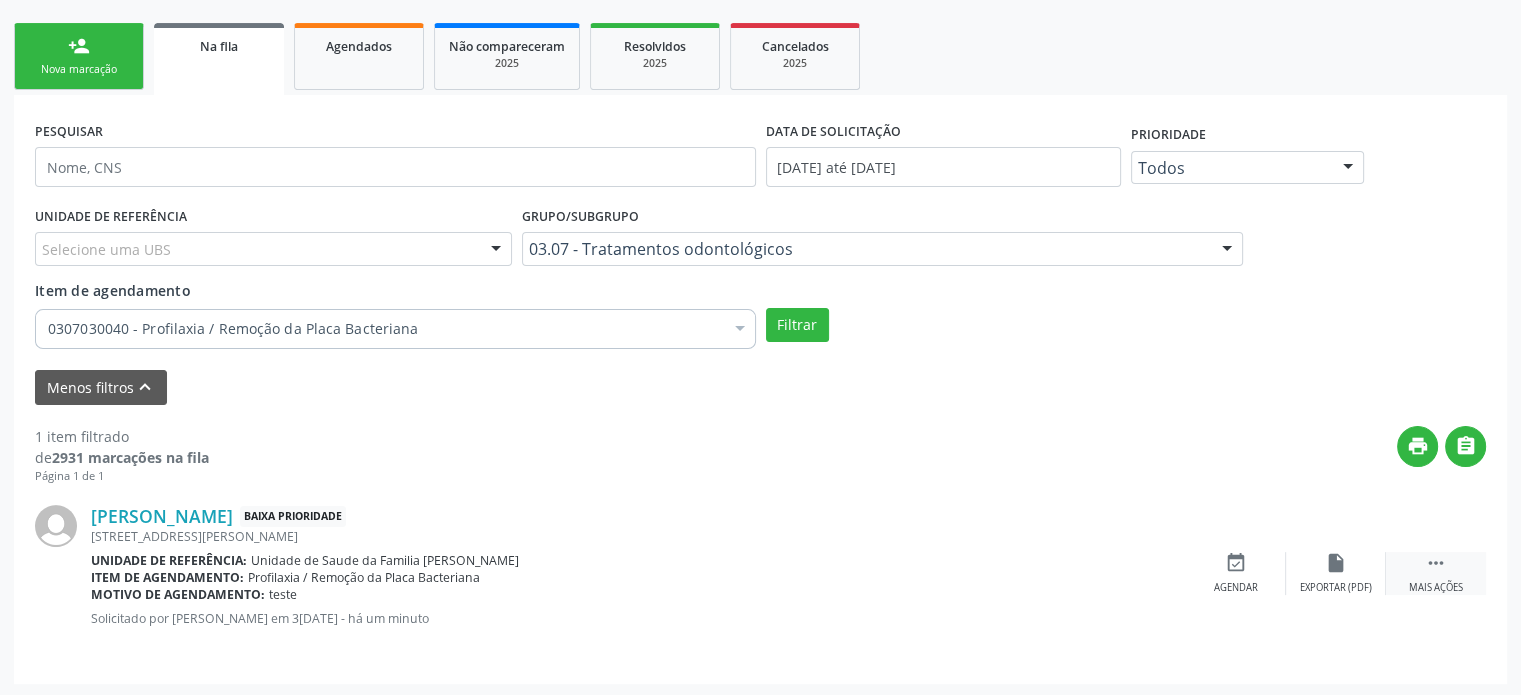 click on "" at bounding box center (1436, 563) 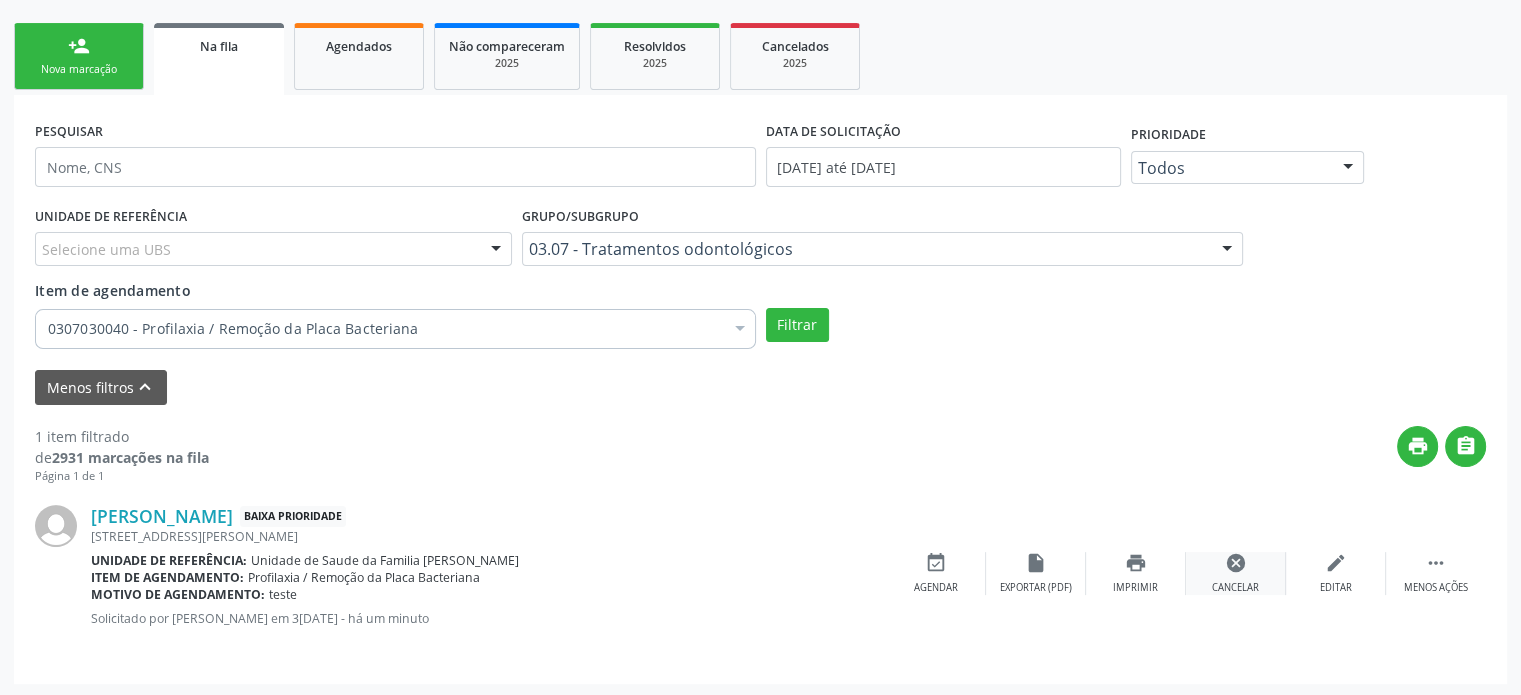 click on "cancel
Cancelar" at bounding box center (1236, 573) 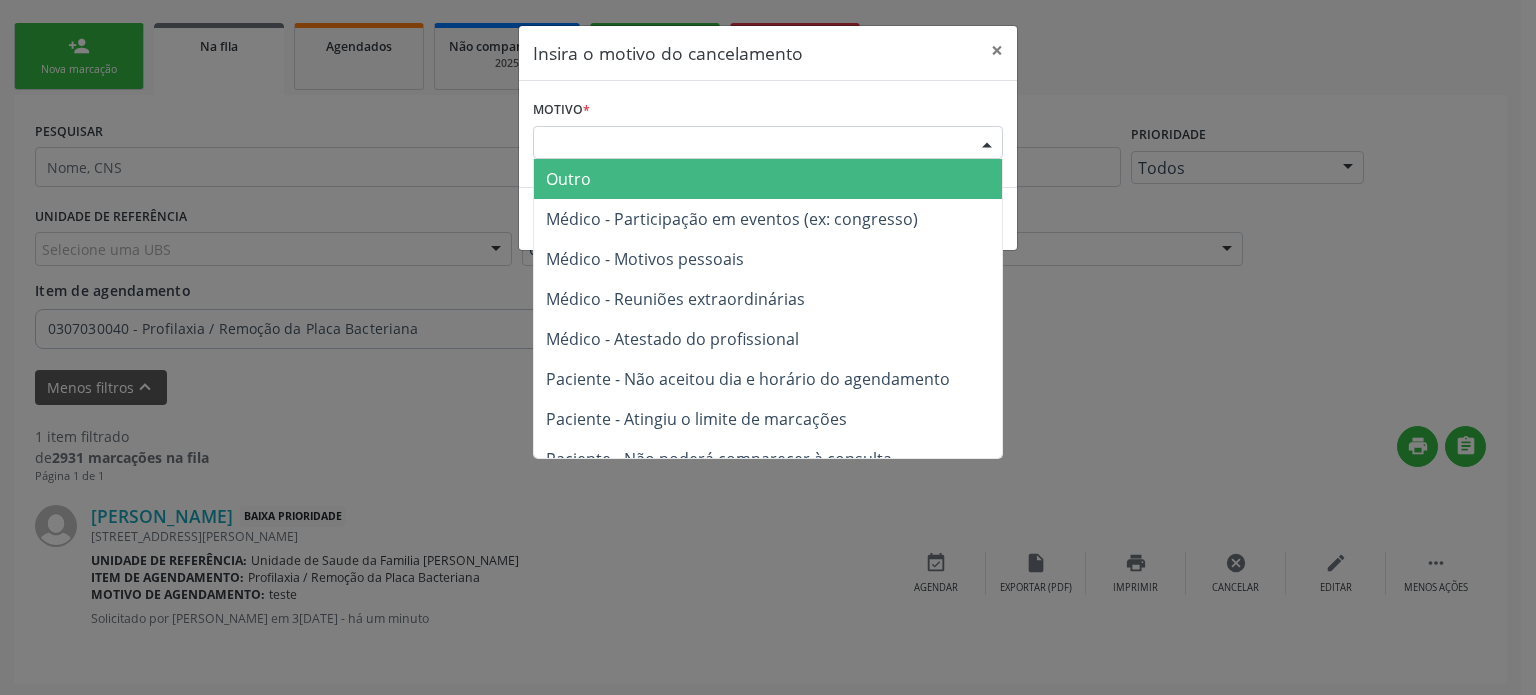 click on "Escolha o motivo" at bounding box center [768, 143] 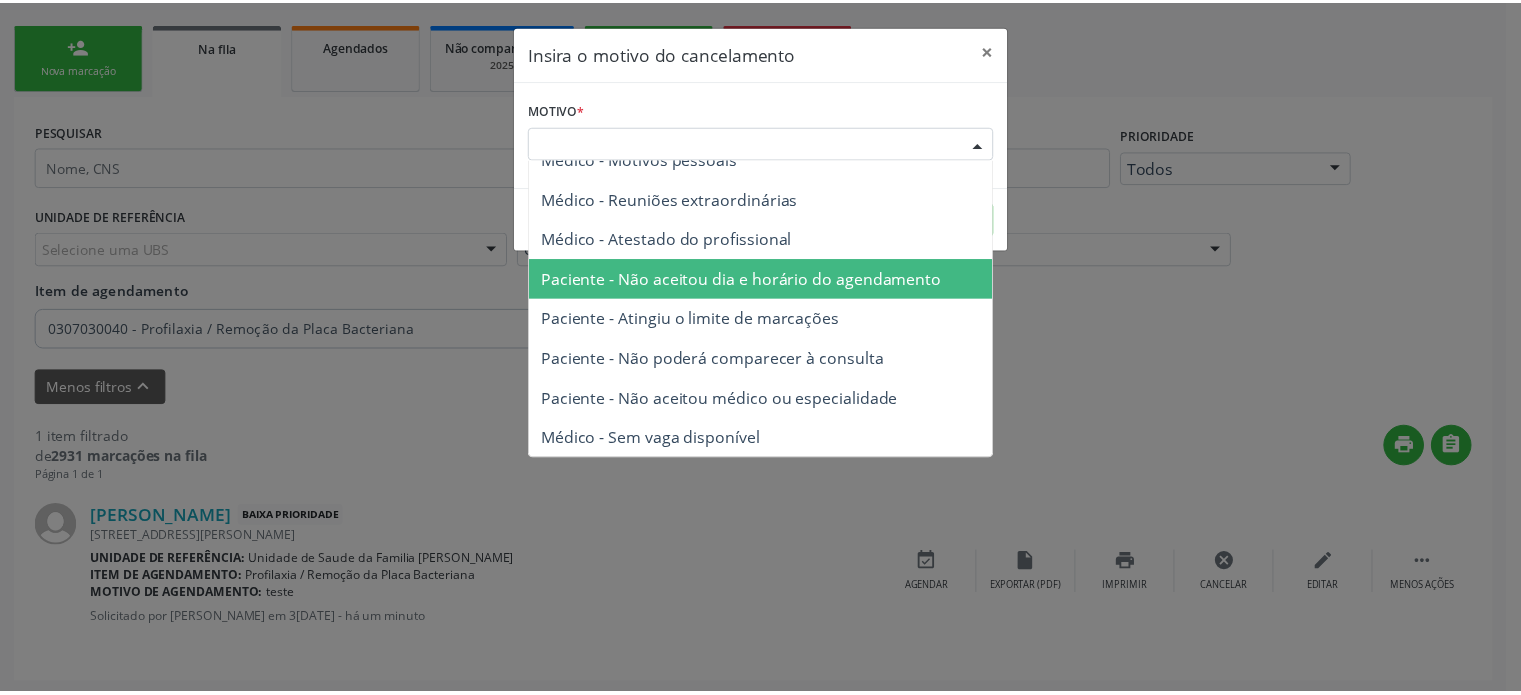 scroll, scrollTop: 0, scrollLeft: 0, axis: both 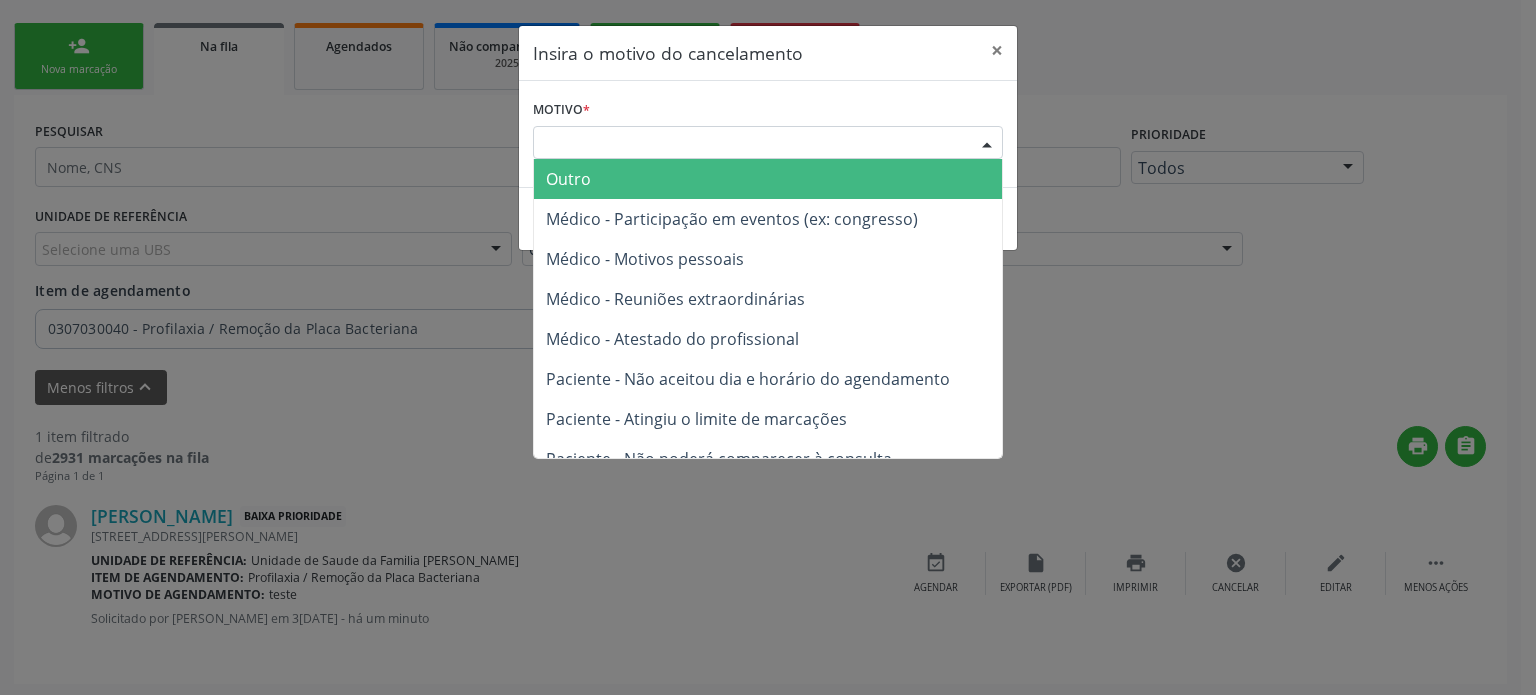 click on "Outro" at bounding box center (768, 179) 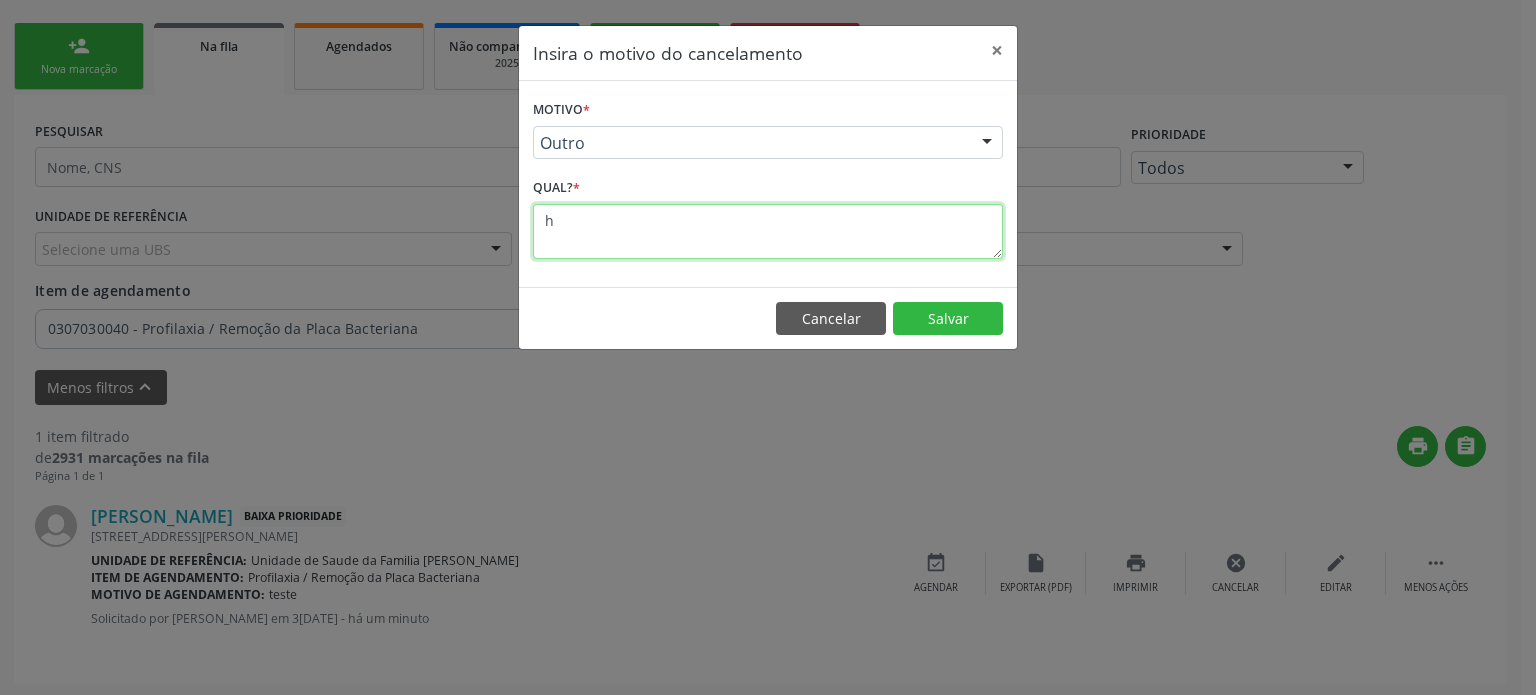 click on "h" at bounding box center [768, 231] 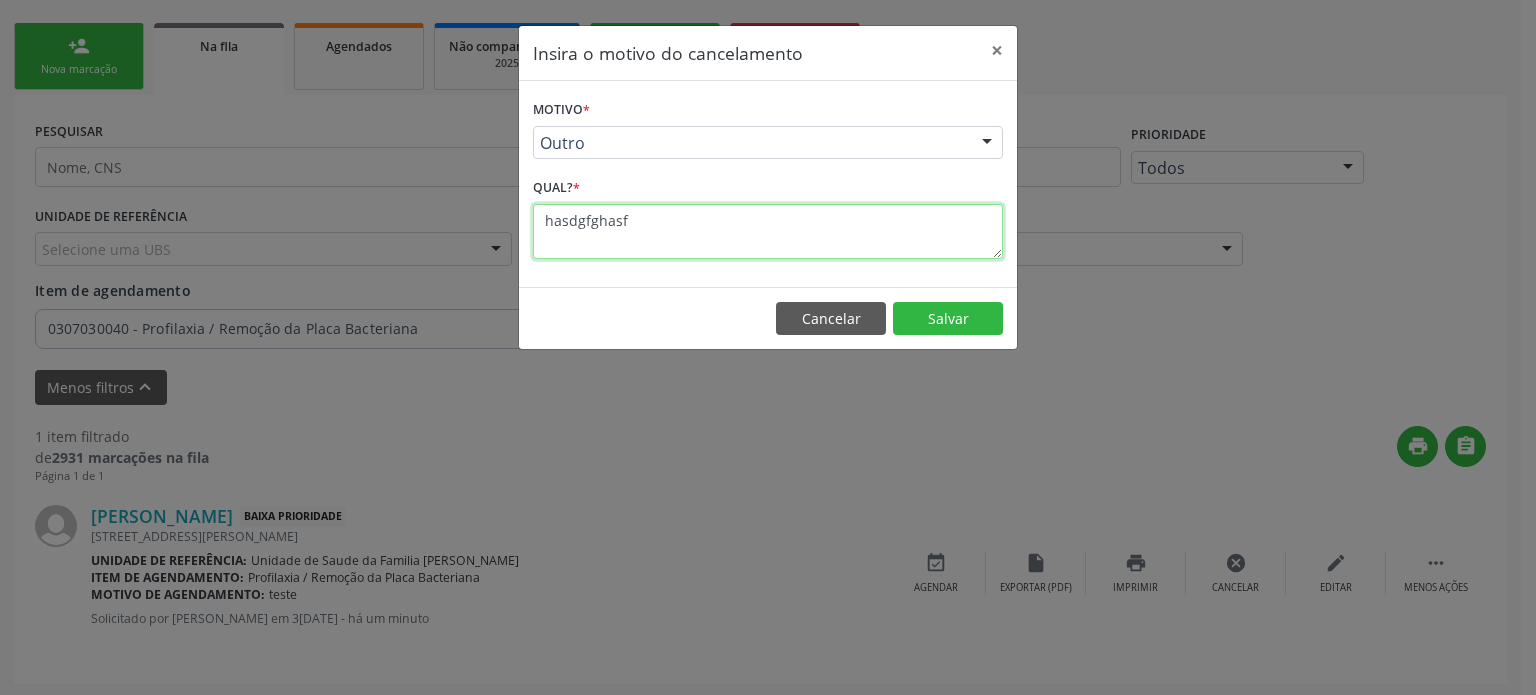type on "hasdgfghasf" 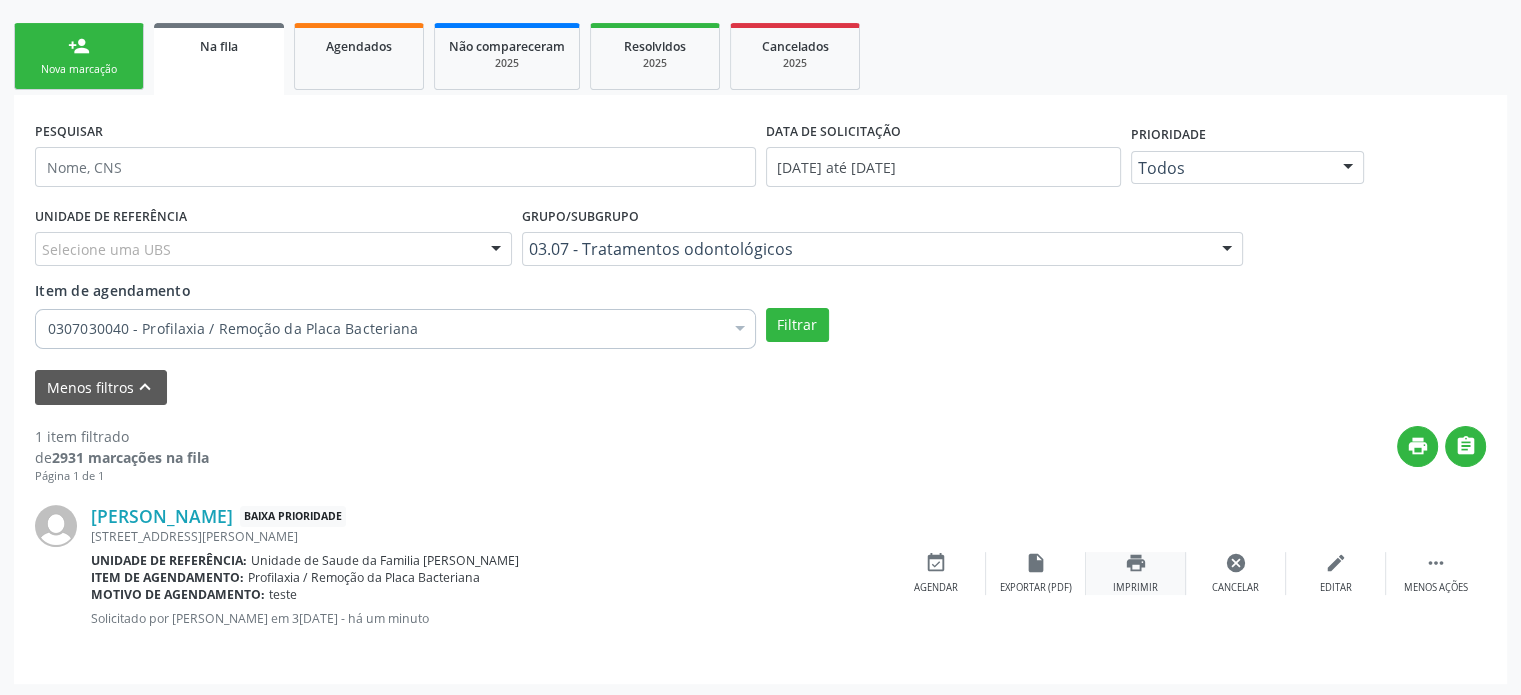 click on "print" at bounding box center [1136, 563] 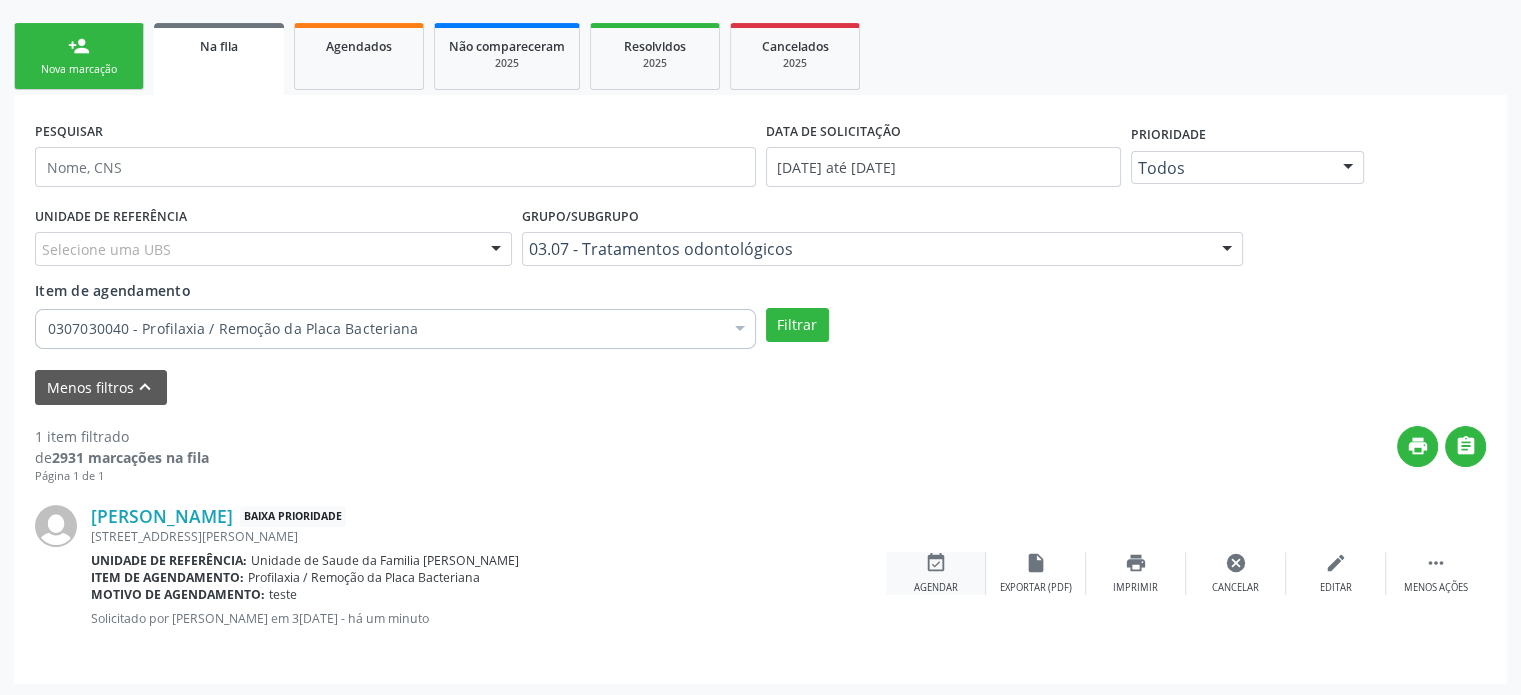 click on "event_available
Agendar" at bounding box center [936, 573] 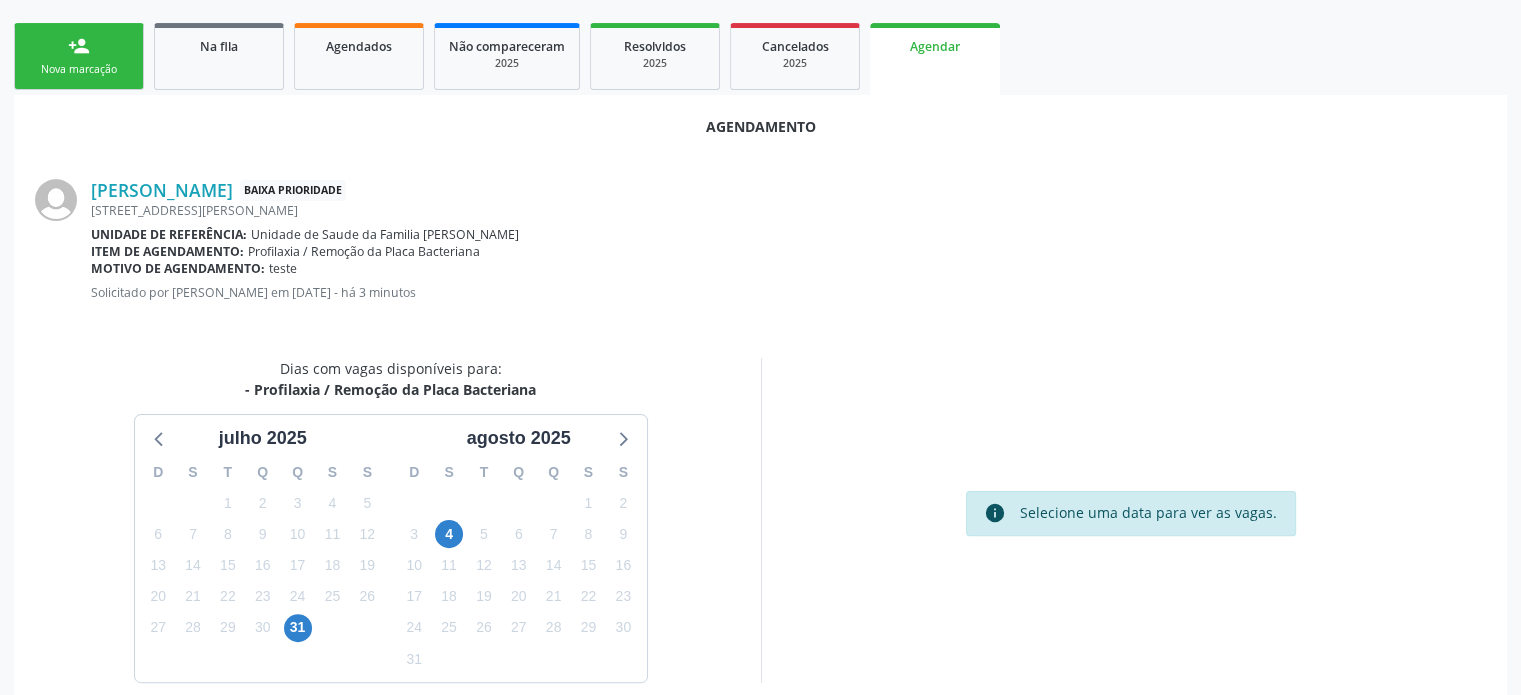 scroll, scrollTop: 488, scrollLeft: 0, axis: vertical 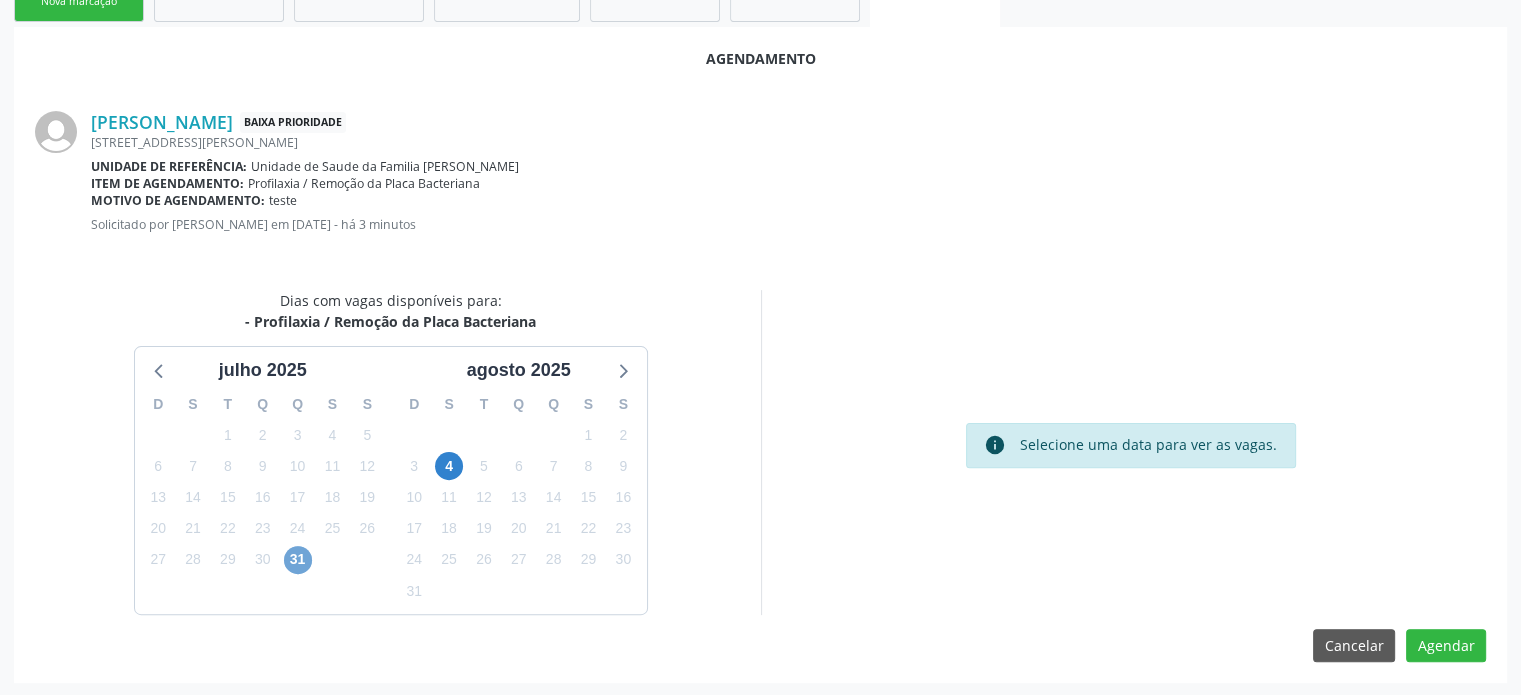 click on "31" at bounding box center [298, 560] 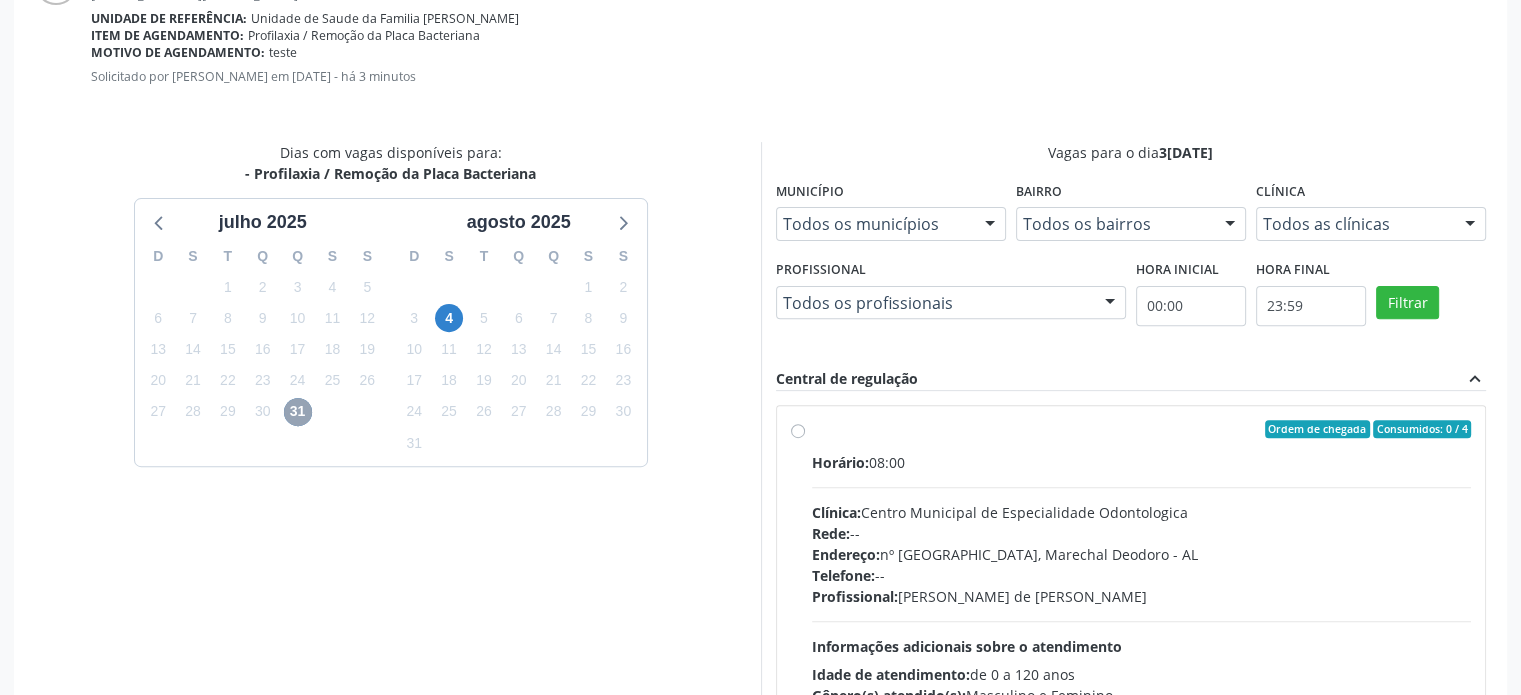 scroll, scrollTop: 776, scrollLeft: 0, axis: vertical 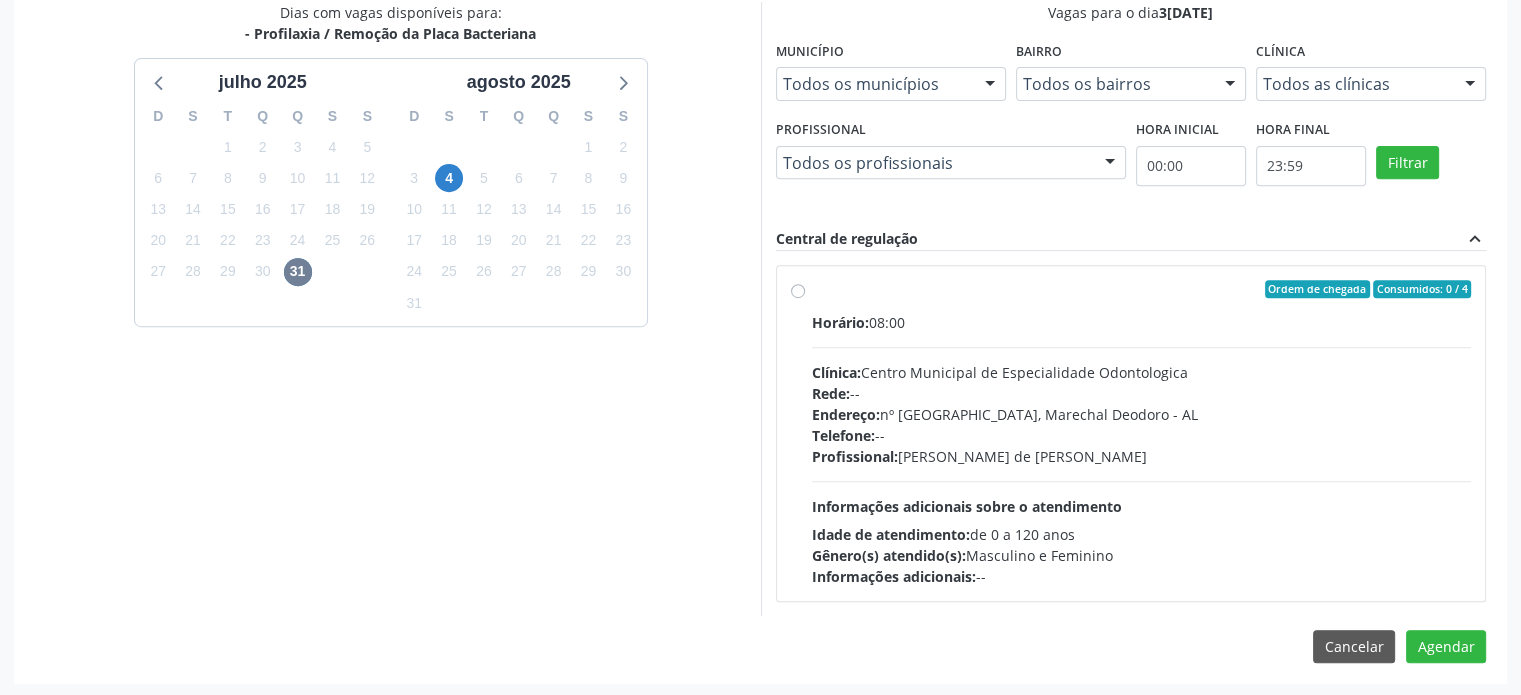 click on "Ordem de chegada
Consumidos: 0 / 4
Horário:   08:00
Clínica:  Centro Municipal de Especialidade Odontologica
Rede:
--
Endereço:   [STREET_ADDRESS]
Telefone:   --
Profissional:
[PERSON_NAME] de Paiva [PERSON_NAME]
Informações adicionais sobre o atendimento
Idade de atendimento:
de 0 a 120 anos
Gênero(s) atendido(s):
Masculino e Feminino
Informações adicionais:
--" at bounding box center [1142, 433] 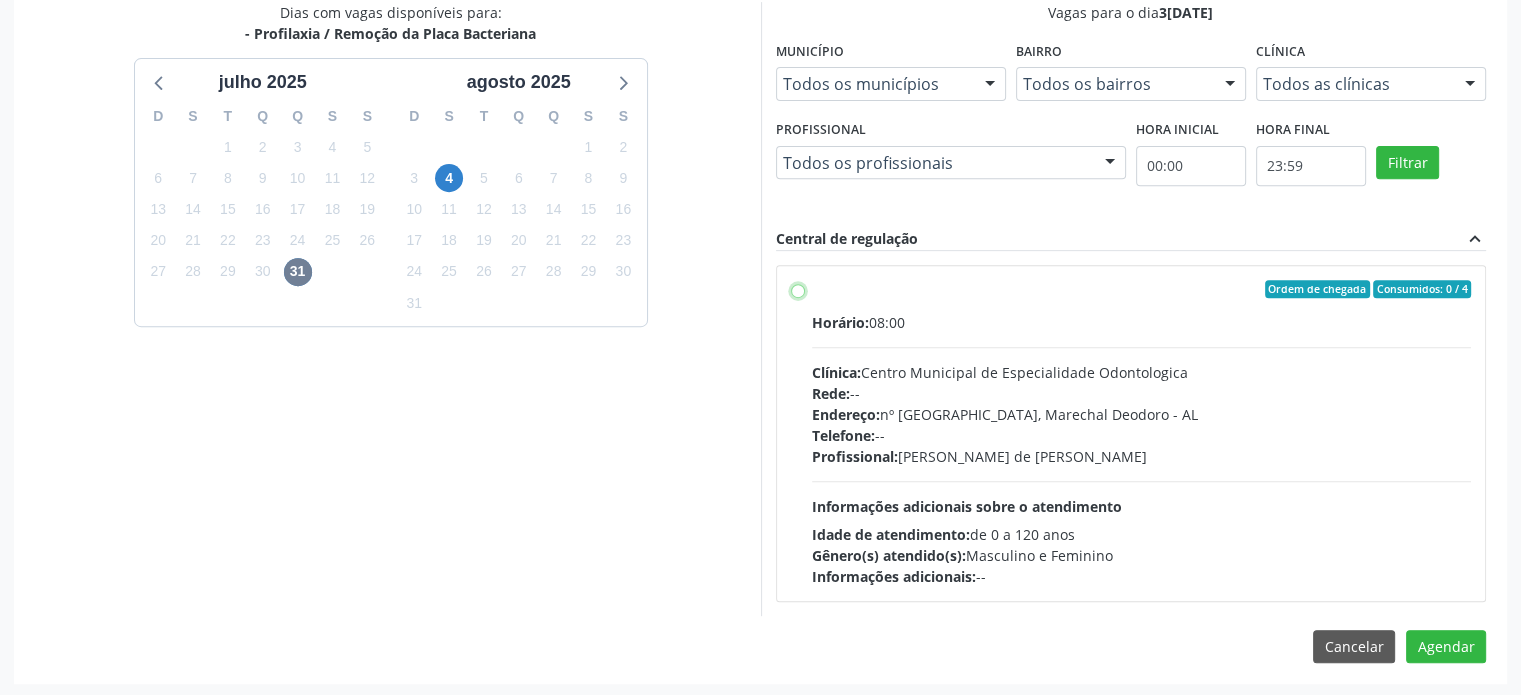 radio on "true" 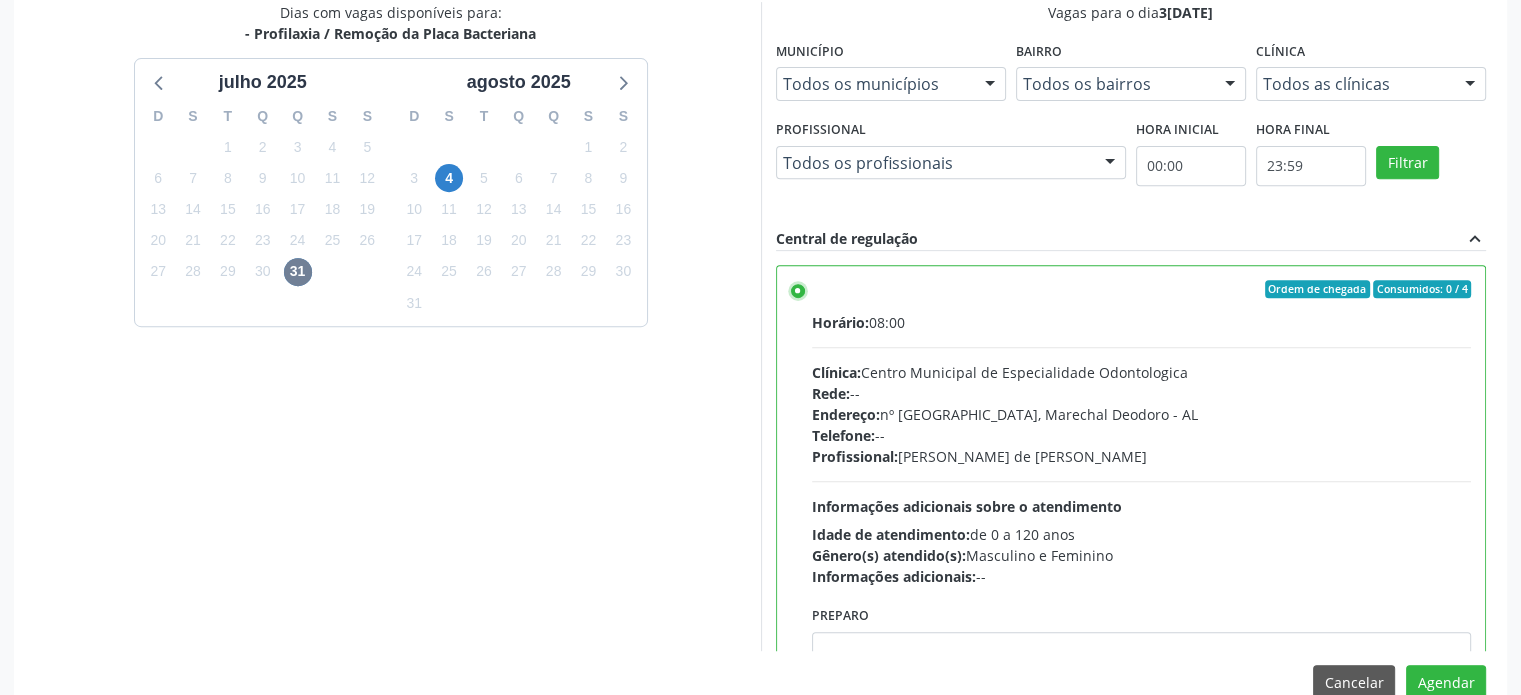scroll, scrollTop: 98, scrollLeft: 0, axis: vertical 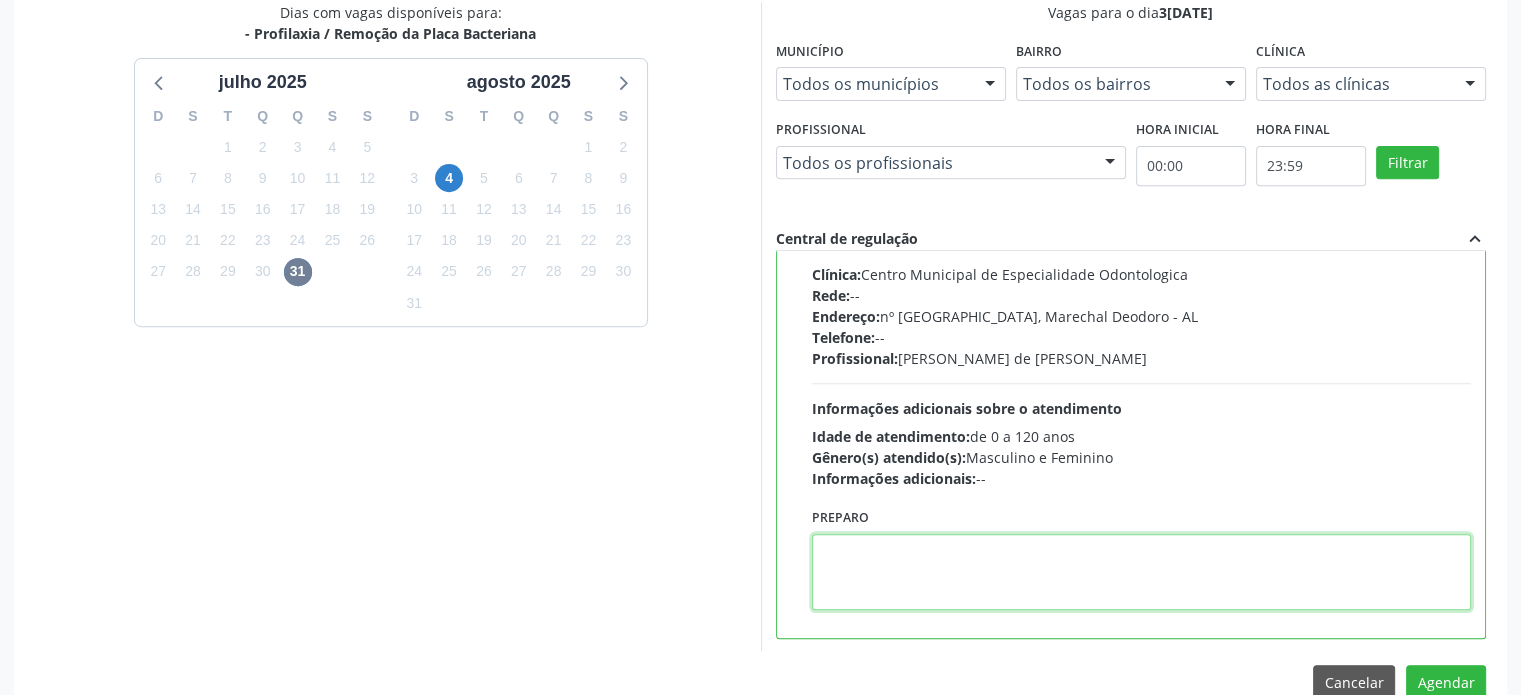 click at bounding box center (1142, 572) 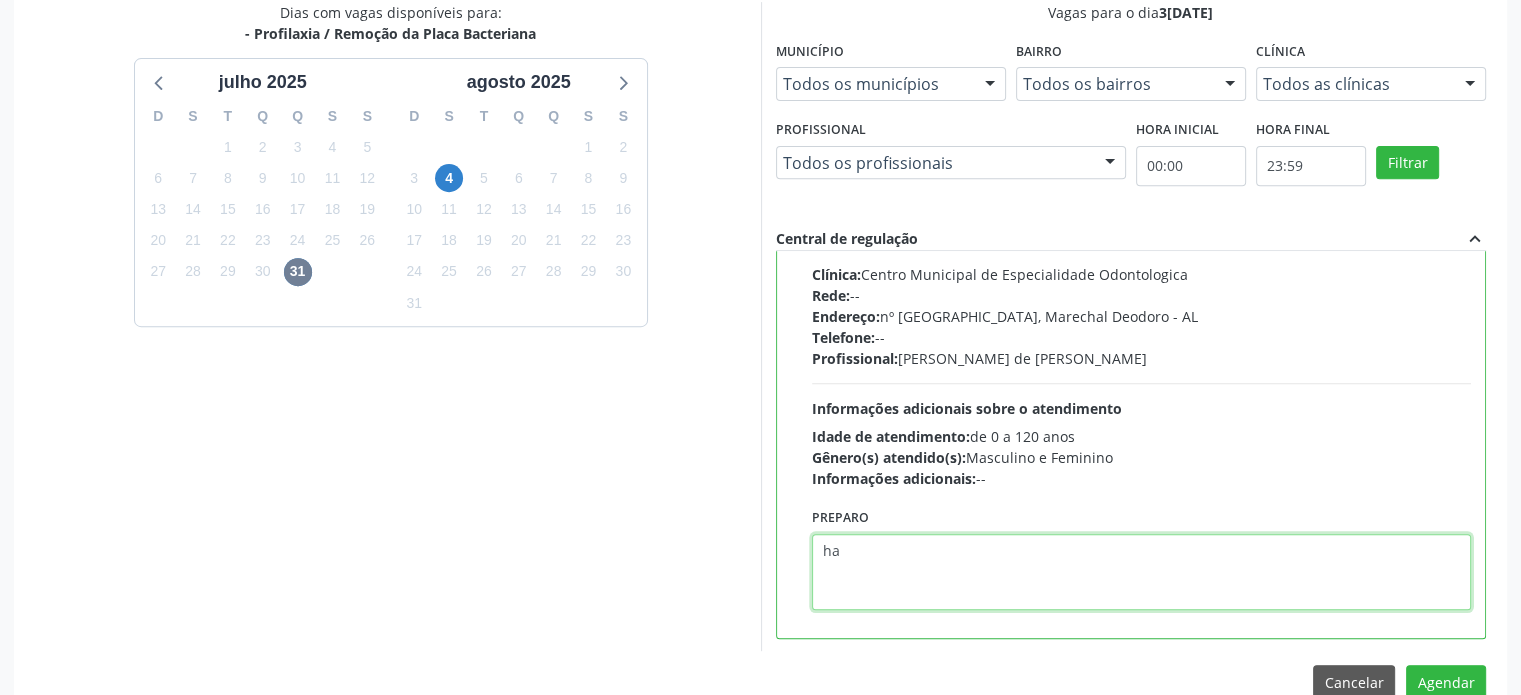 type on "h" 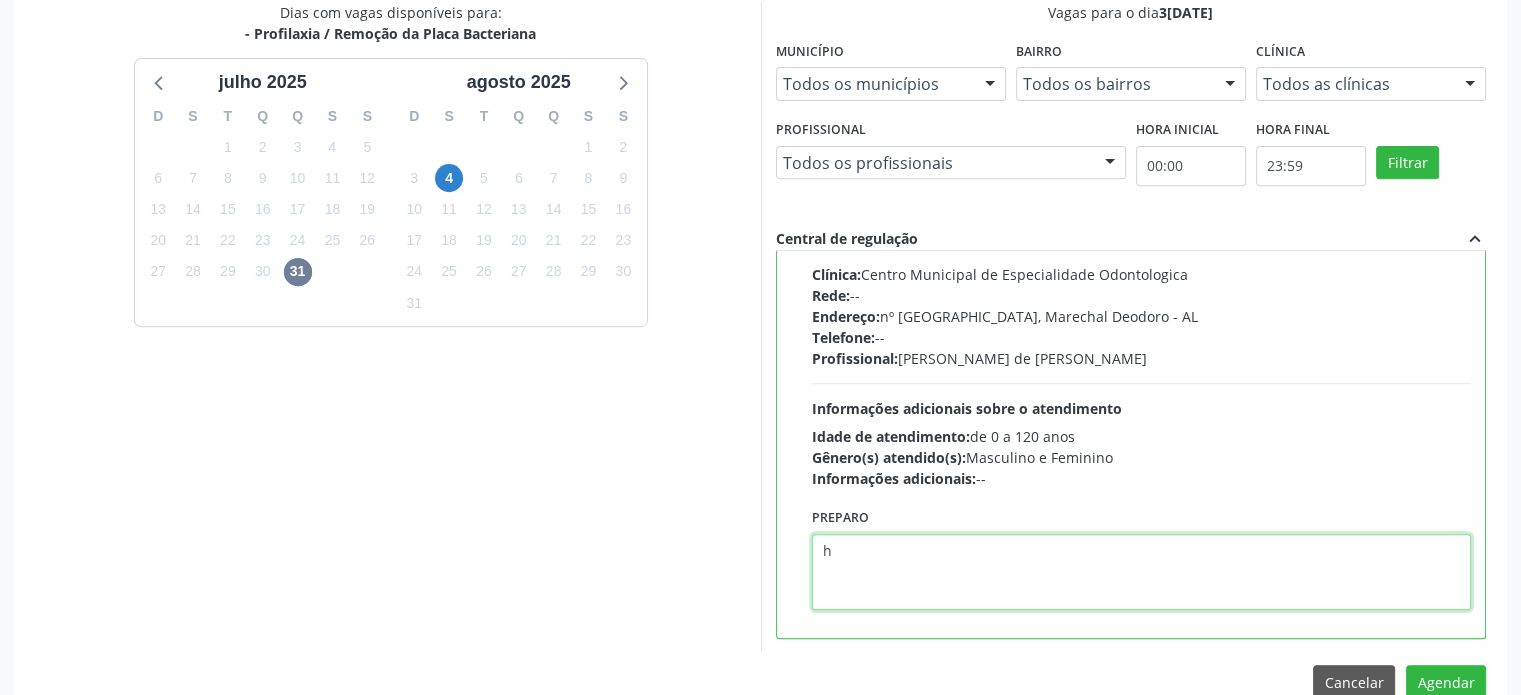 type 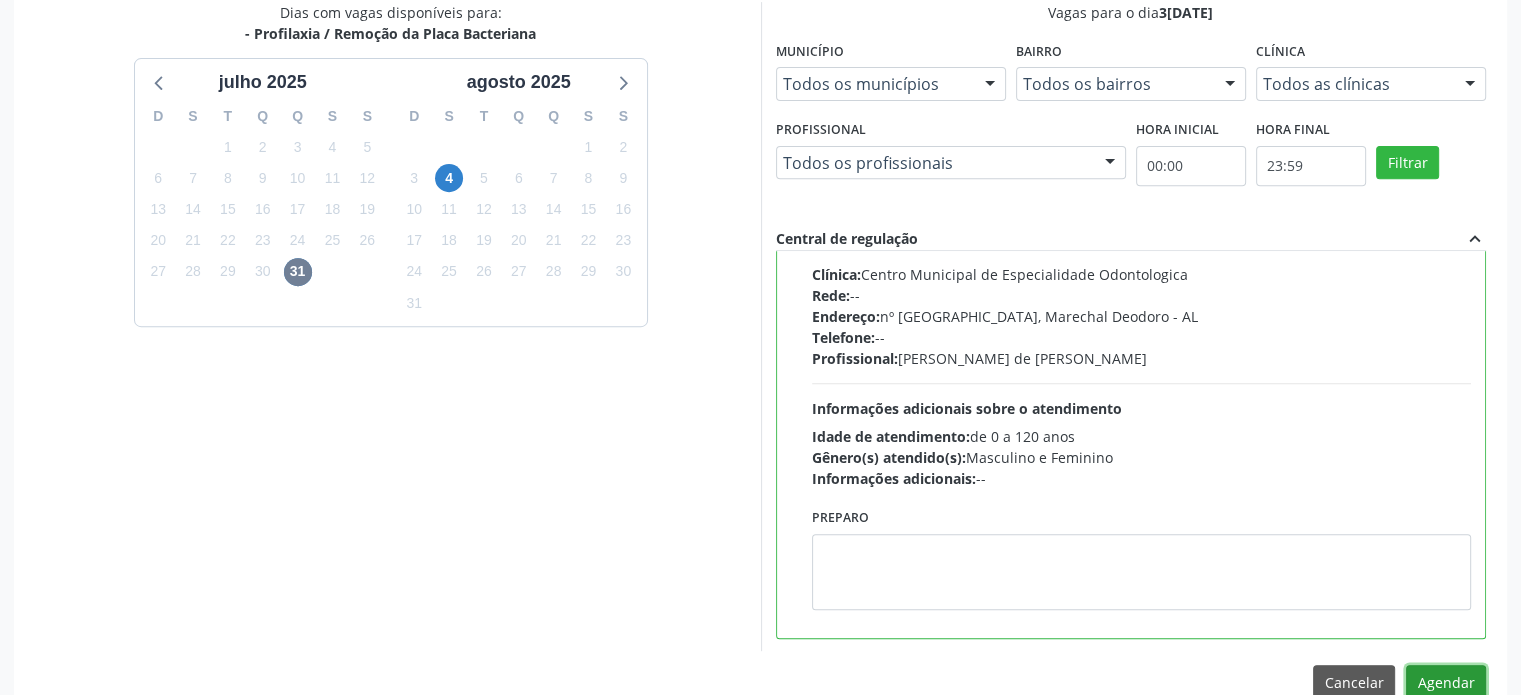 click on "Agendar" at bounding box center (1446, 682) 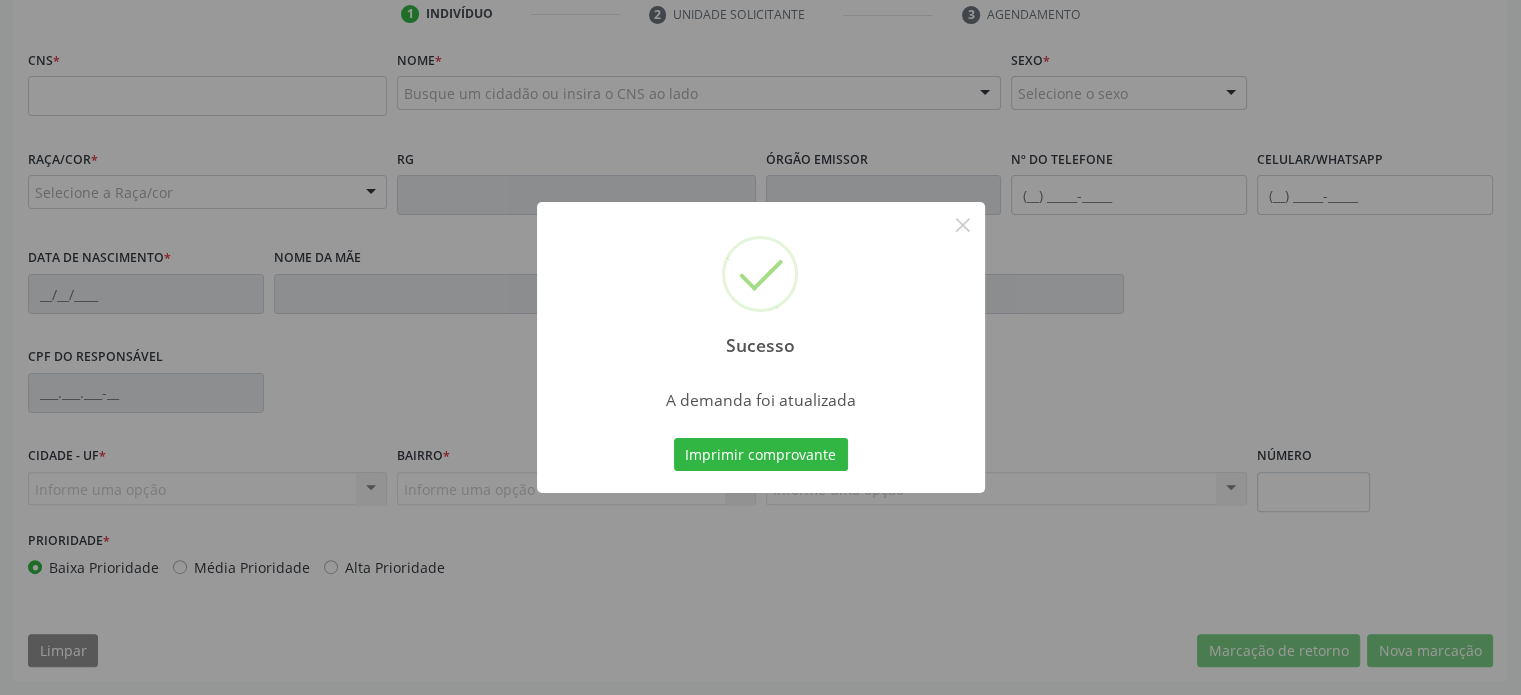 scroll, scrollTop: 532, scrollLeft: 0, axis: vertical 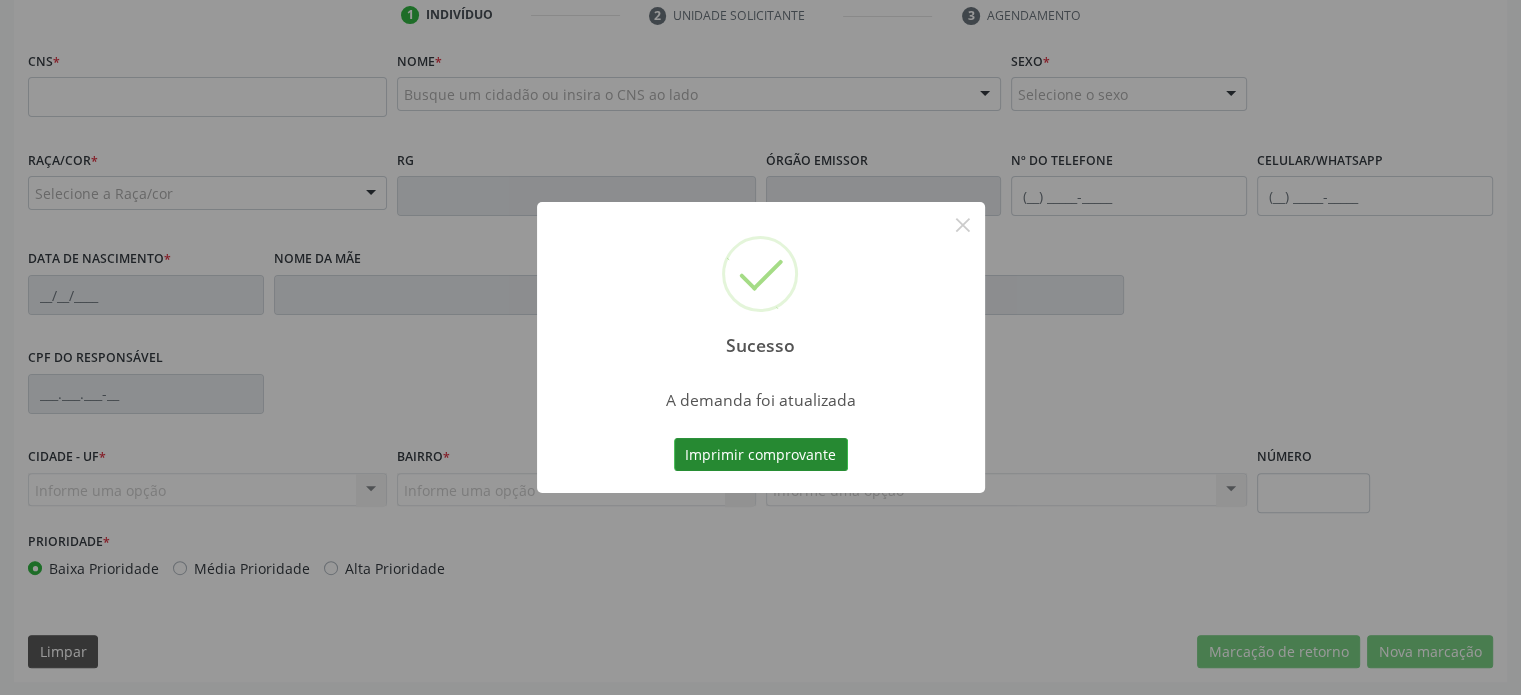 click on "Imprimir comprovante" at bounding box center (761, 455) 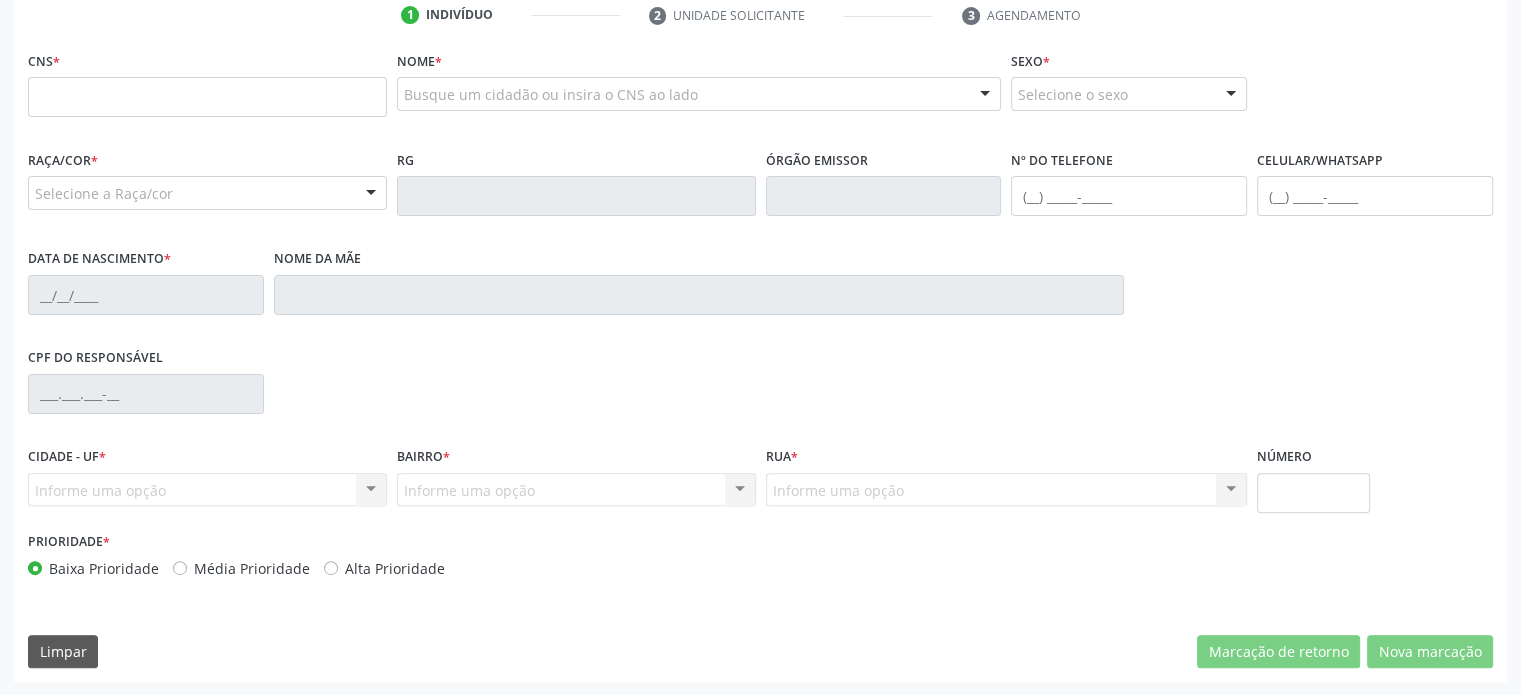 click on "Agendados" at bounding box center [359, -58] 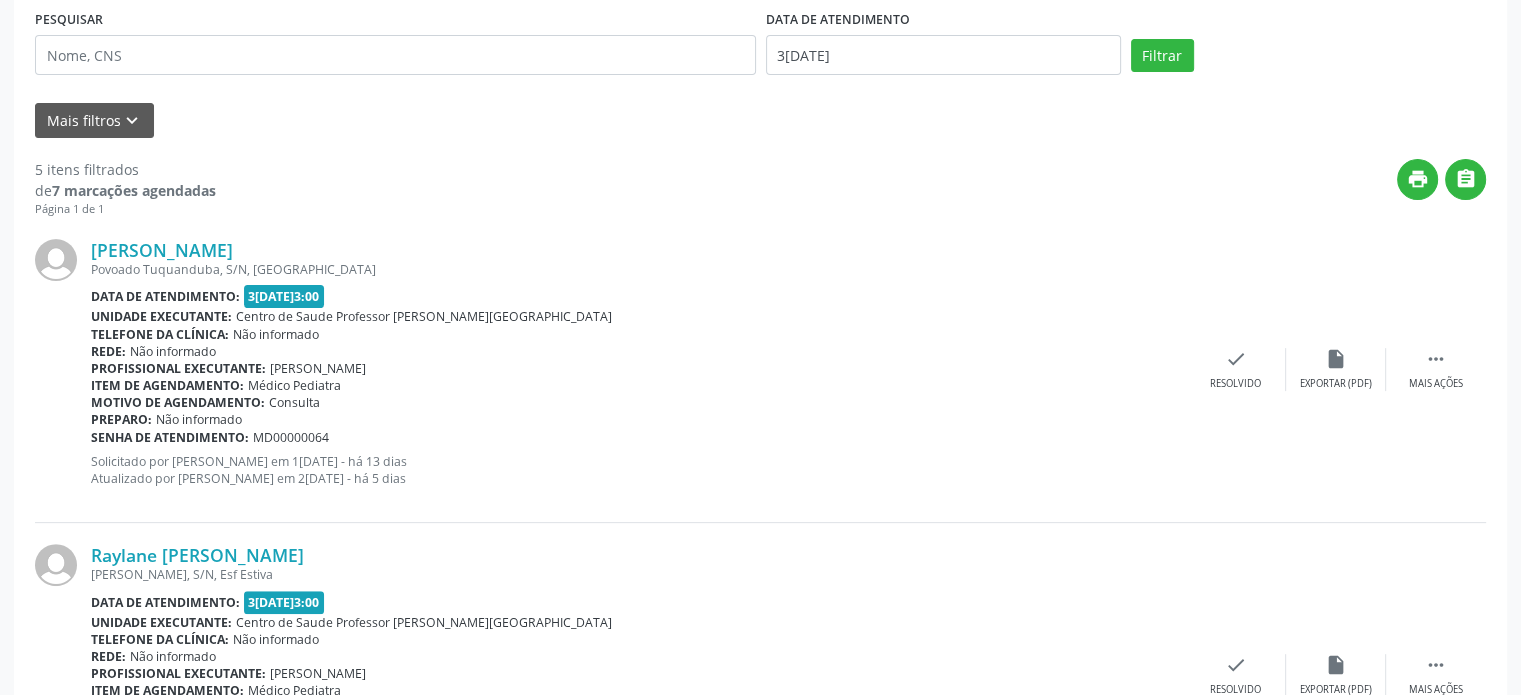 click on "3[DATE]" at bounding box center (943, 55) 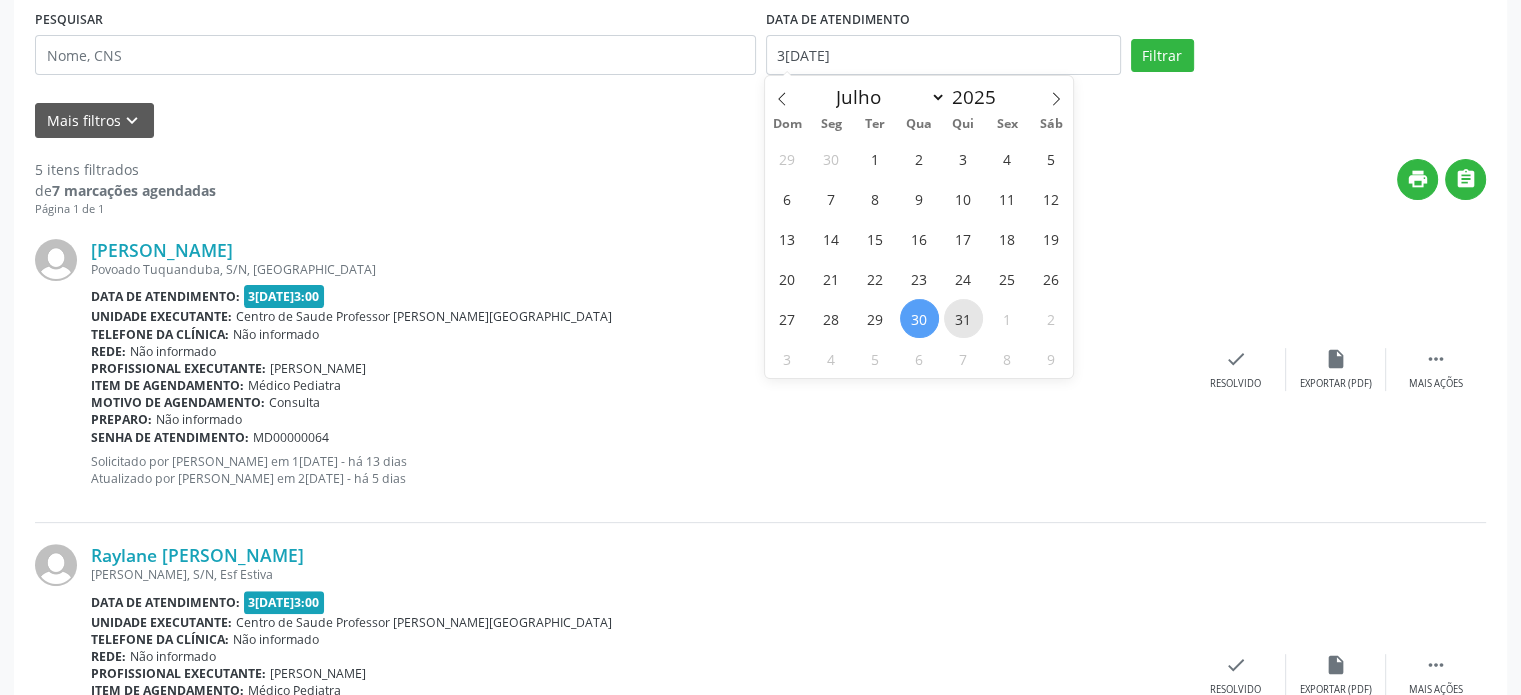 click on "31" at bounding box center [963, 318] 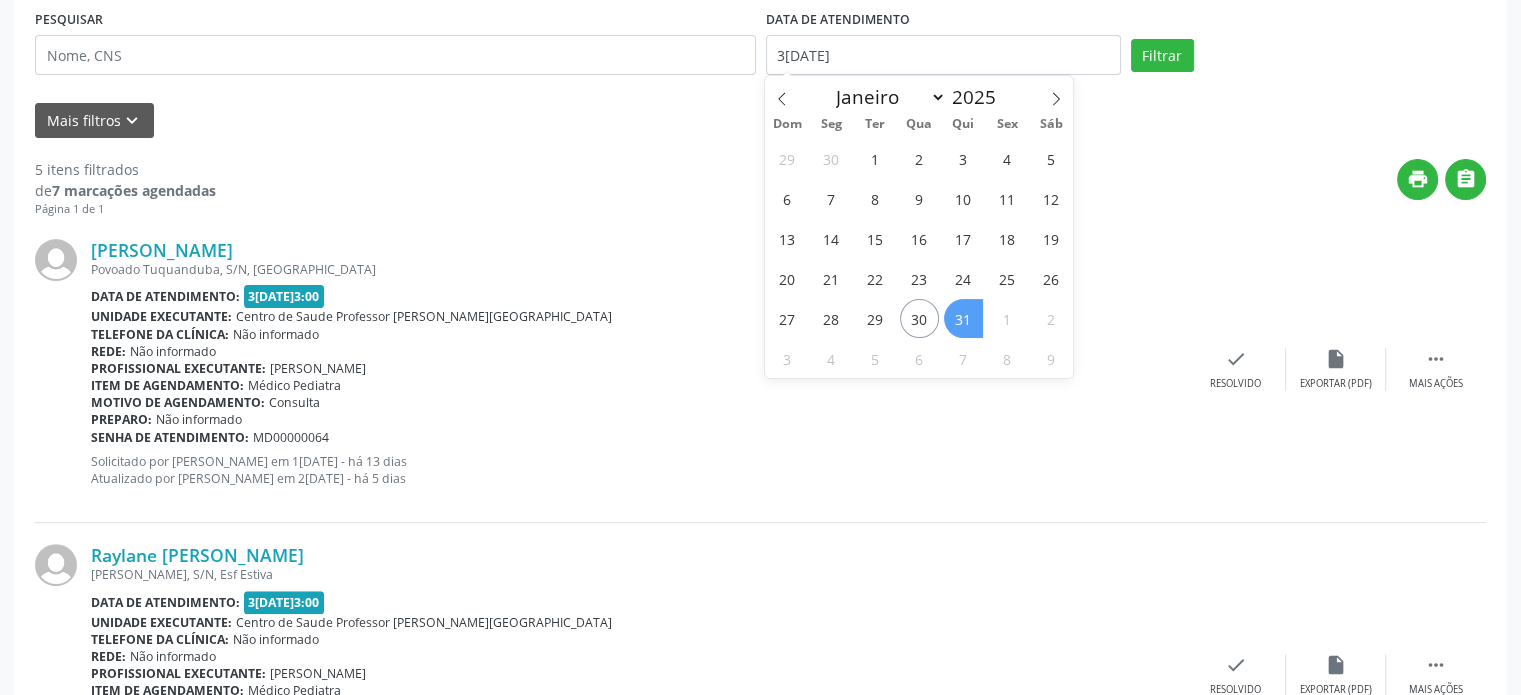 click on "31" at bounding box center (963, 318) 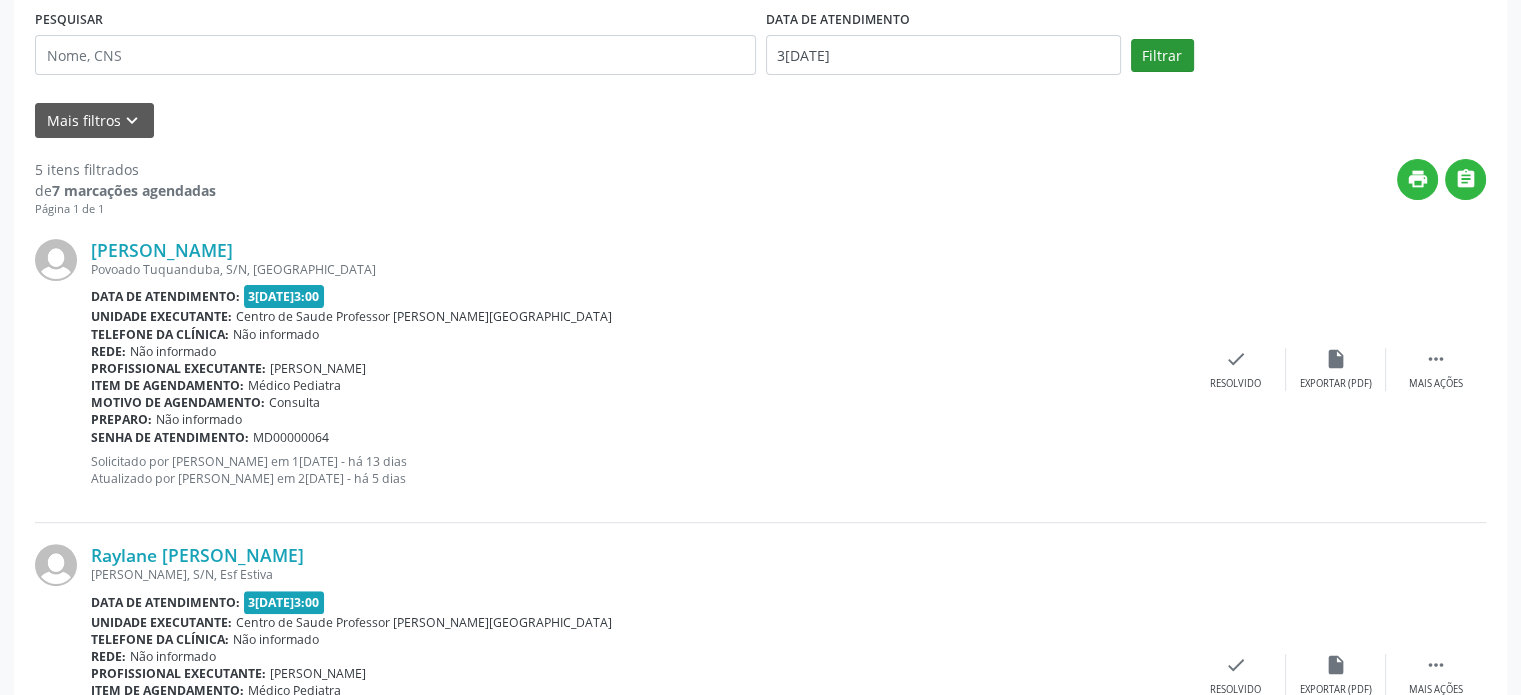 click on "Filtrar" at bounding box center [1162, 56] 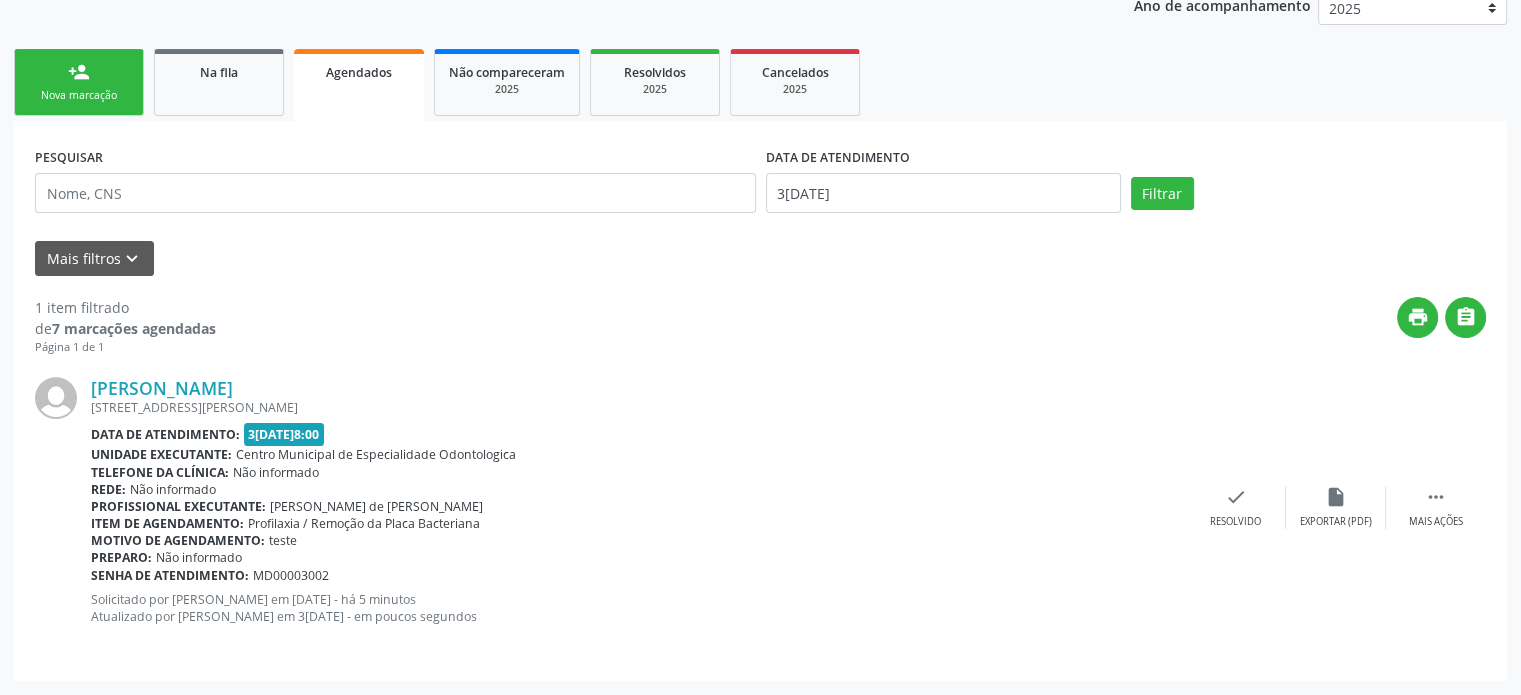 click on "MD00003002" at bounding box center (291, 575) 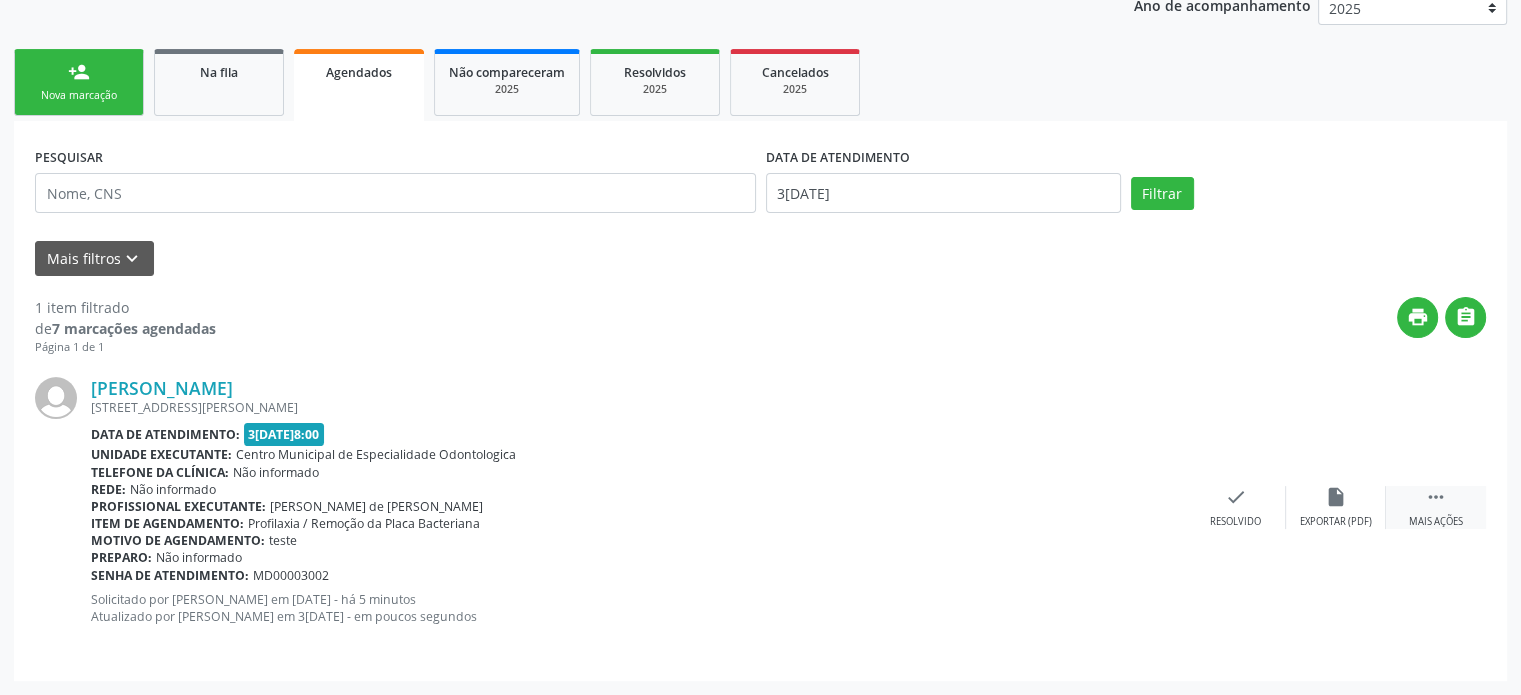 click on "" at bounding box center [1436, 497] 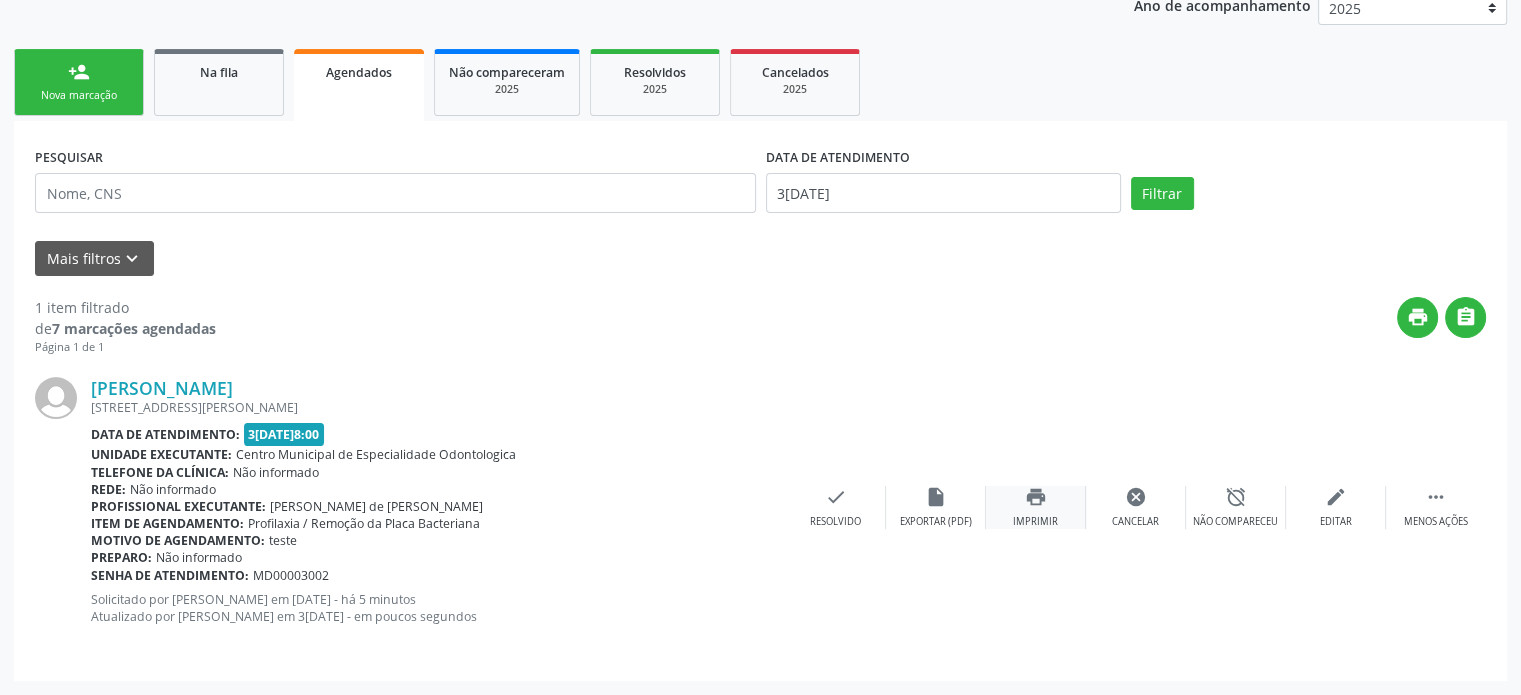 click on "print
Imprimir" at bounding box center [1036, 507] 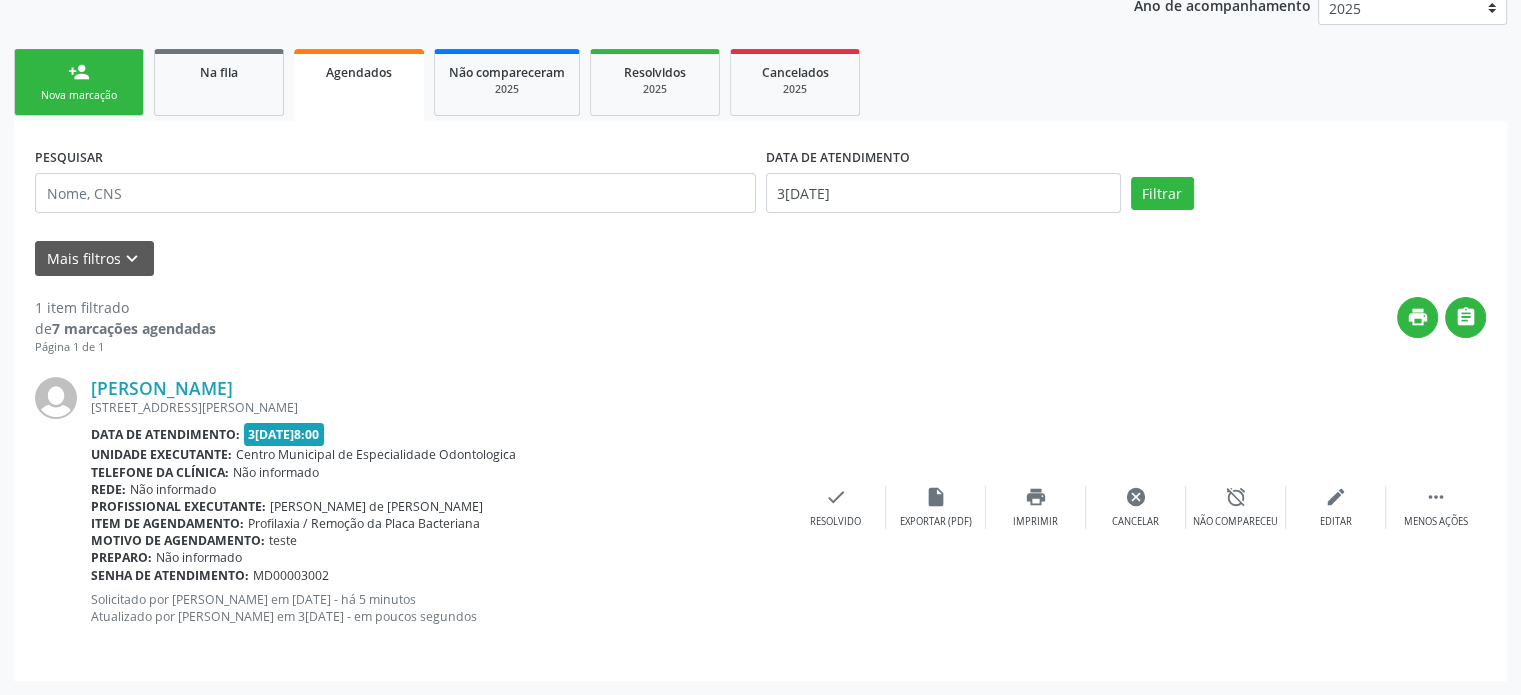 click on "Agendados" at bounding box center [359, 72] 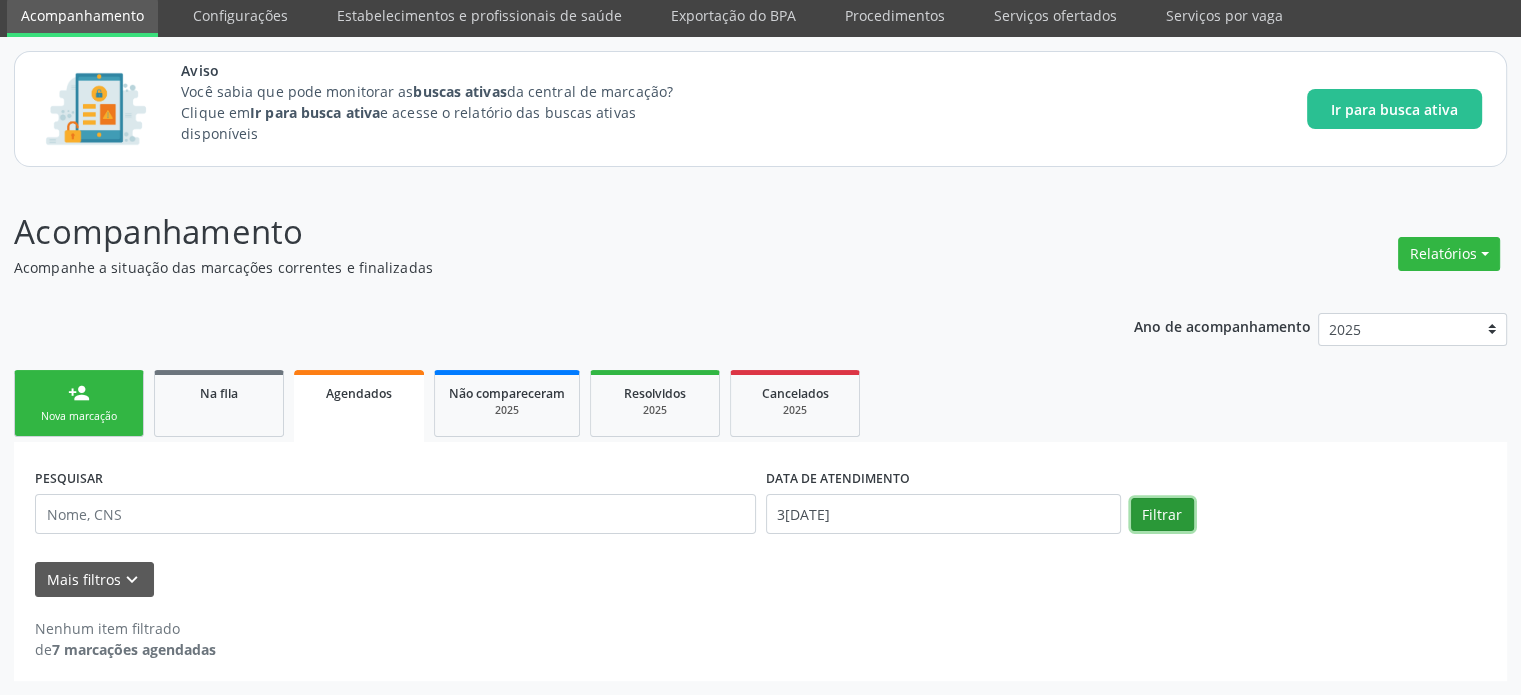 click on "Filtrar" at bounding box center [1162, 515] 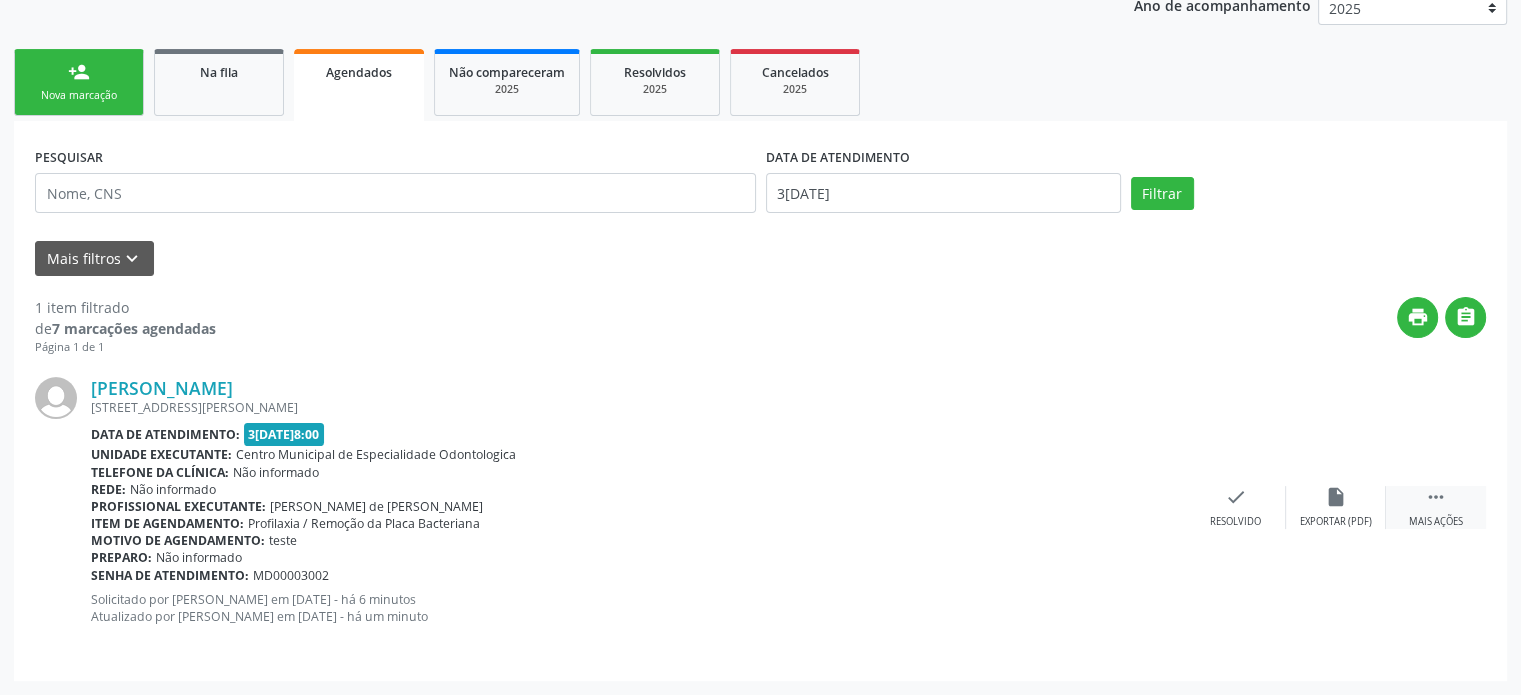 click on "
Mais ações" at bounding box center (1436, 507) 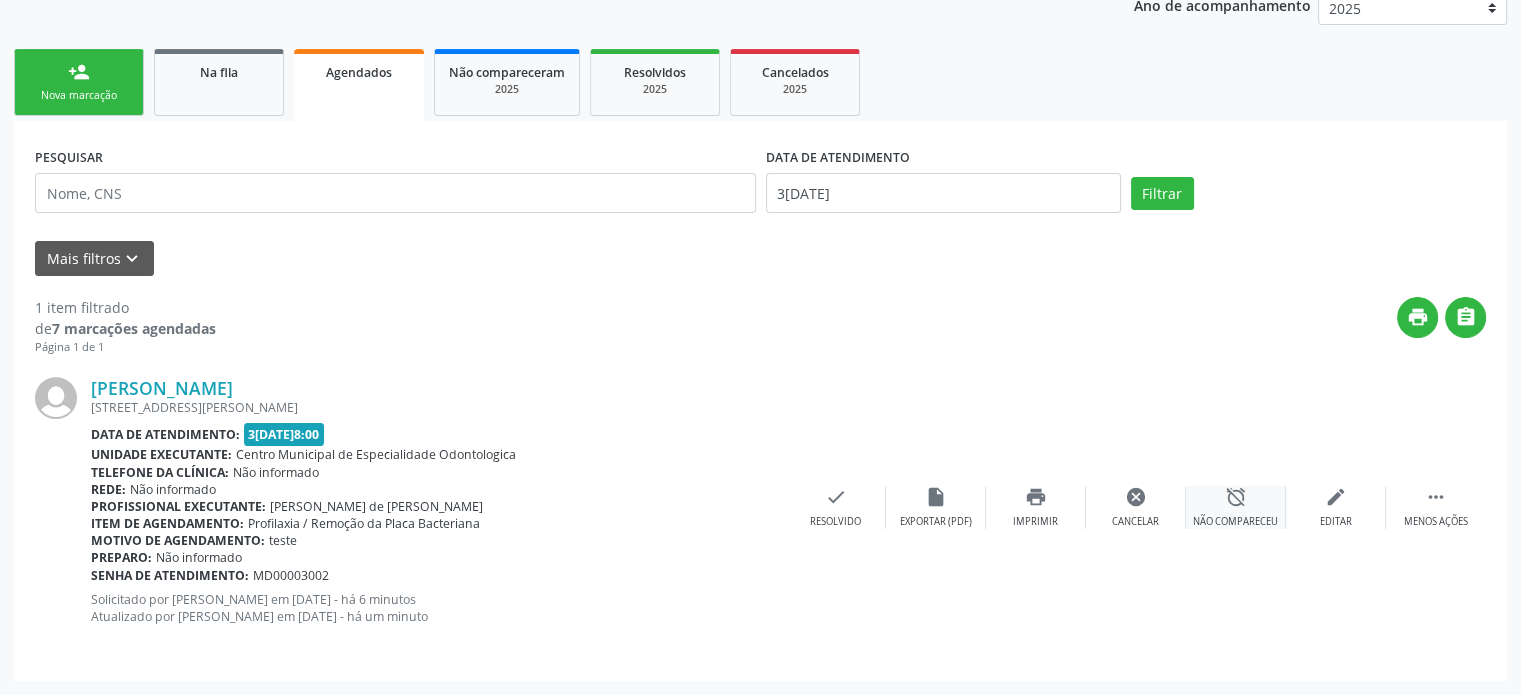 click on "alarm_off
Não compareceu" at bounding box center (1236, 507) 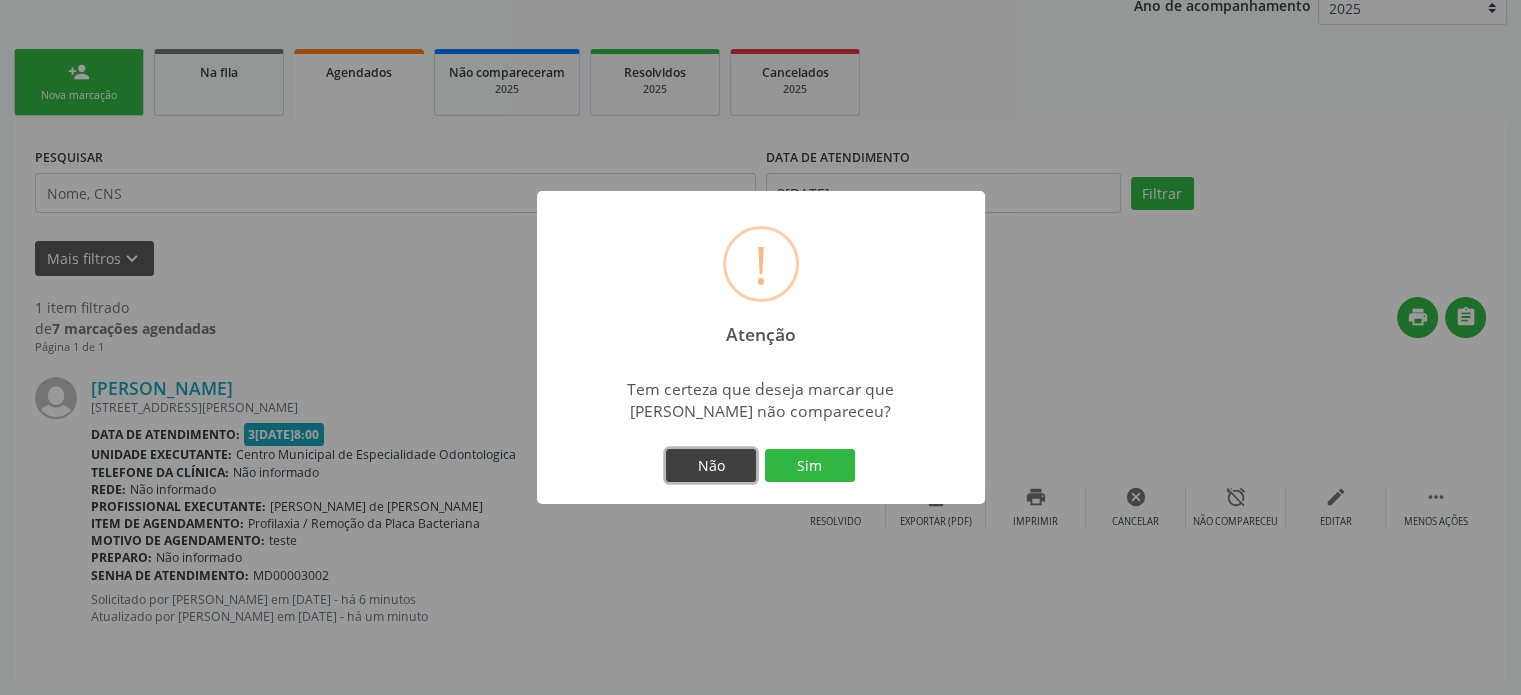 click on "Não" at bounding box center (711, 466) 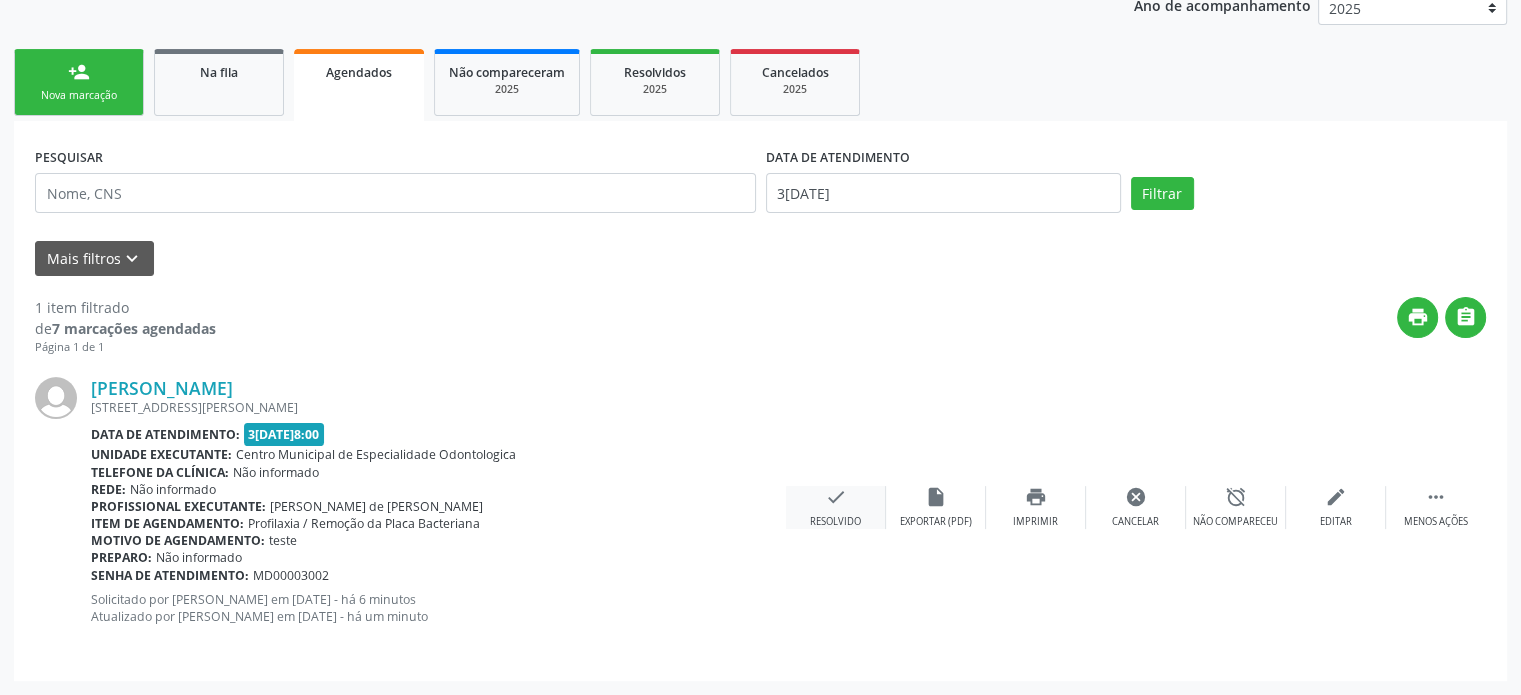 click on "check" at bounding box center (836, 497) 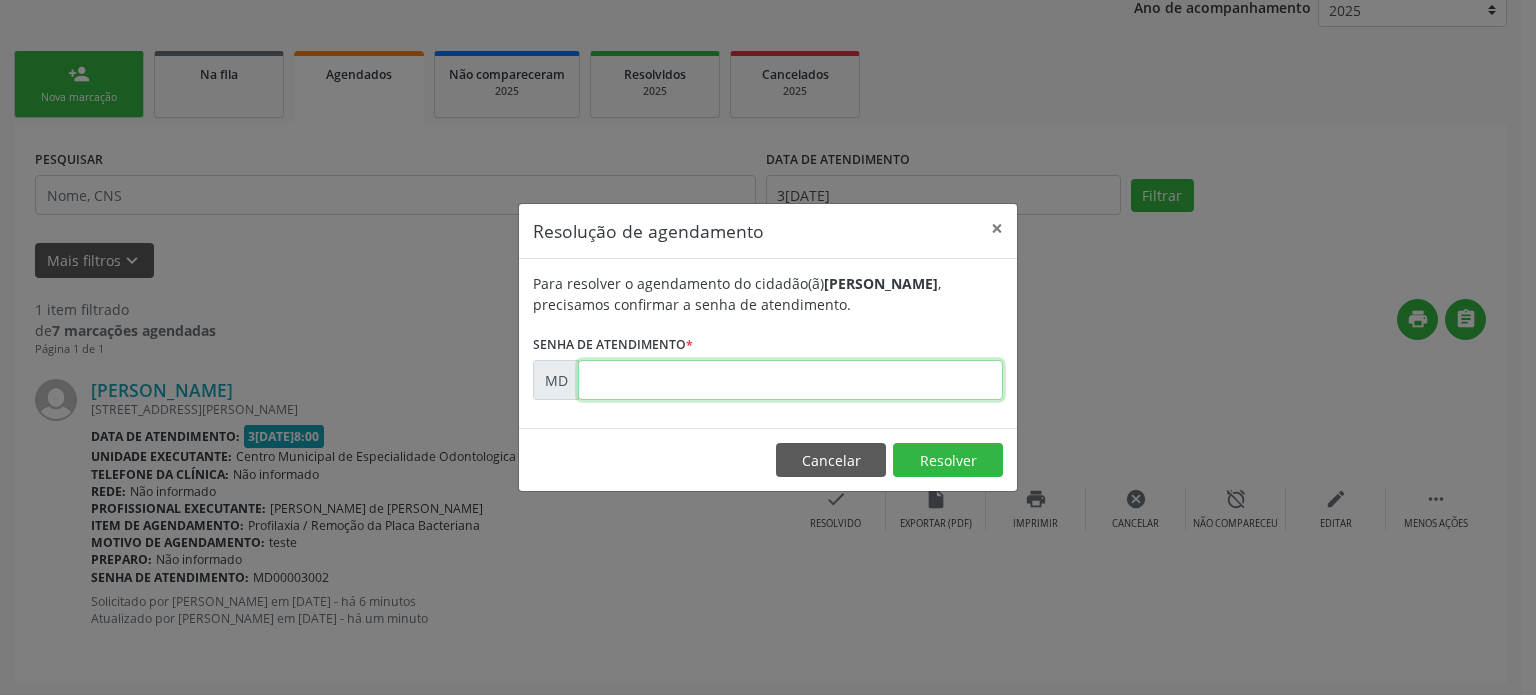 click at bounding box center [790, 380] 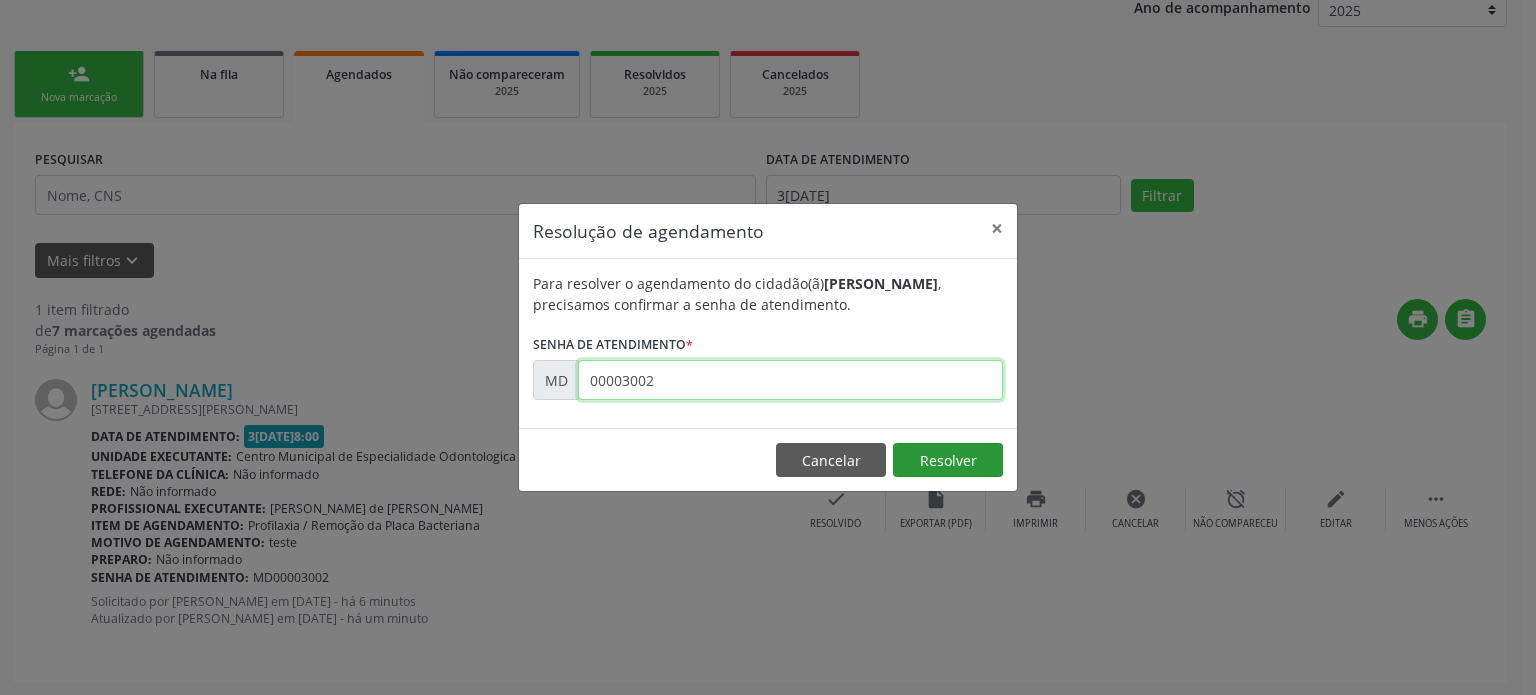 drag, startPoint x: 714, startPoint y: 388, endPoint x: 968, endPoint y: 457, distance: 263.20523 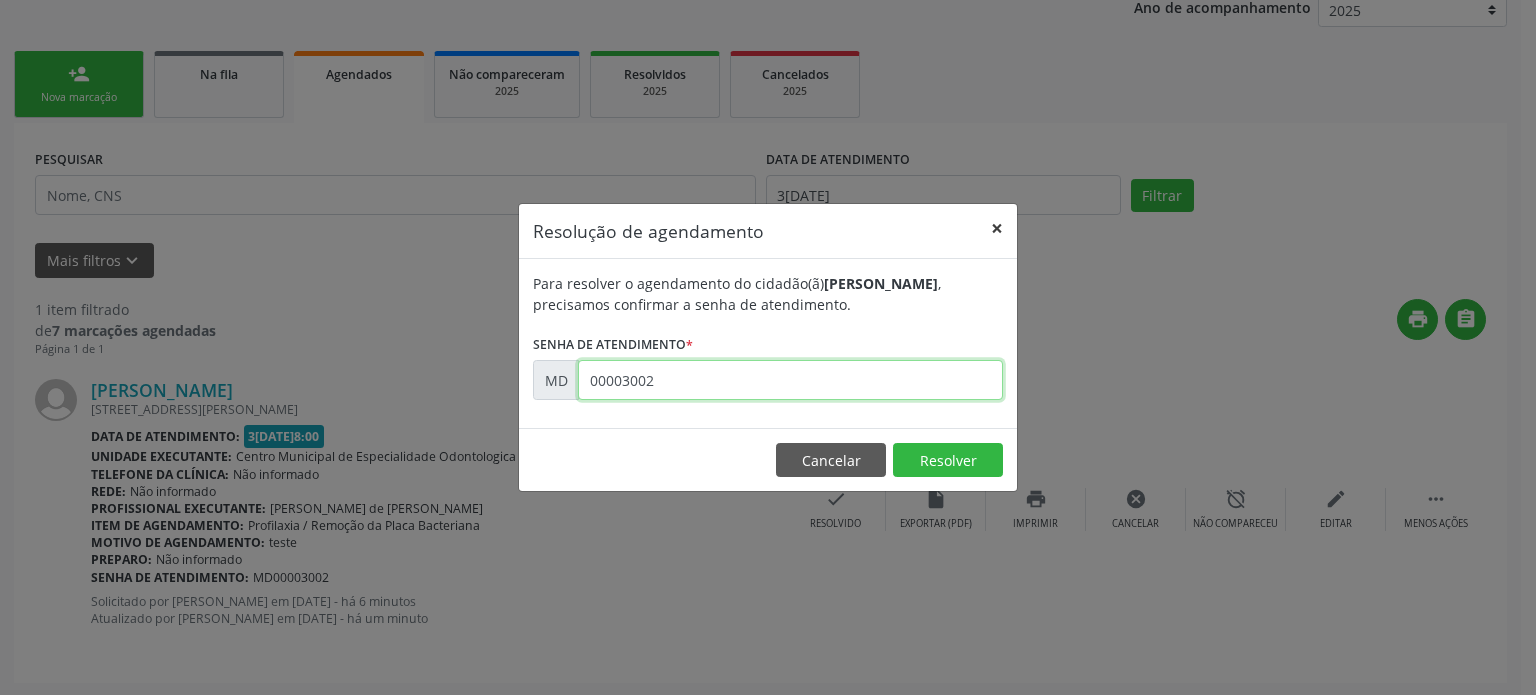 type on "00003002" 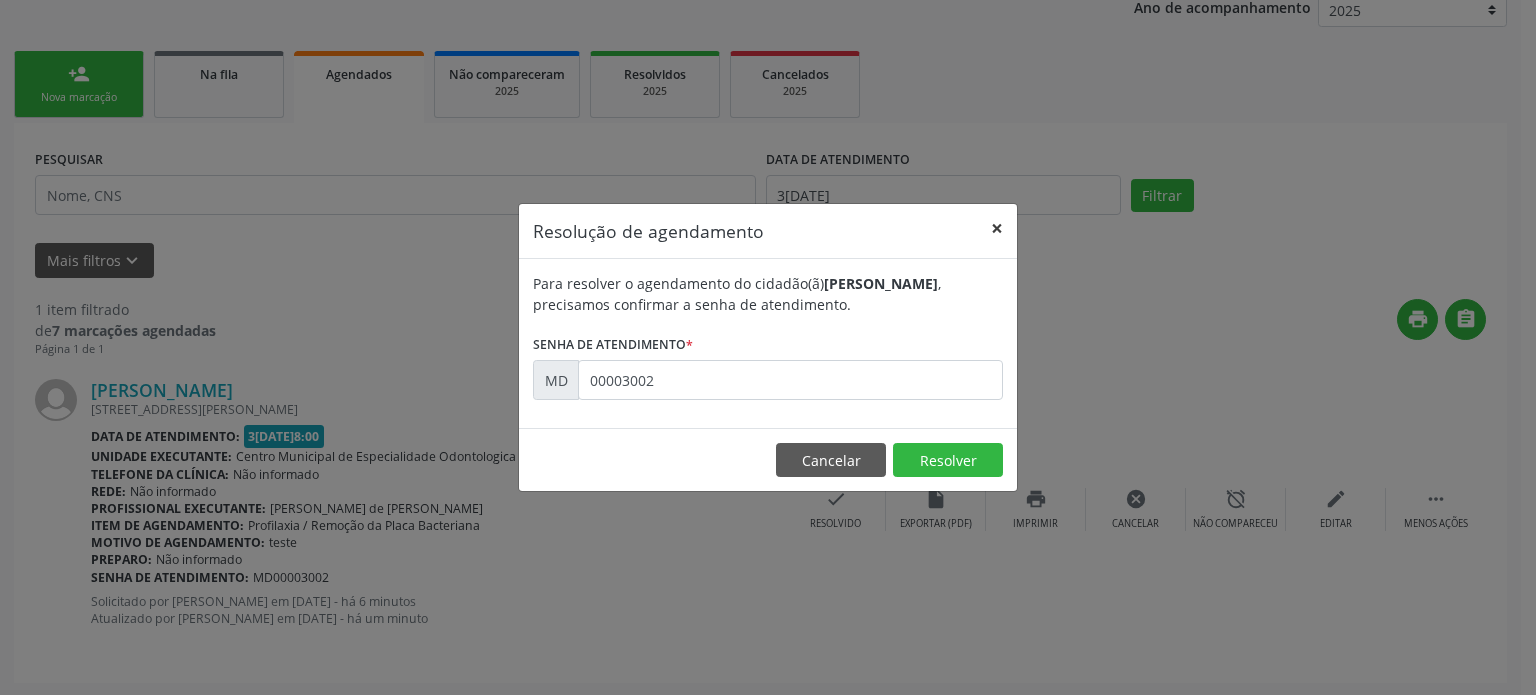 click on "×" at bounding box center (997, 228) 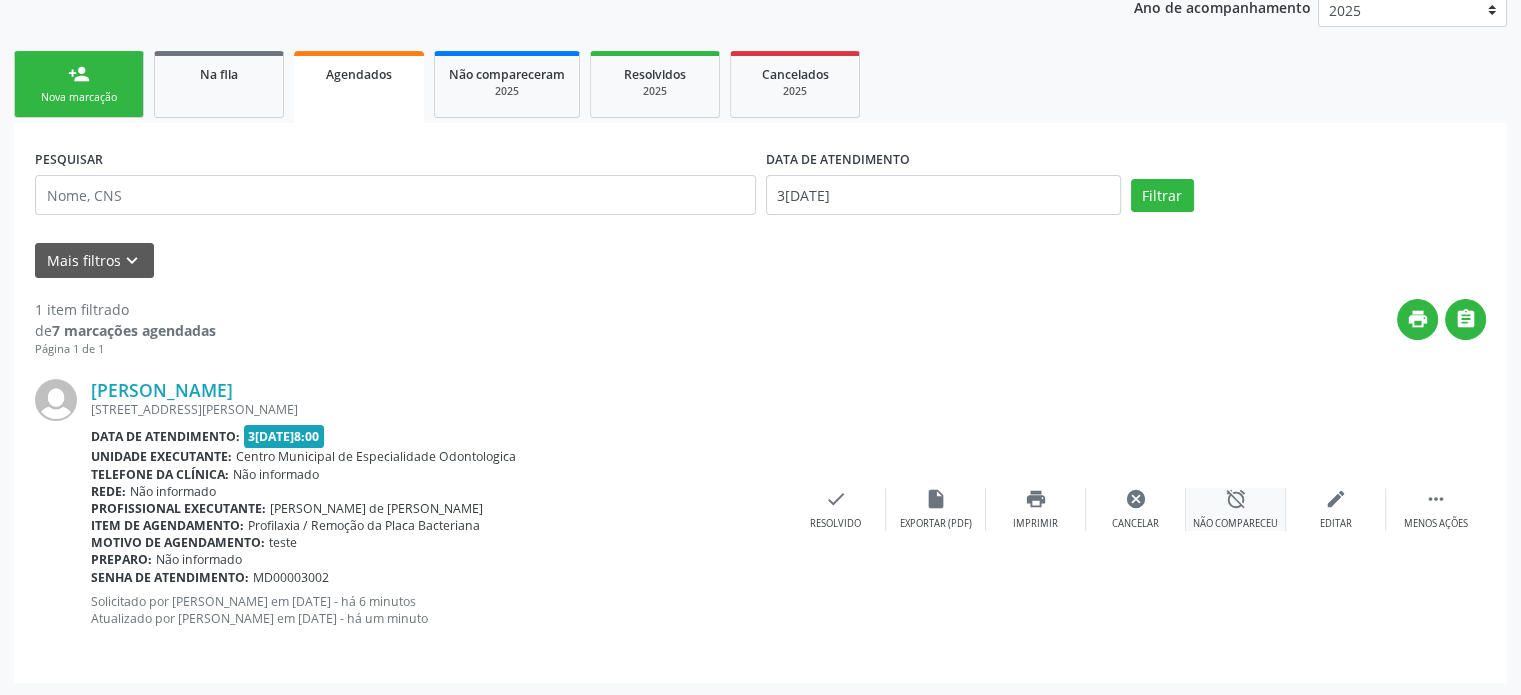 click on "alarm_off
Não compareceu" at bounding box center (1236, 509) 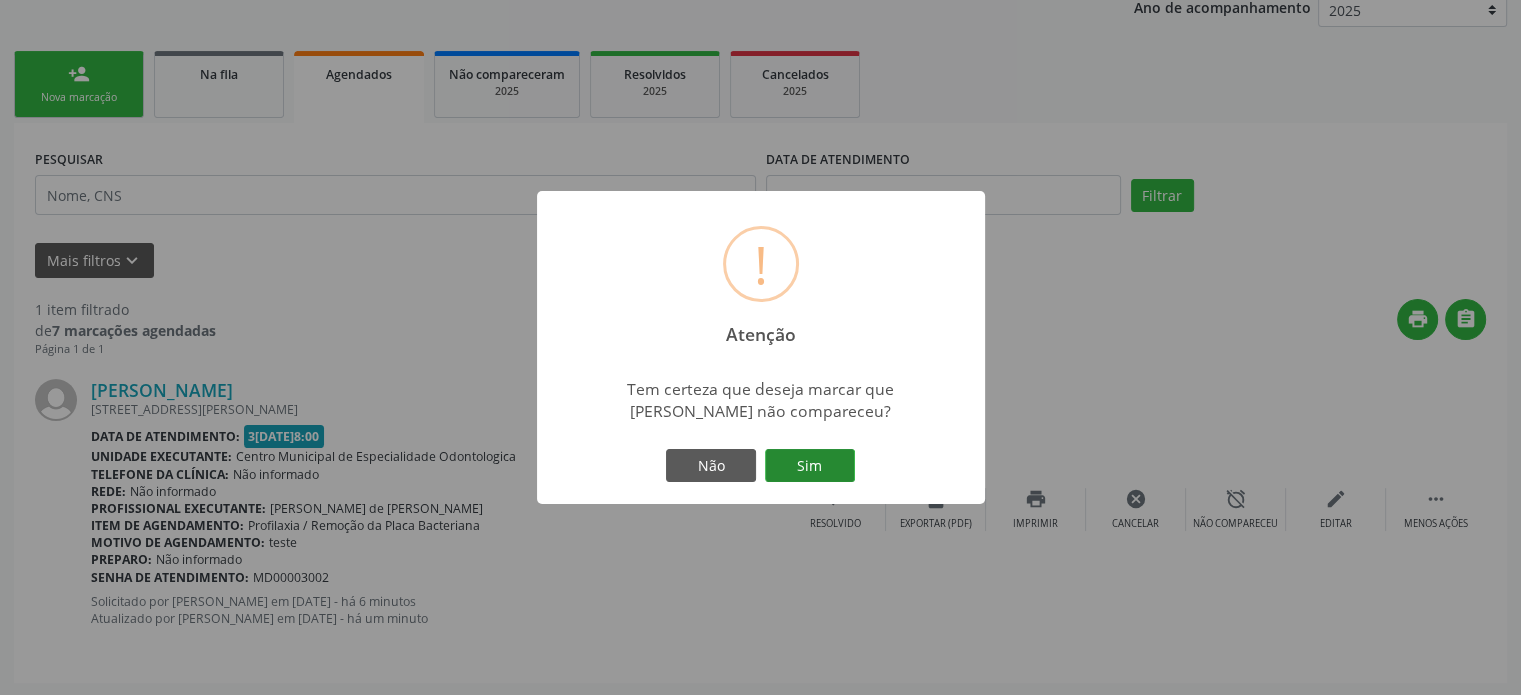click on "Sim" at bounding box center [810, 466] 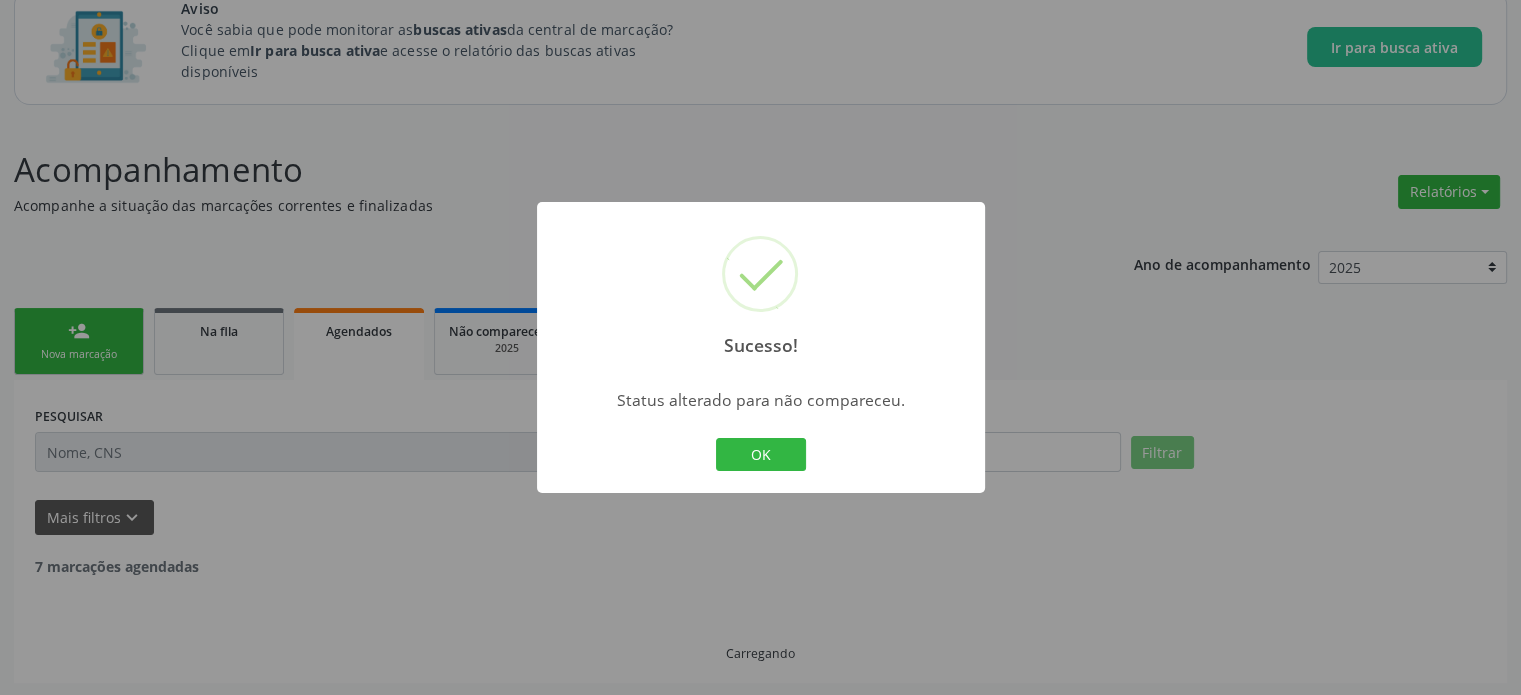 scroll, scrollTop: 71, scrollLeft: 0, axis: vertical 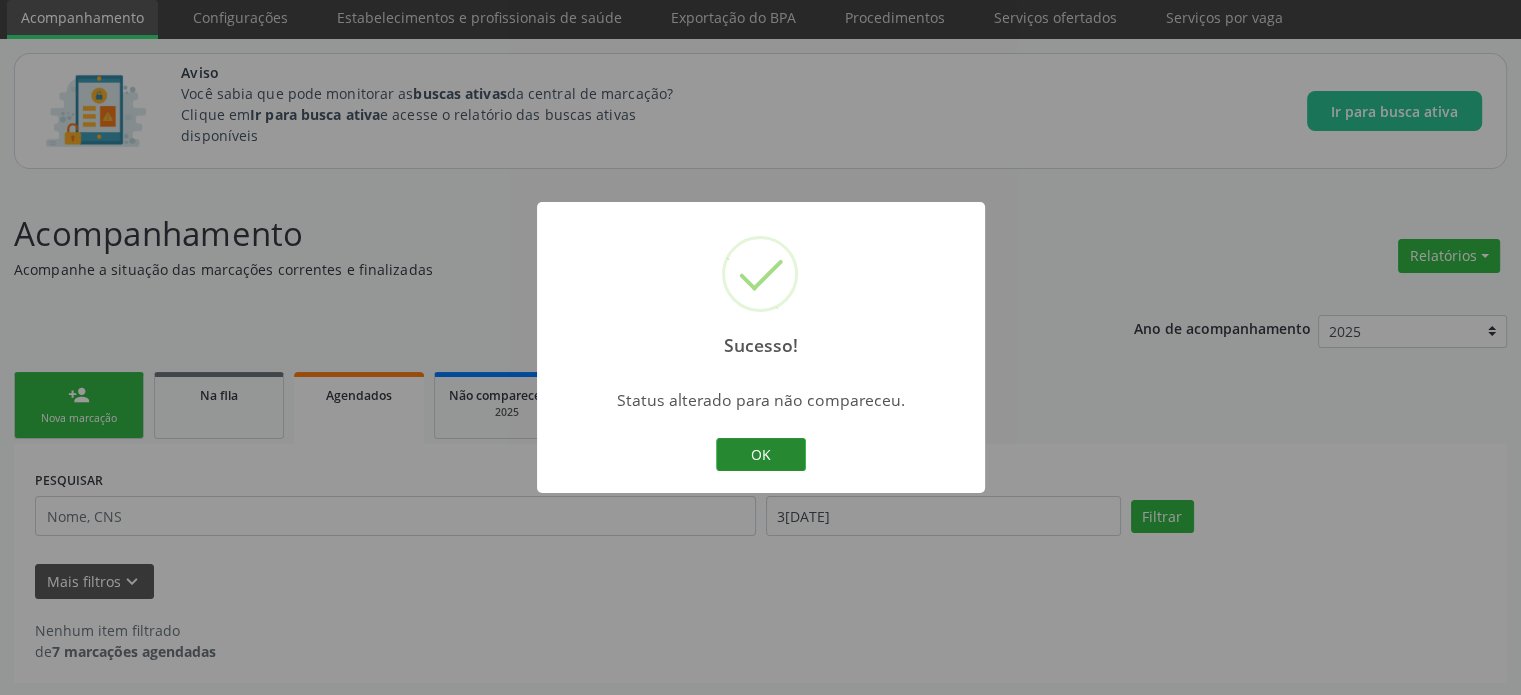 click on "OK" at bounding box center (761, 455) 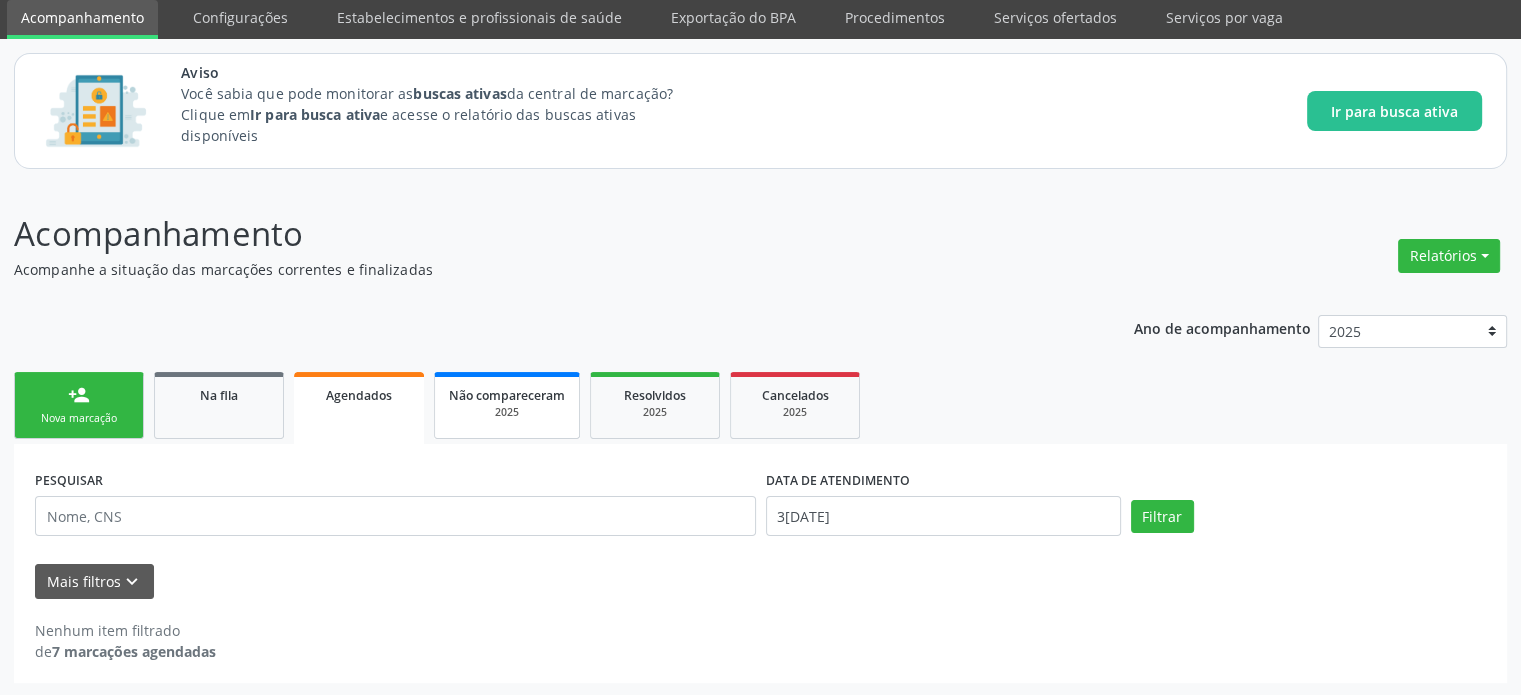 click on "2025" at bounding box center [507, 412] 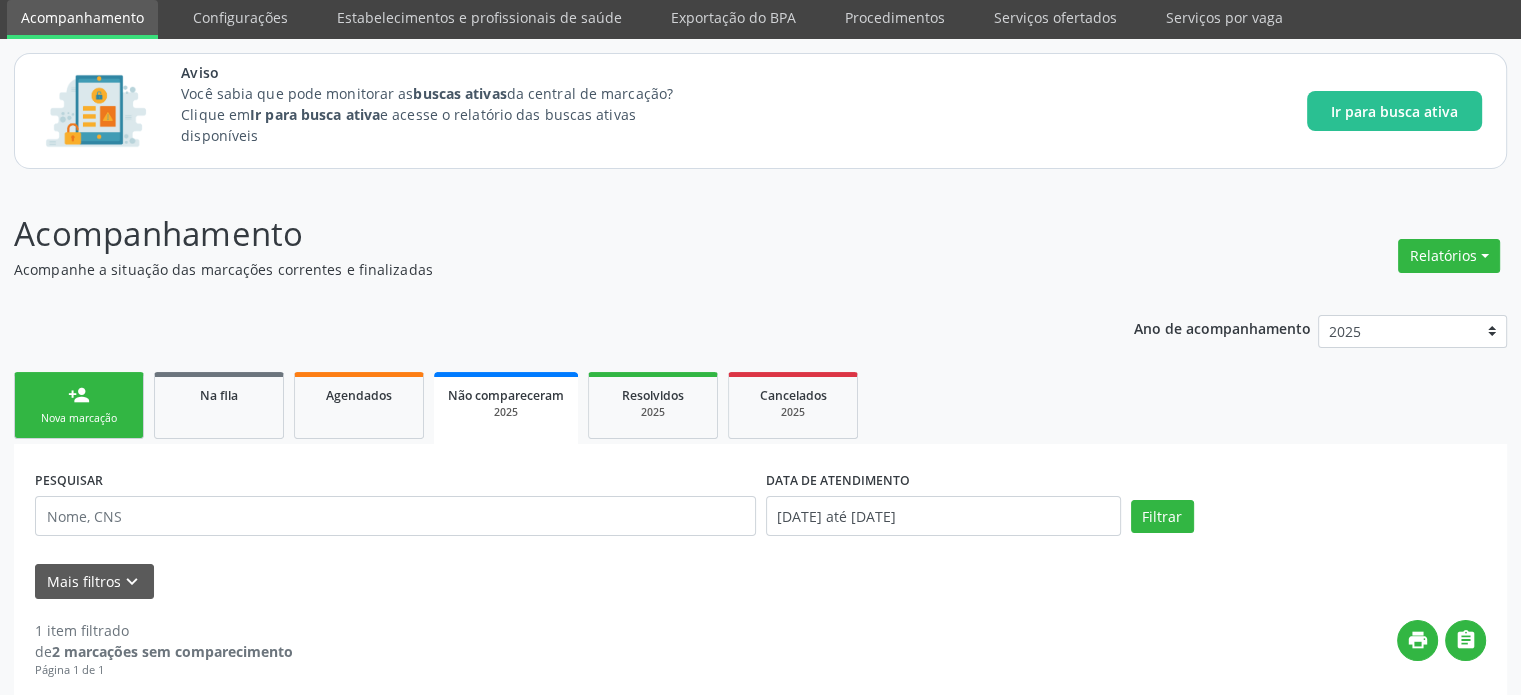 scroll, scrollTop: 352, scrollLeft: 0, axis: vertical 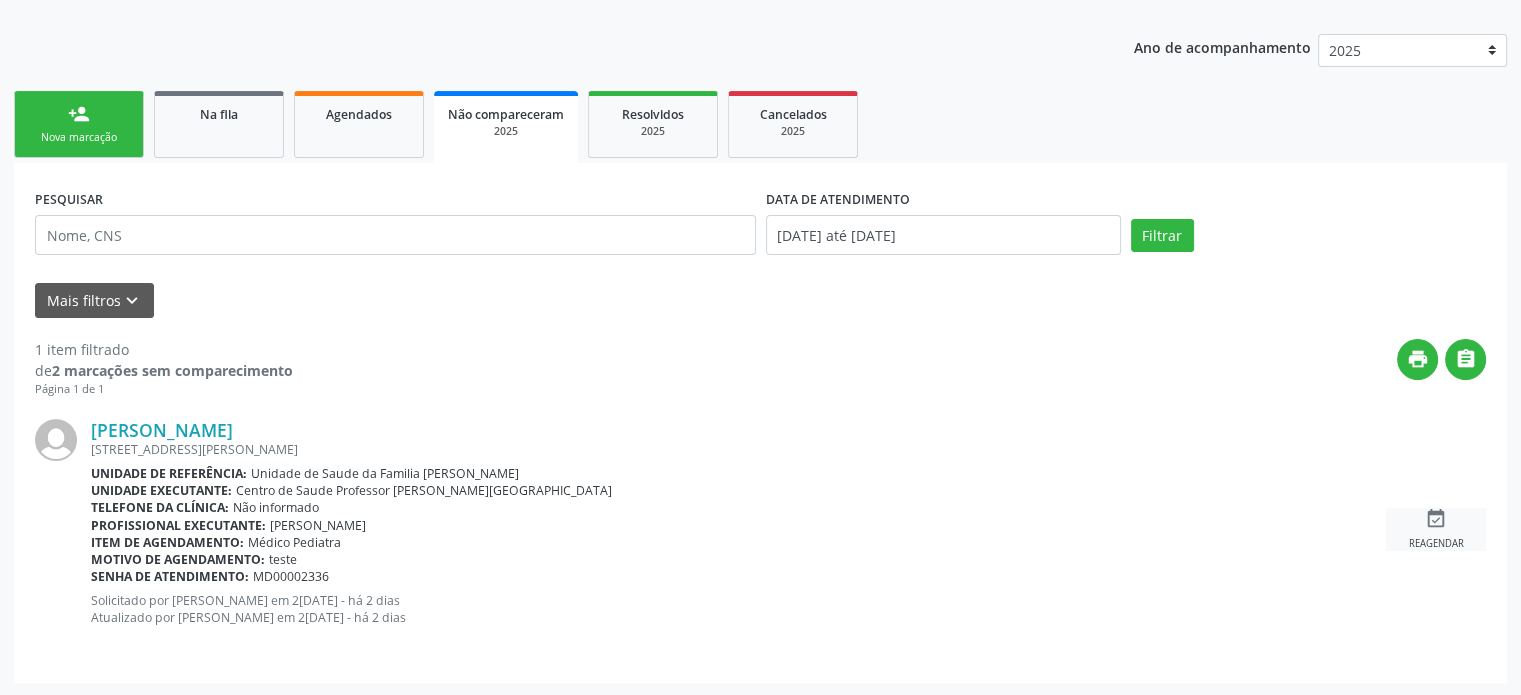 click on "event_available" at bounding box center (1436, 519) 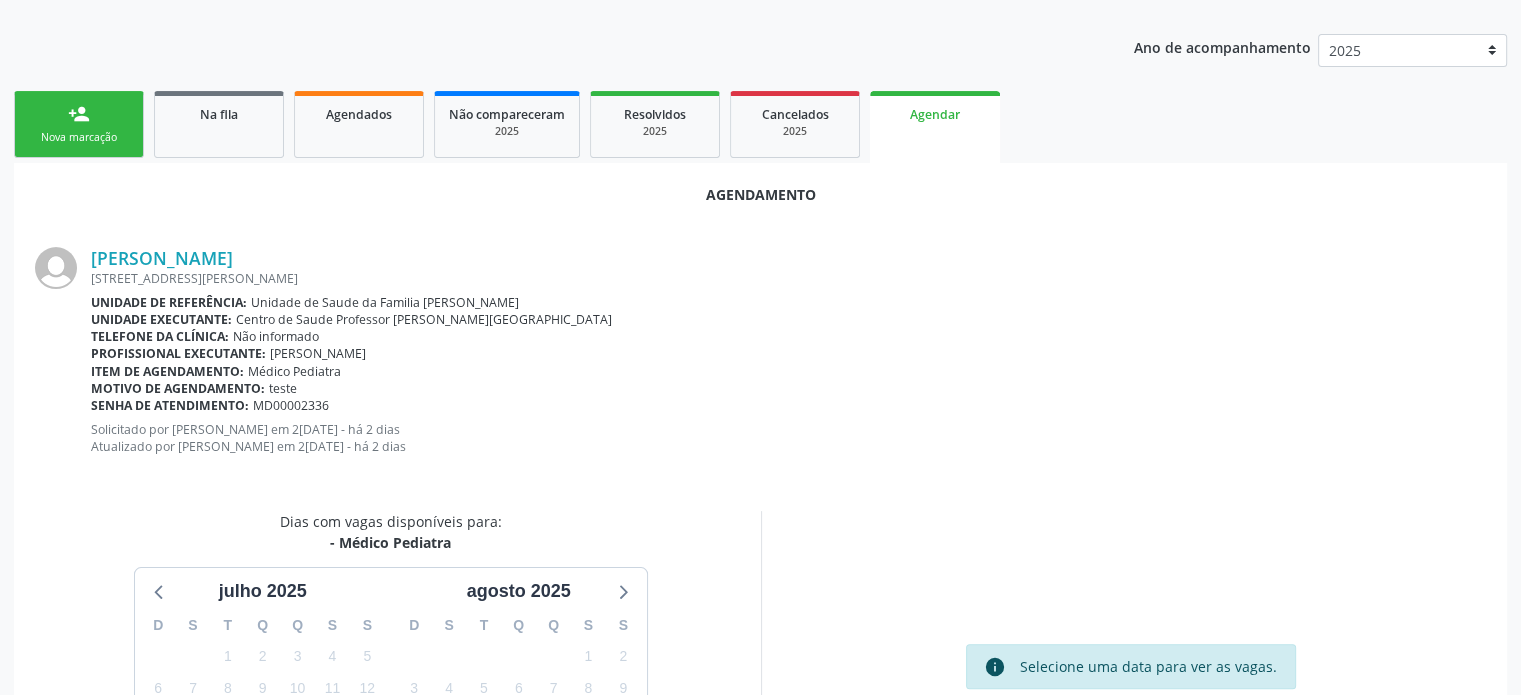 scroll, scrollTop: 573, scrollLeft: 0, axis: vertical 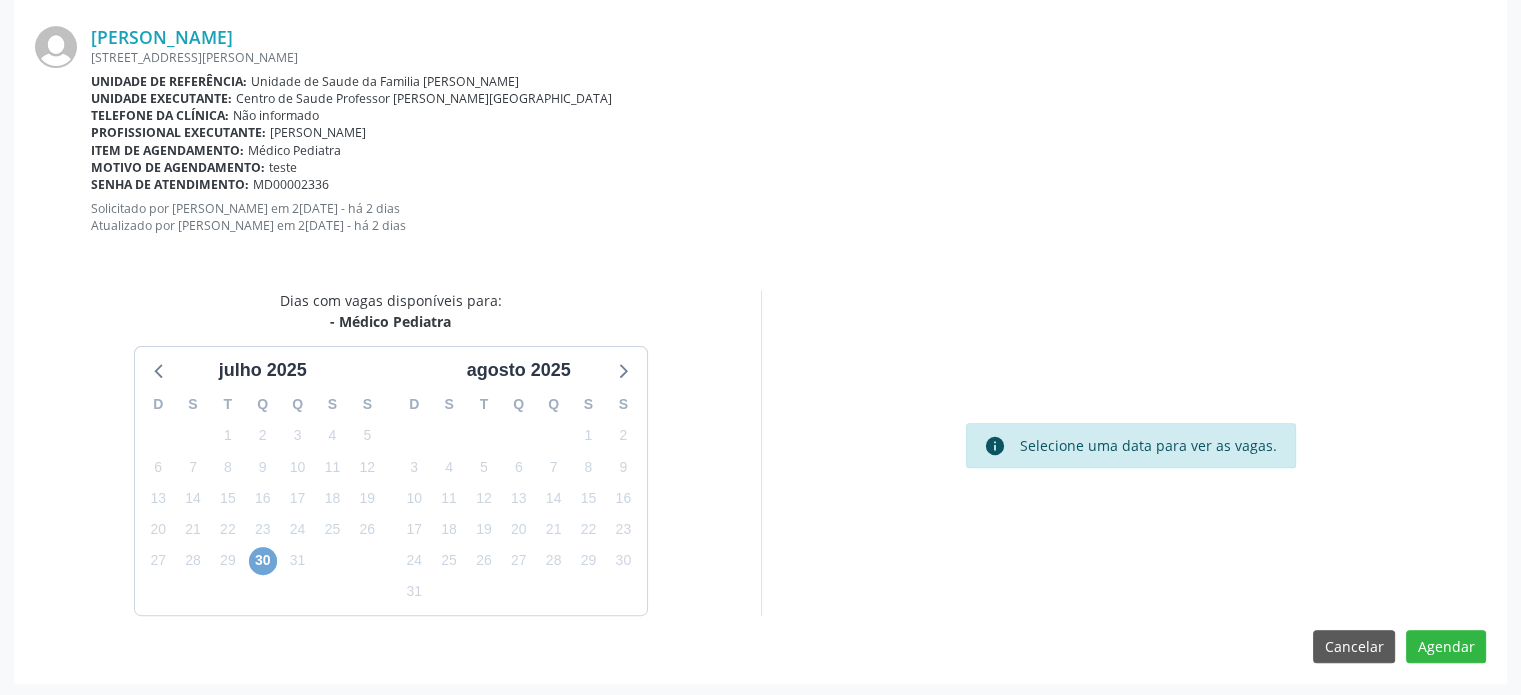 click on "30" at bounding box center [263, 561] 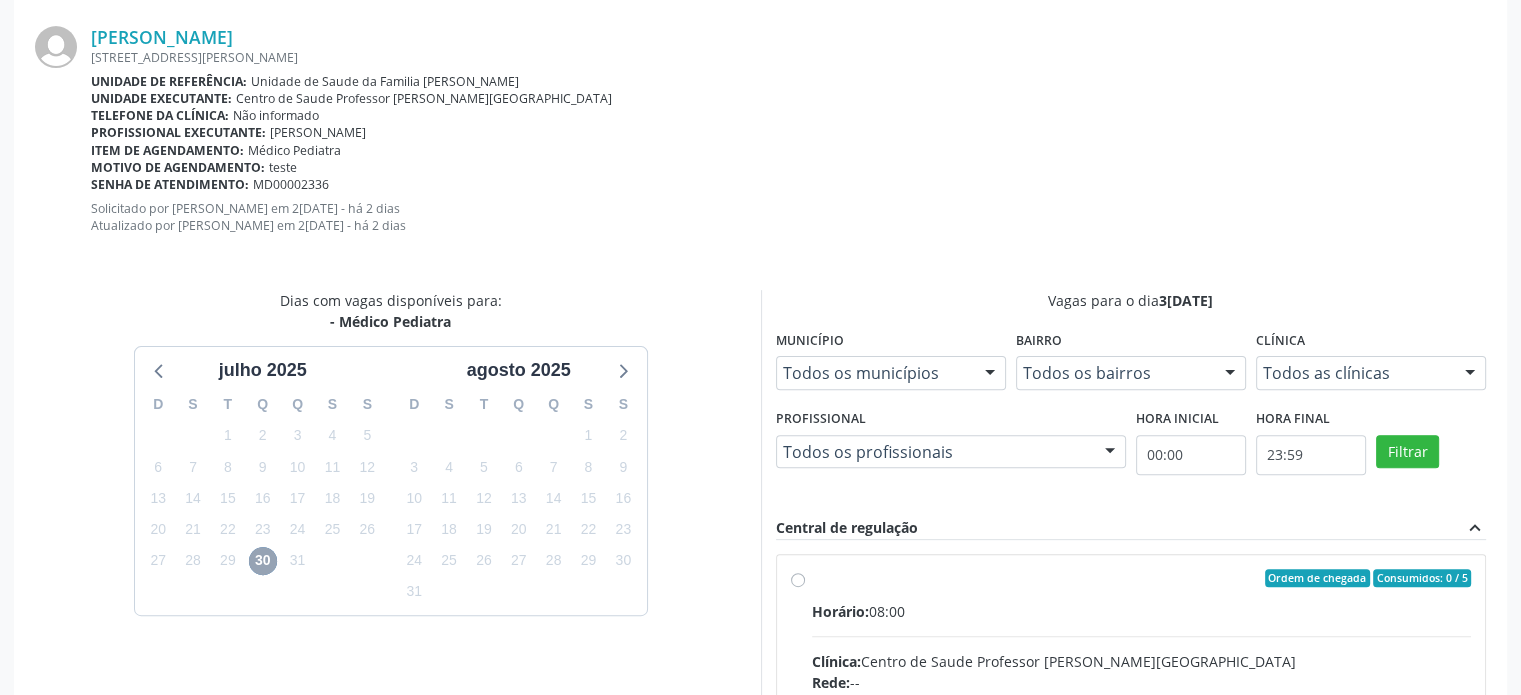 scroll, scrollTop: 780, scrollLeft: 0, axis: vertical 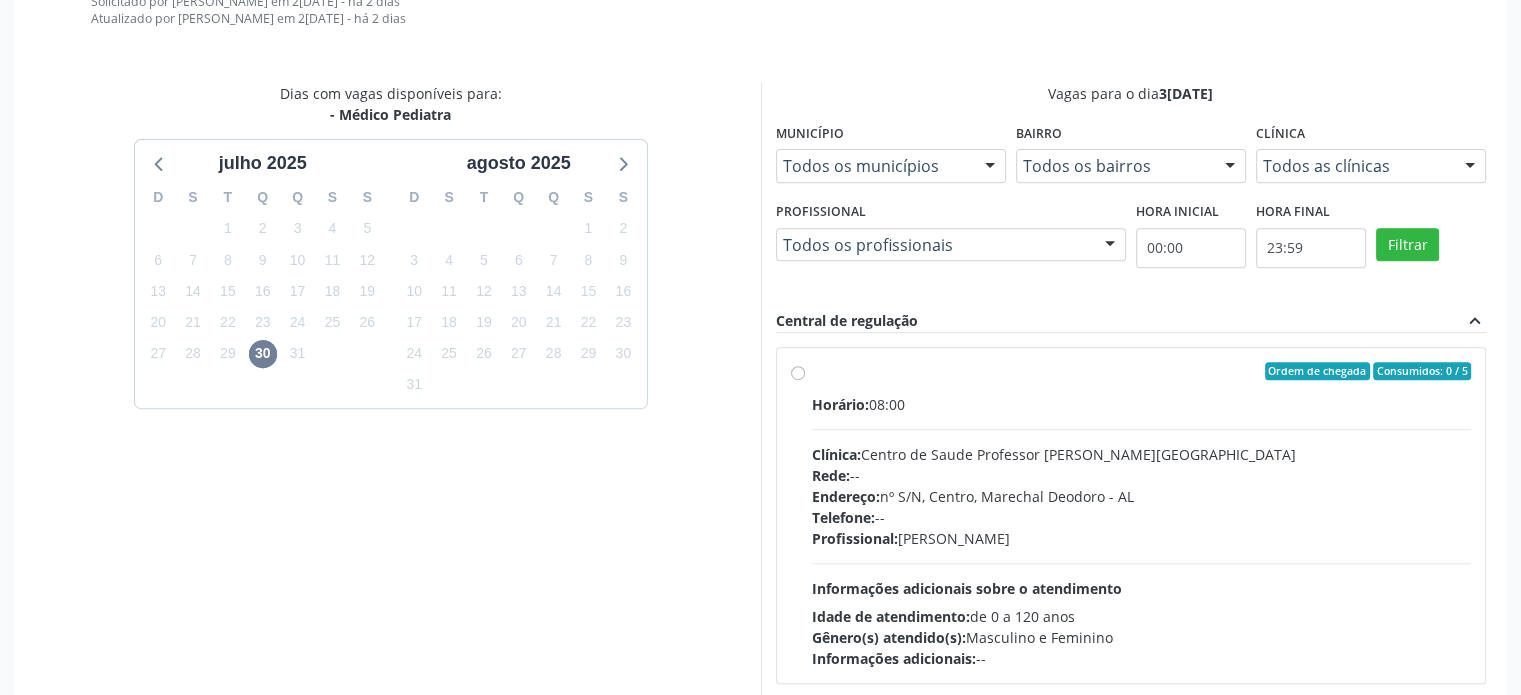 click on "Ordem de chegada
Consumidos: 0 / 5
Horário:   08:00
Clínica:  Centro de Saude Professor [PERSON_NAME]
Rede:
--
Endereço:   [STREET_ADDRESS][PERSON_NAME]
Telefone:   --
Profissional:
[PERSON_NAME]
Informações adicionais sobre o atendimento
Idade de atendimento:
de 0 a 120 anos
Gênero(s) atendido(s):
Masculino e Feminino
Informações adicionais:
--" at bounding box center [1142, 515] 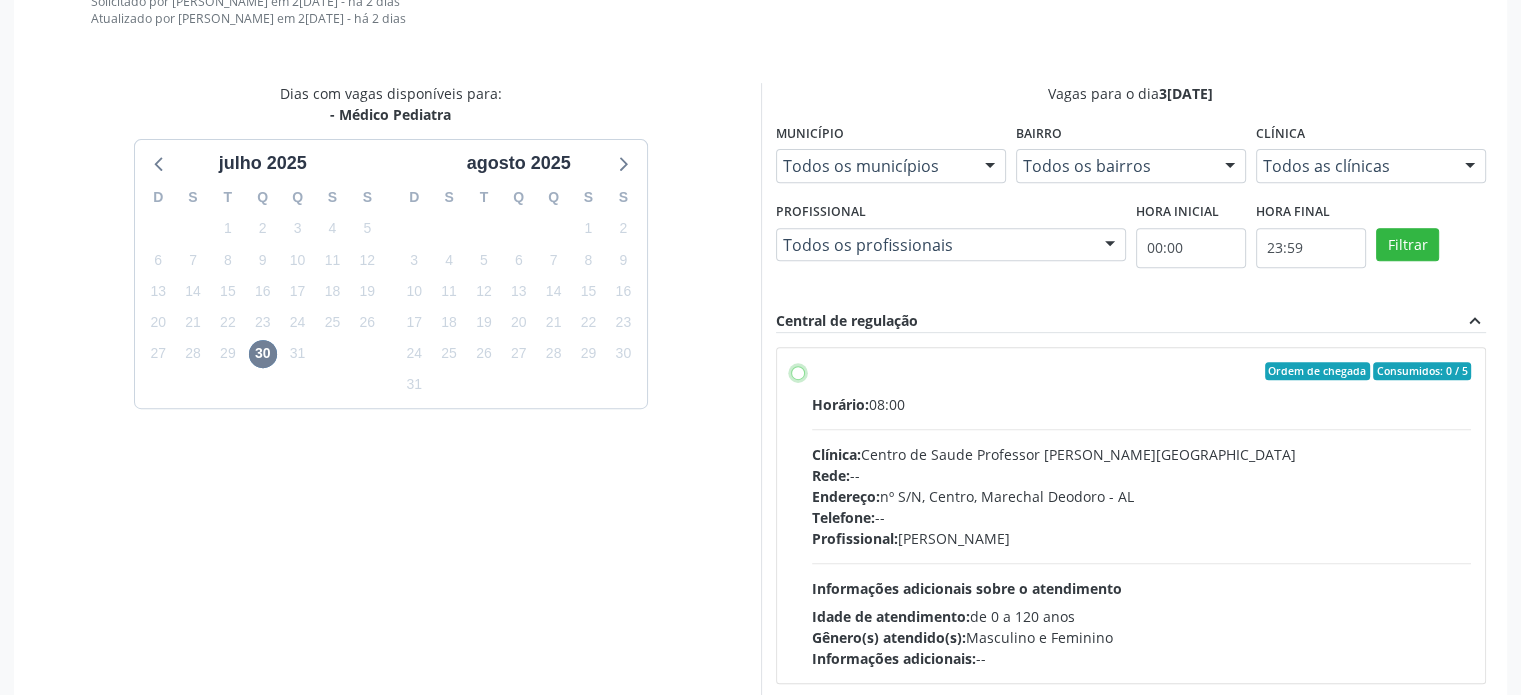 radio on "true" 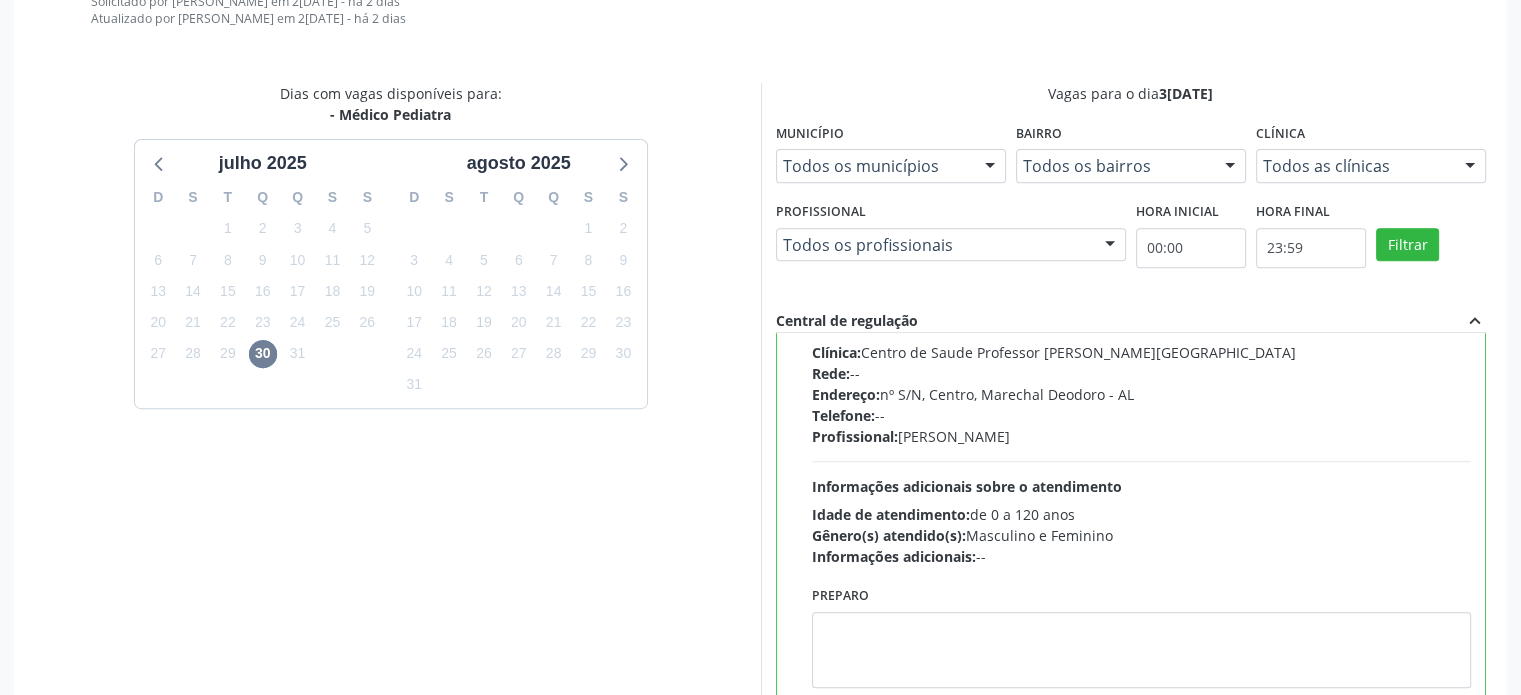 scroll, scrollTop: 448, scrollLeft: 0, axis: vertical 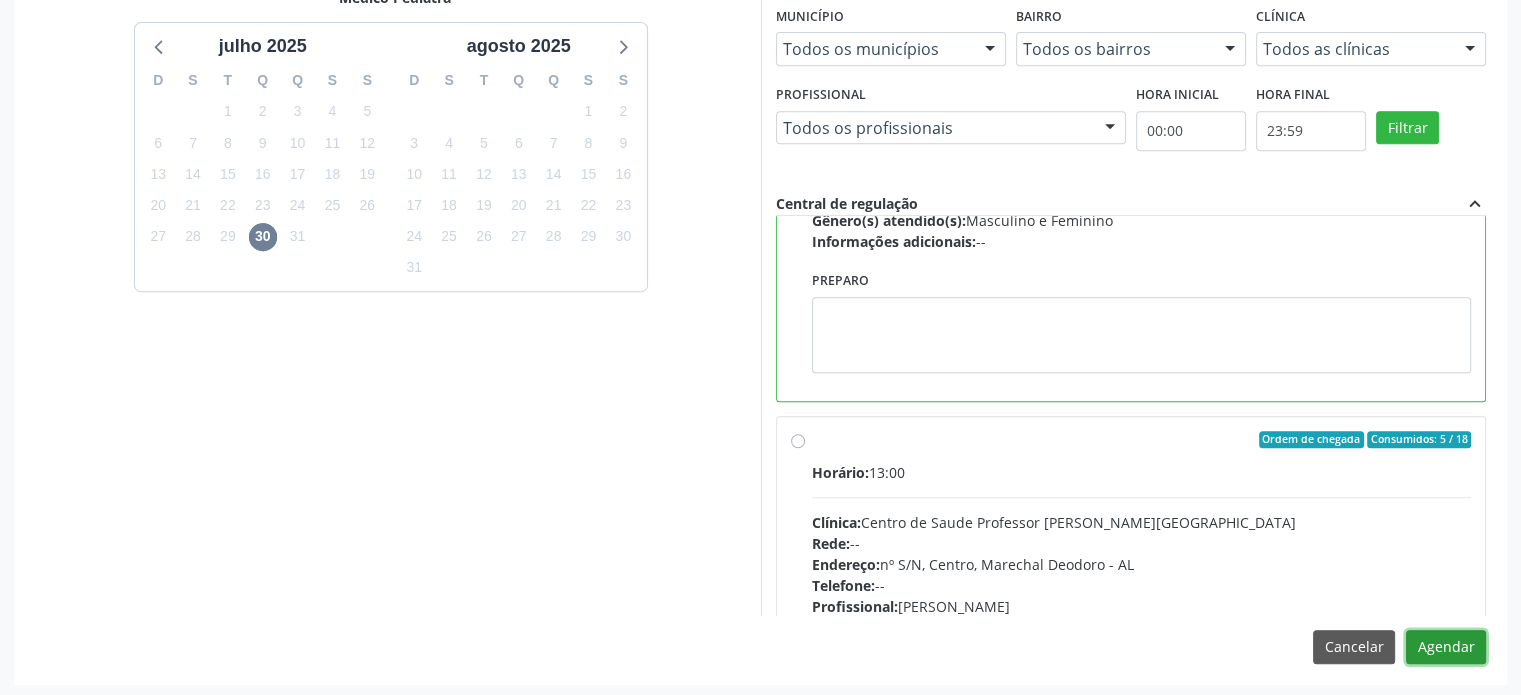 click on "Agendar" at bounding box center (1446, 647) 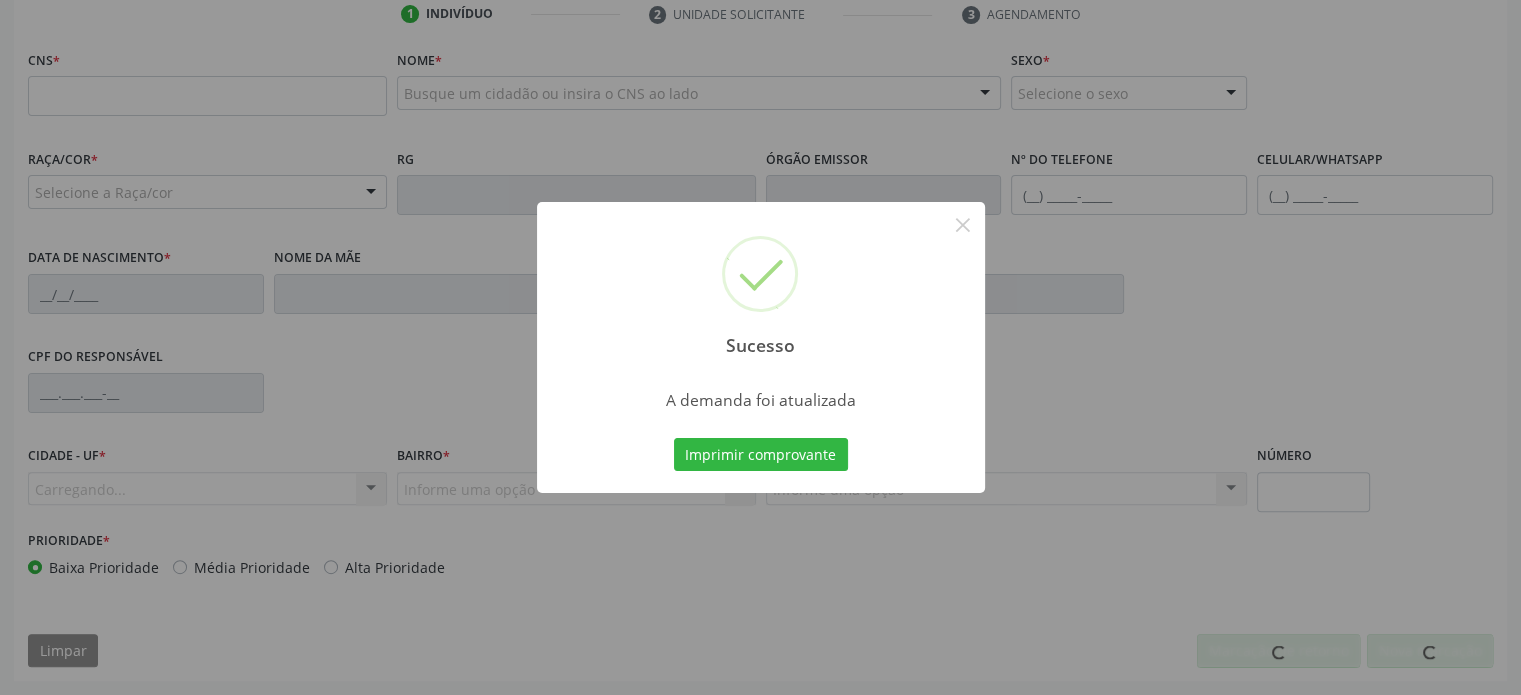 scroll, scrollTop: 532, scrollLeft: 0, axis: vertical 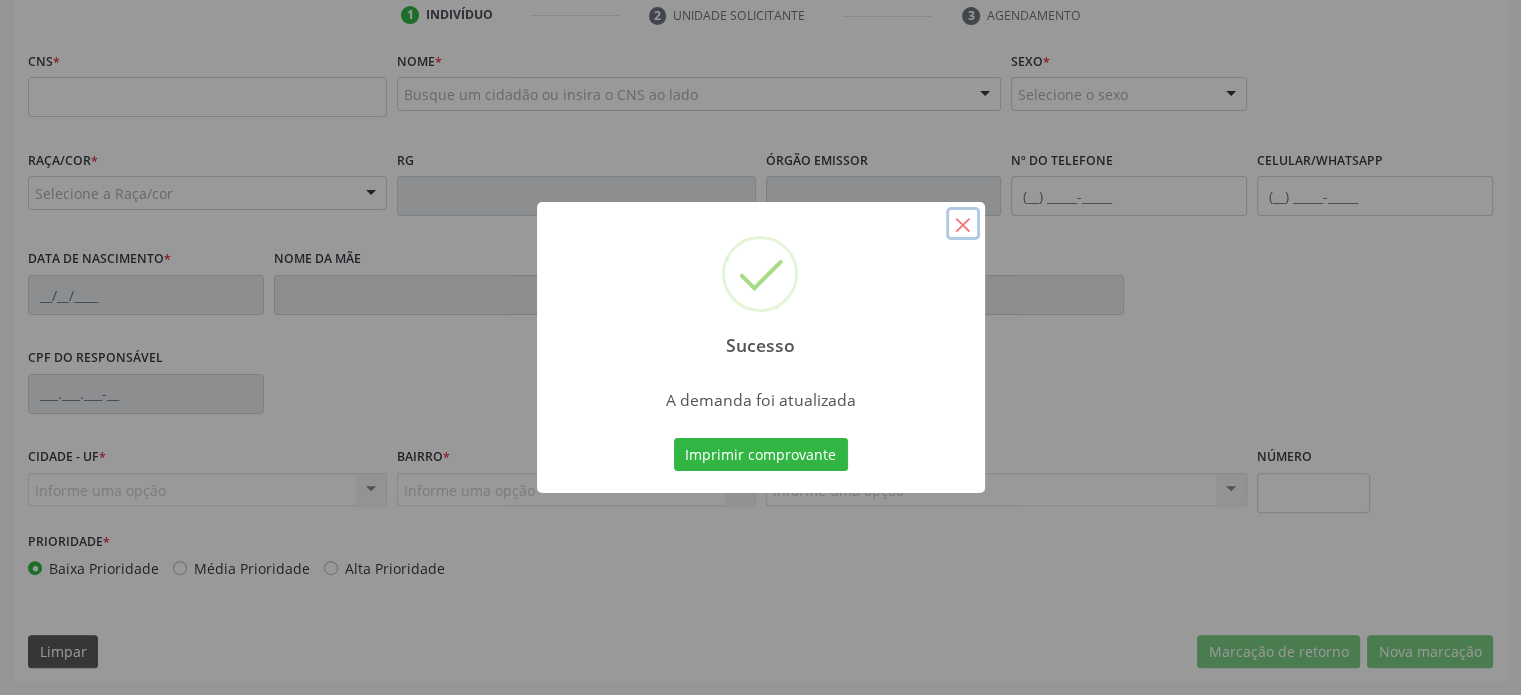 click on "×" at bounding box center (963, 224) 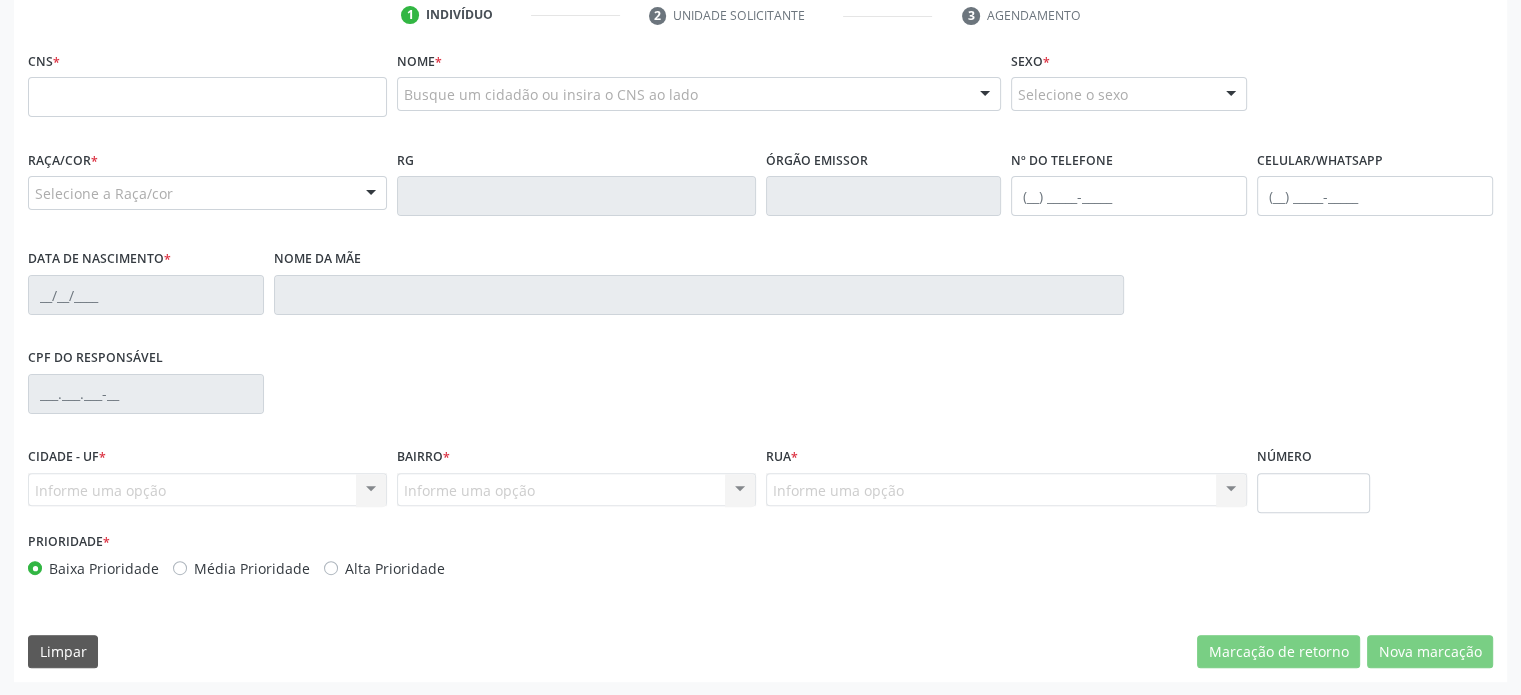 scroll, scrollTop: 0, scrollLeft: 0, axis: both 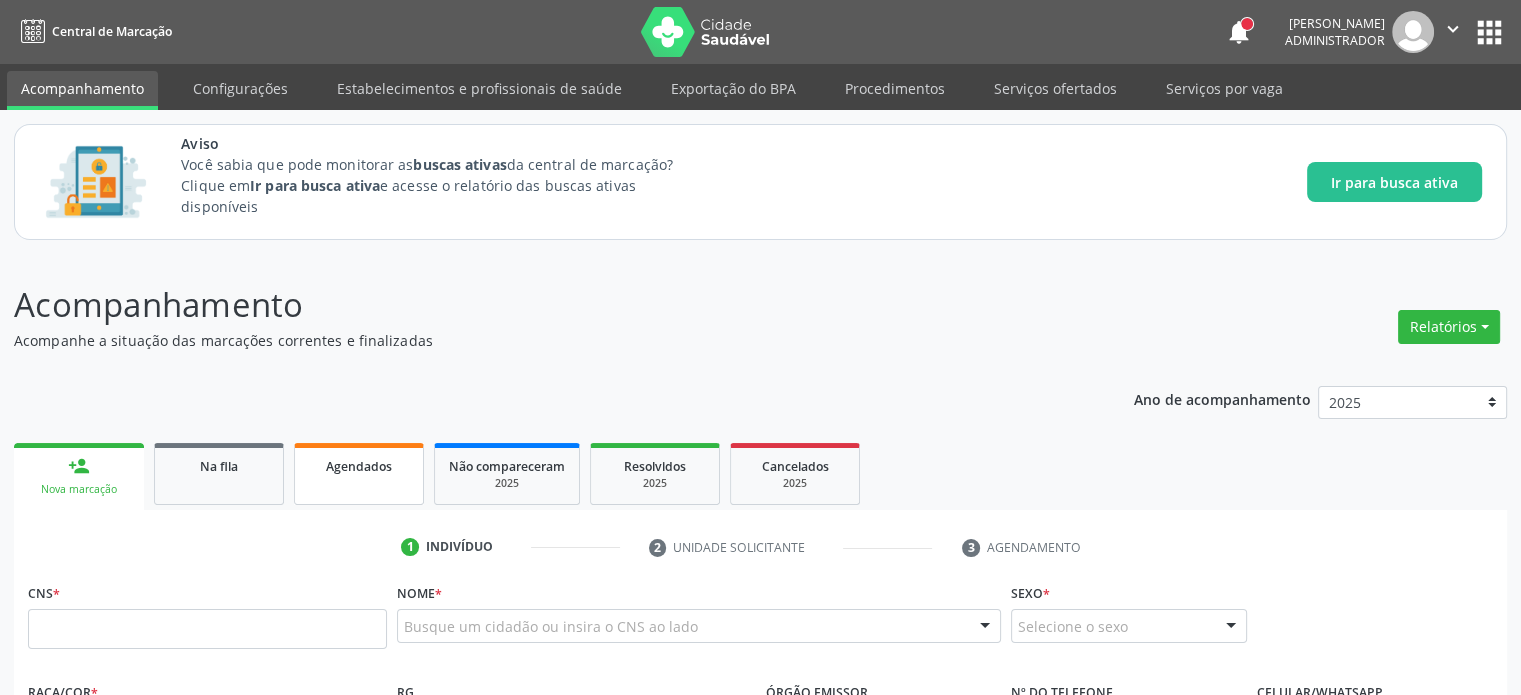 click on "Agendados" at bounding box center [359, 474] 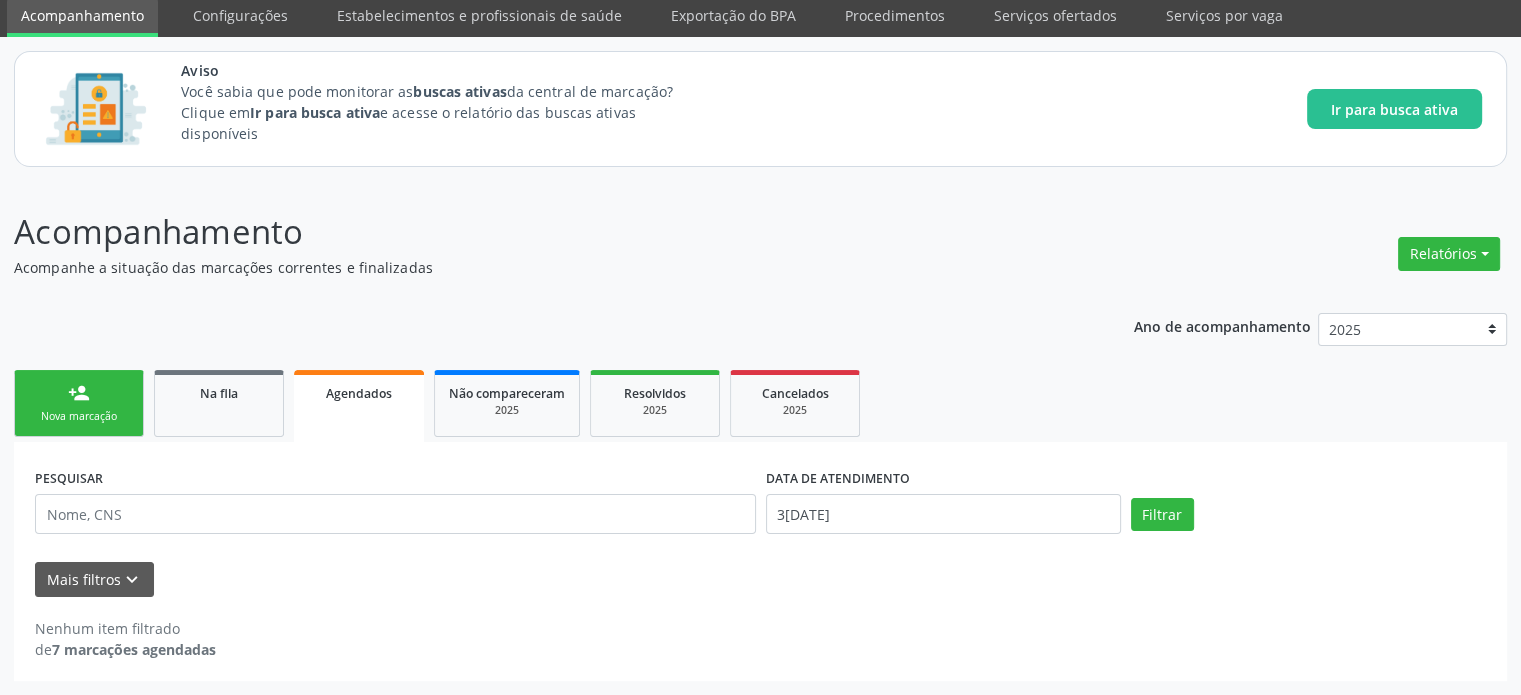 scroll, scrollTop: 71, scrollLeft: 0, axis: vertical 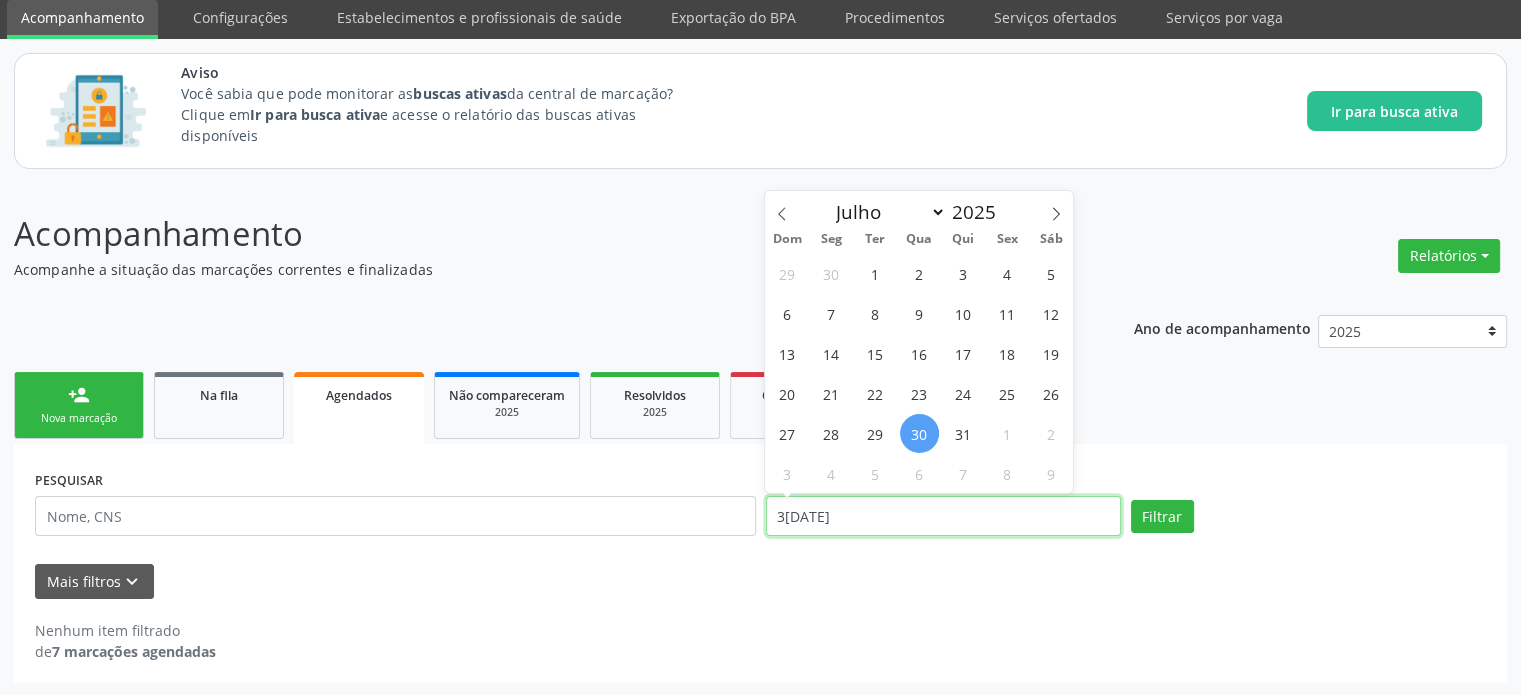 click on "3[DATE]" at bounding box center [943, 516] 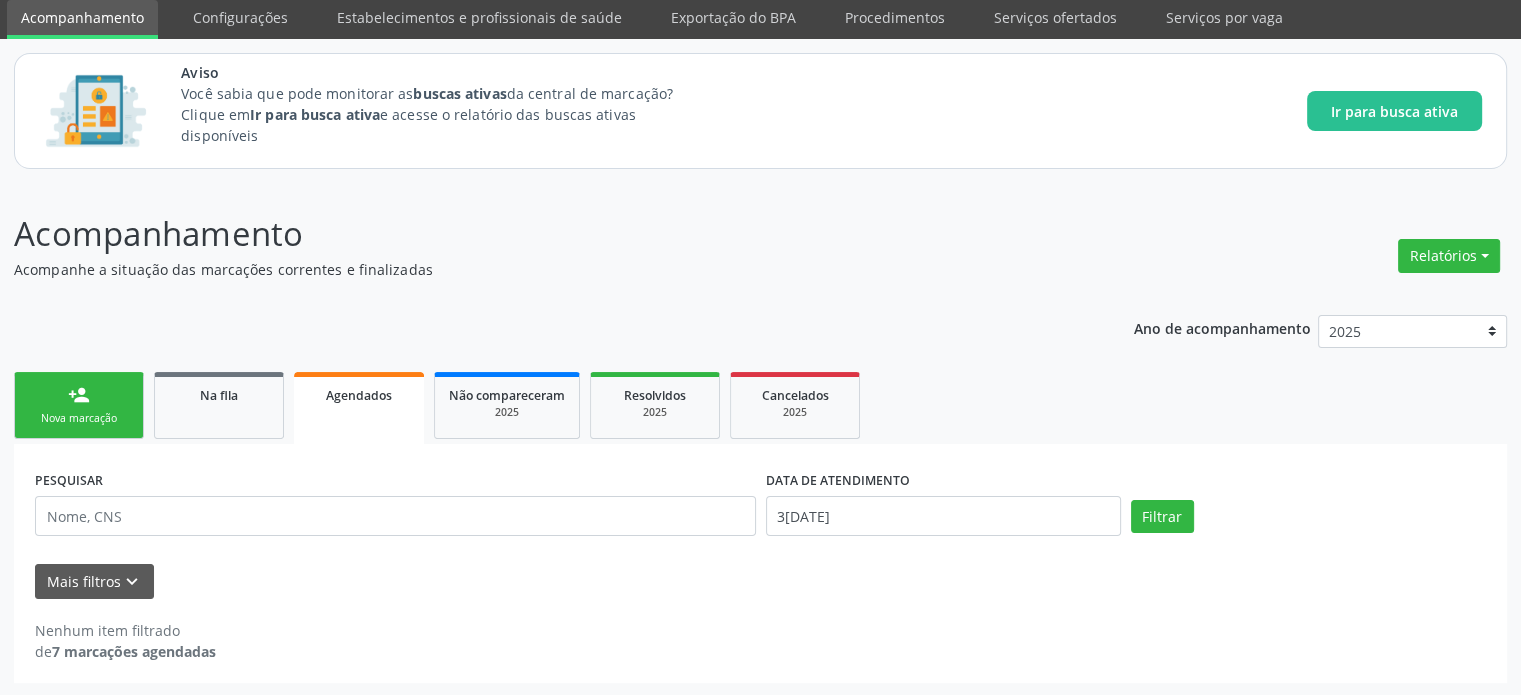 click on "Mais filtros
keyboard_arrow_down" at bounding box center (760, 581) 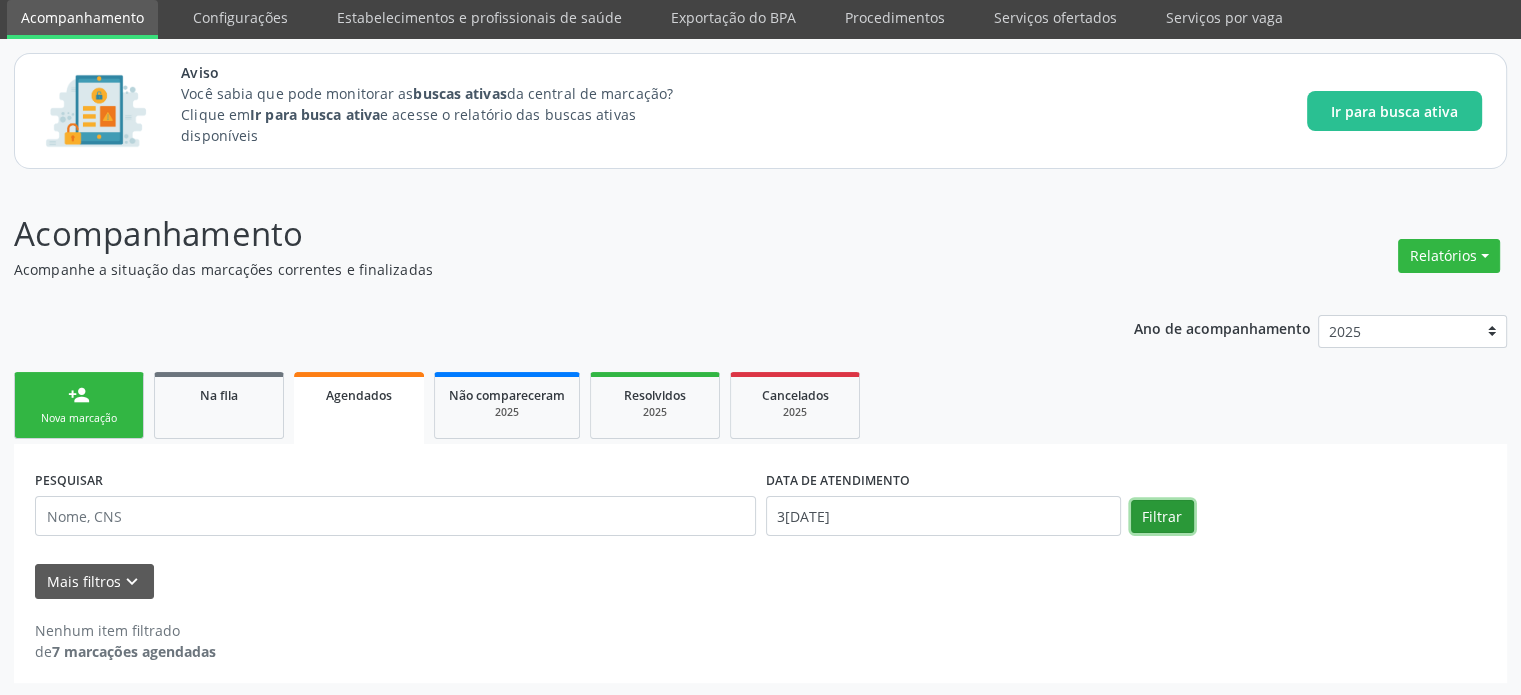 click on "Filtrar" at bounding box center [1162, 517] 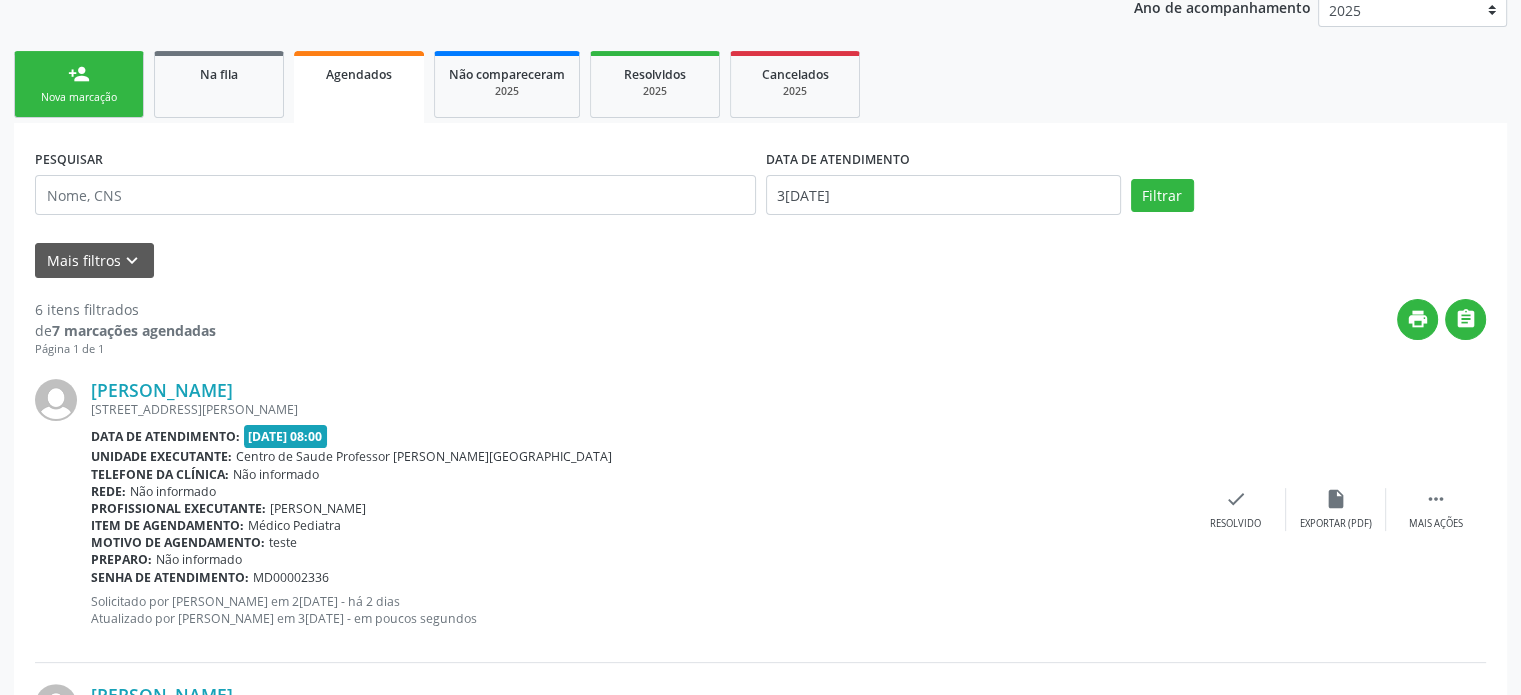 scroll, scrollTop: 392, scrollLeft: 0, axis: vertical 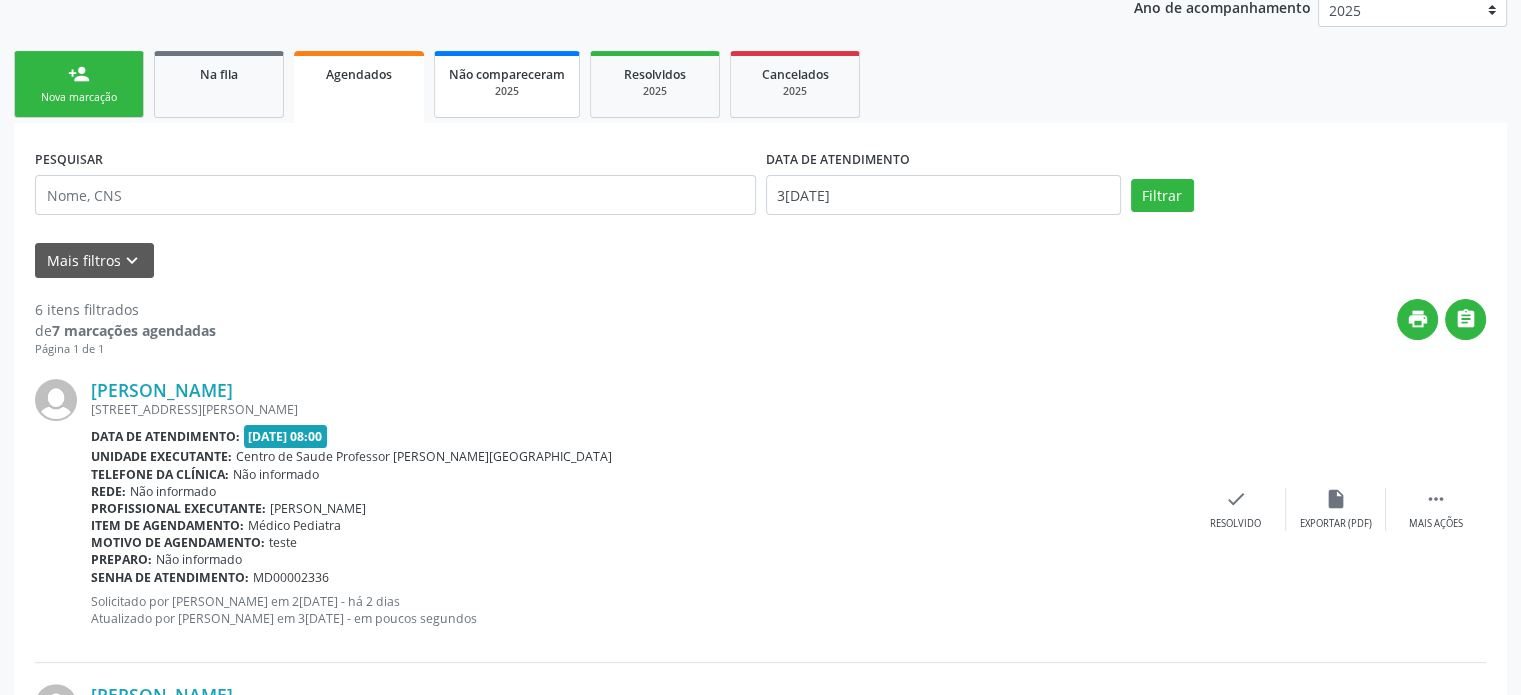click on "Não compareceram
2025" at bounding box center (507, 84) 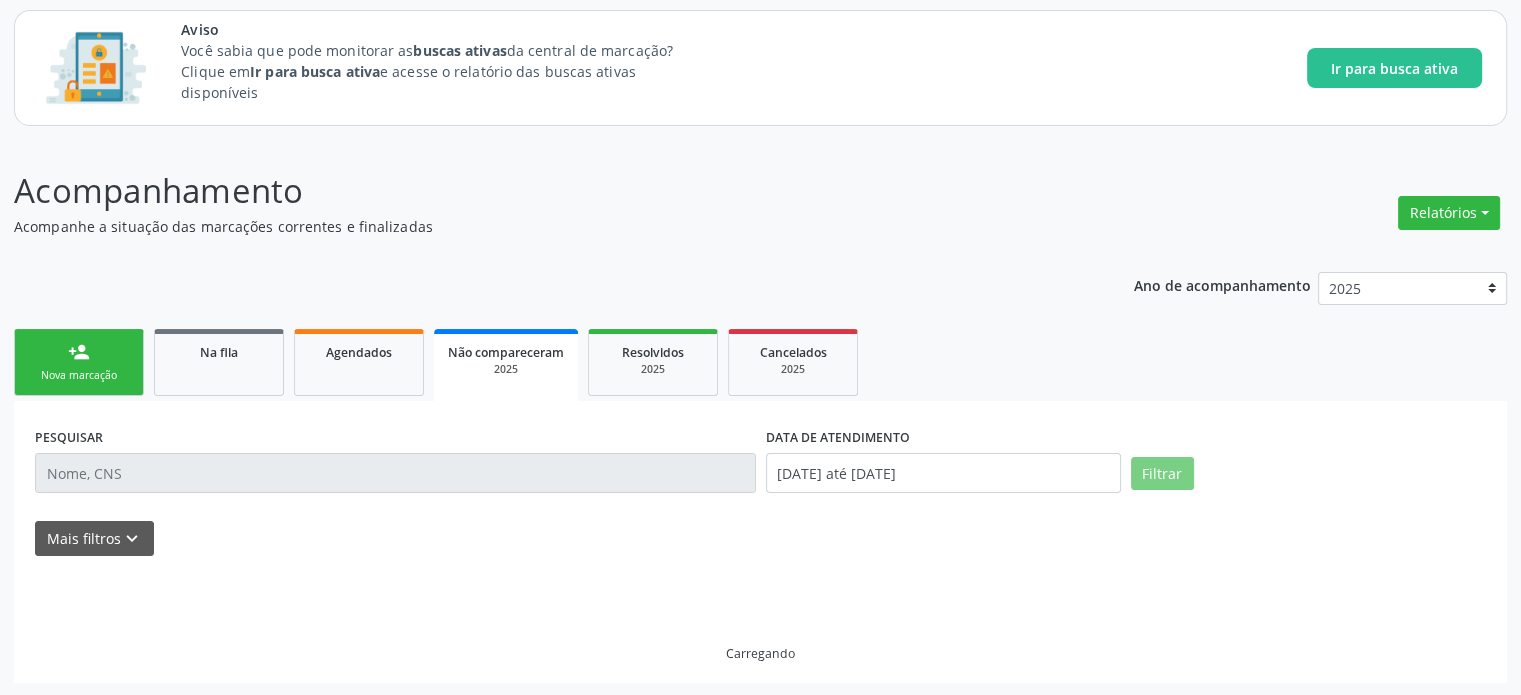 scroll, scrollTop: 71, scrollLeft: 0, axis: vertical 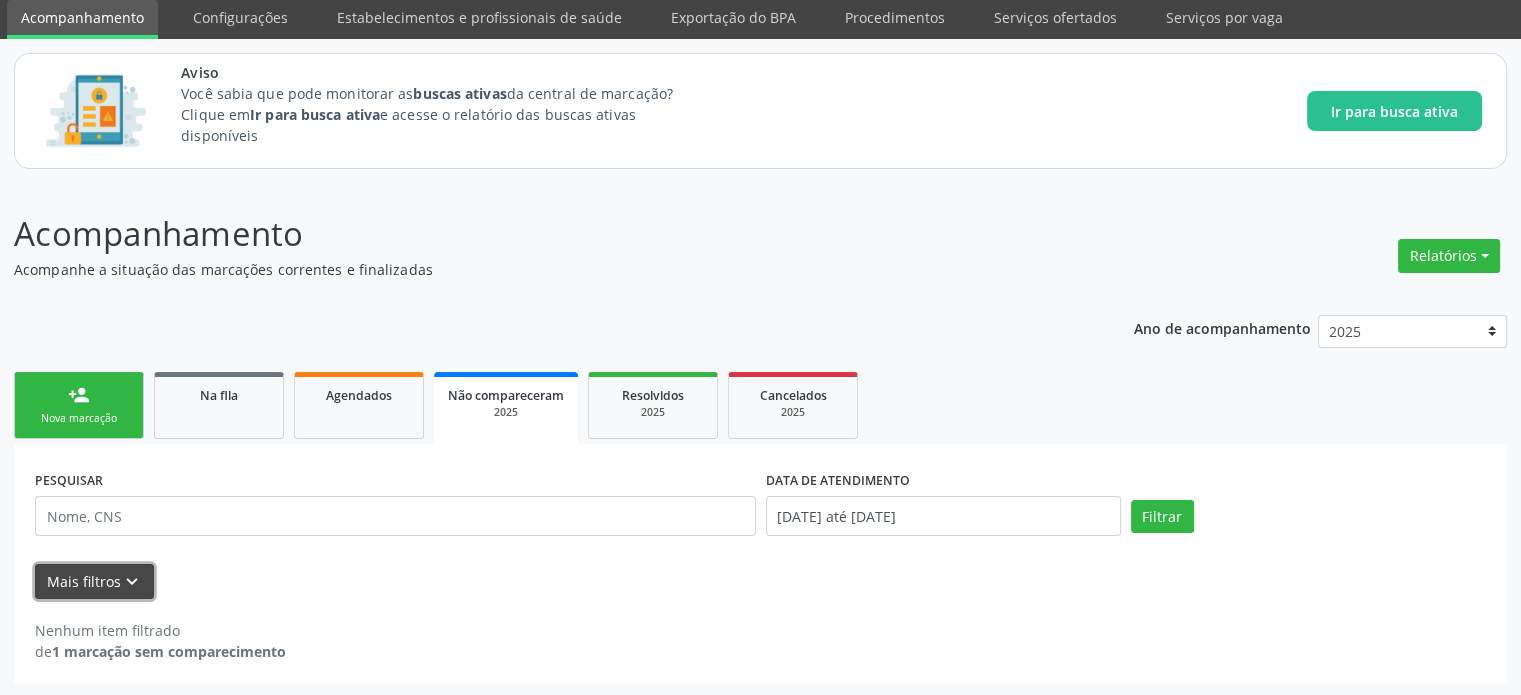 click on "Mais filtros
keyboard_arrow_down" at bounding box center (94, 581) 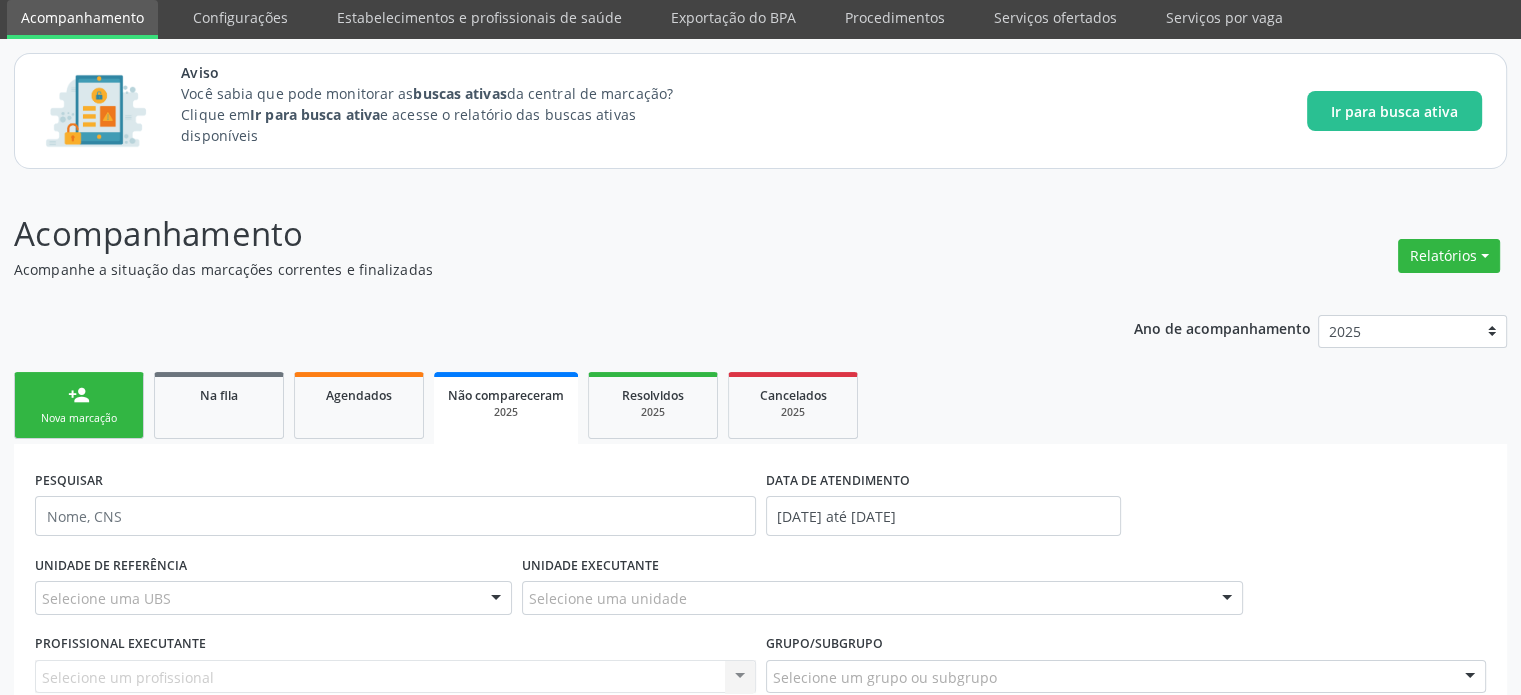 scroll, scrollTop: 292, scrollLeft: 0, axis: vertical 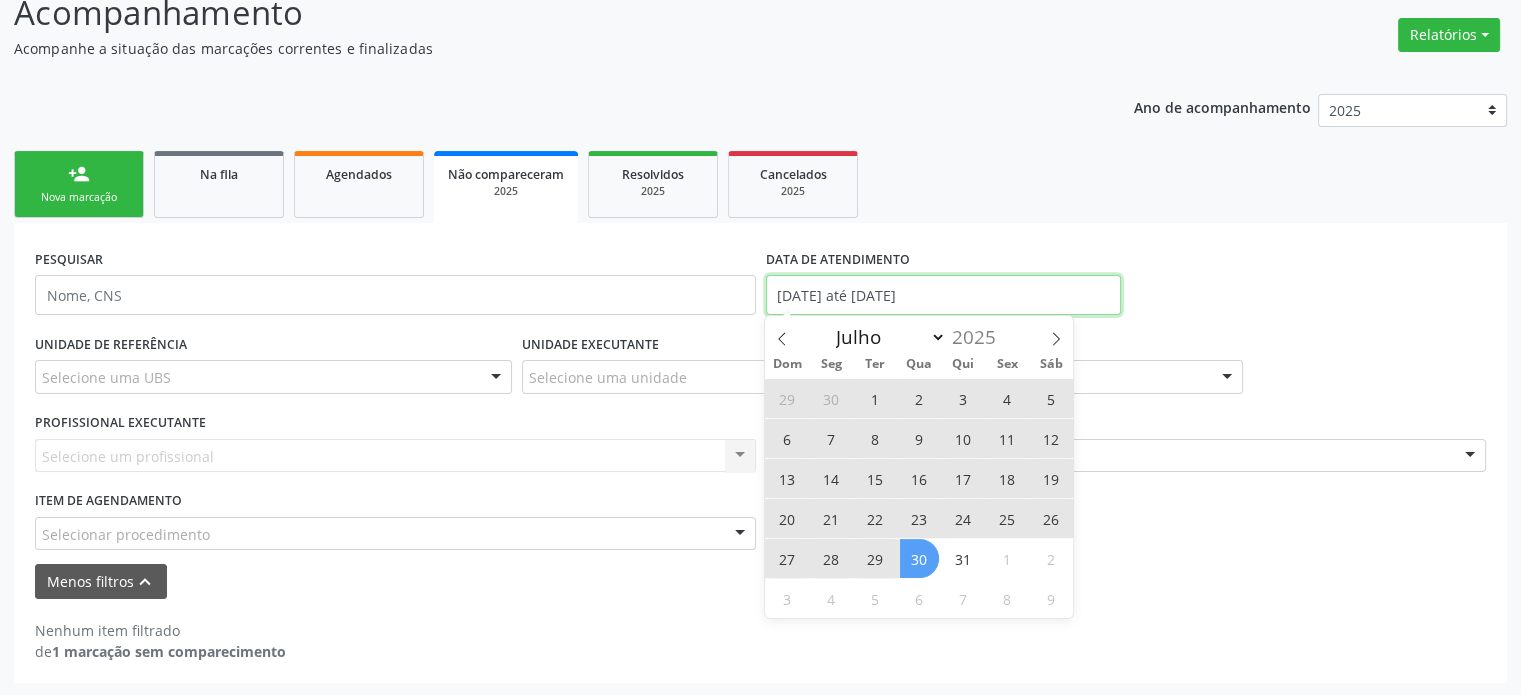 click on "[DATE] até [DATE]" at bounding box center [943, 295] 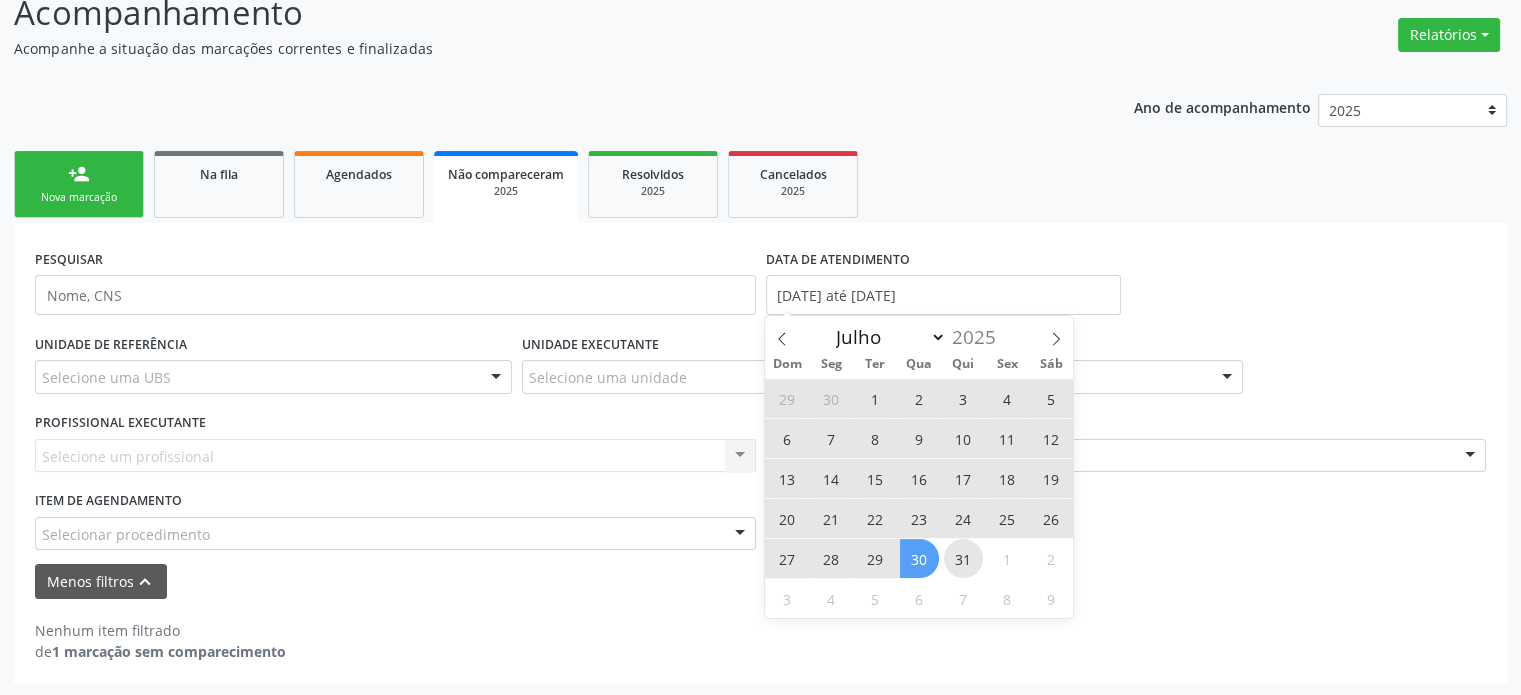 click on "31" at bounding box center (963, 558) 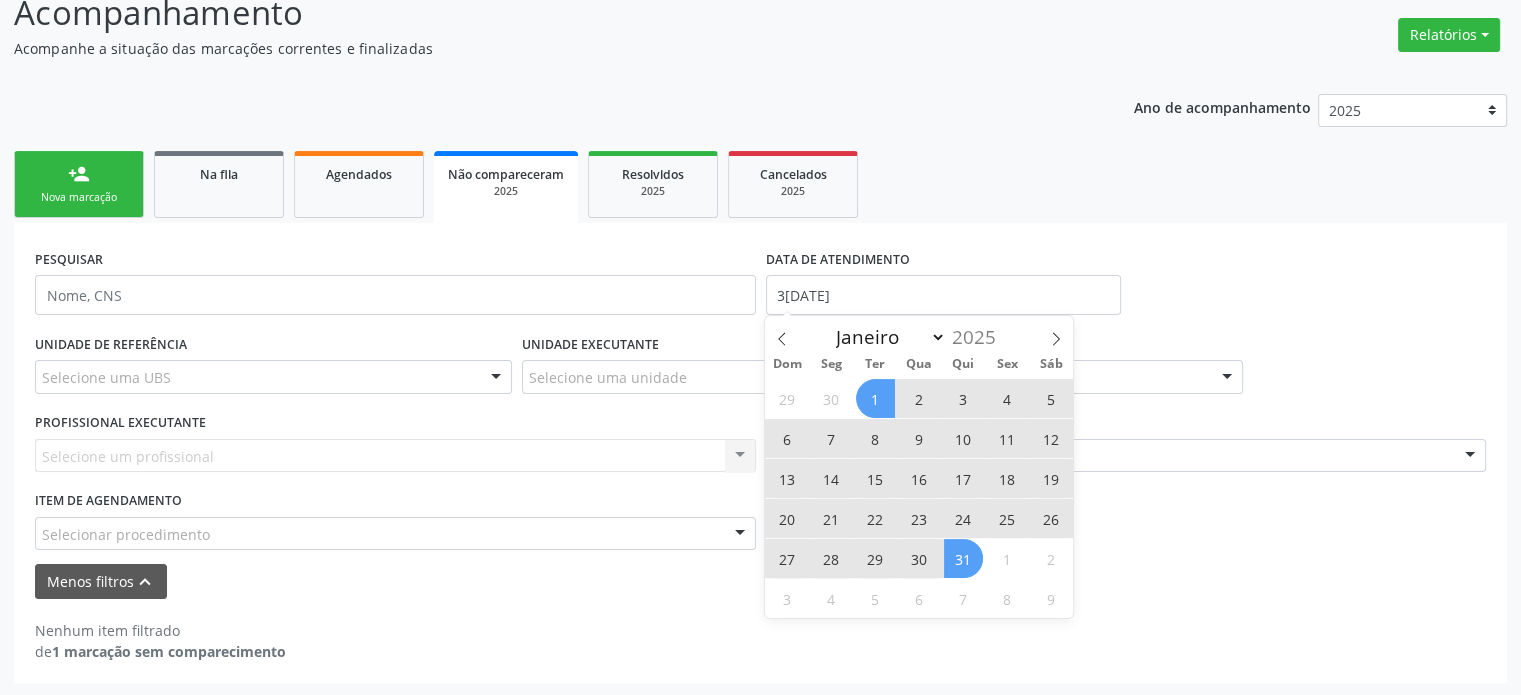 click on "1" at bounding box center (875, 398) 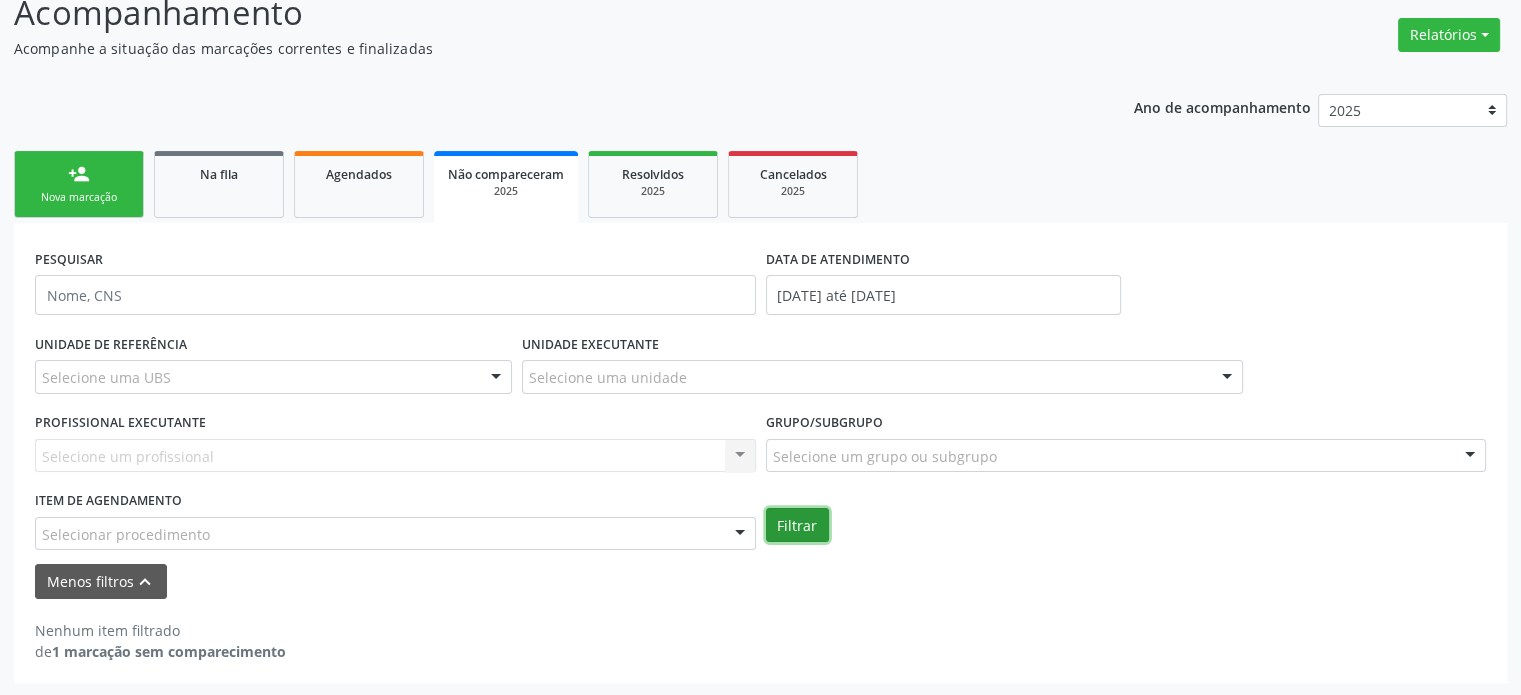 click on "Filtrar" at bounding box center [797, 525] 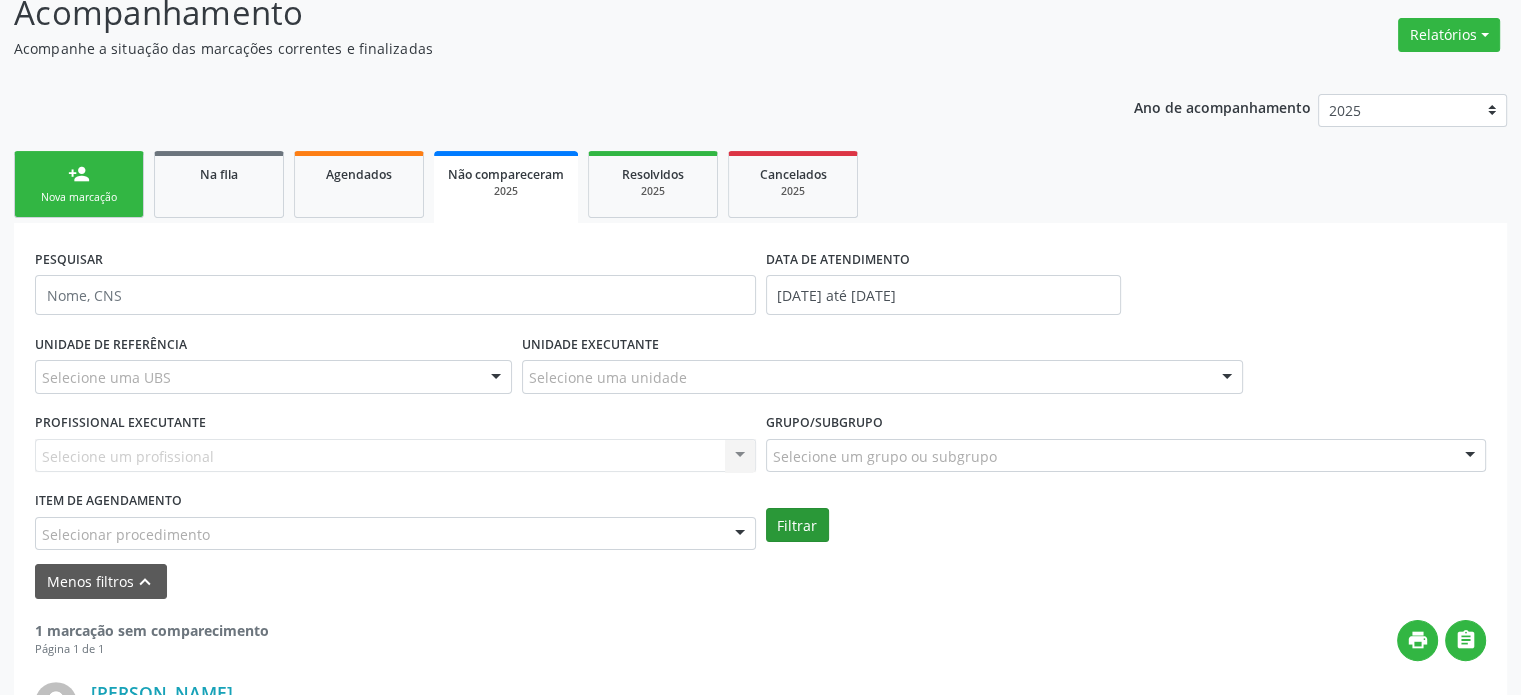 scroll, scrollTop: 555, scrollLeft: 0, axis: vertical 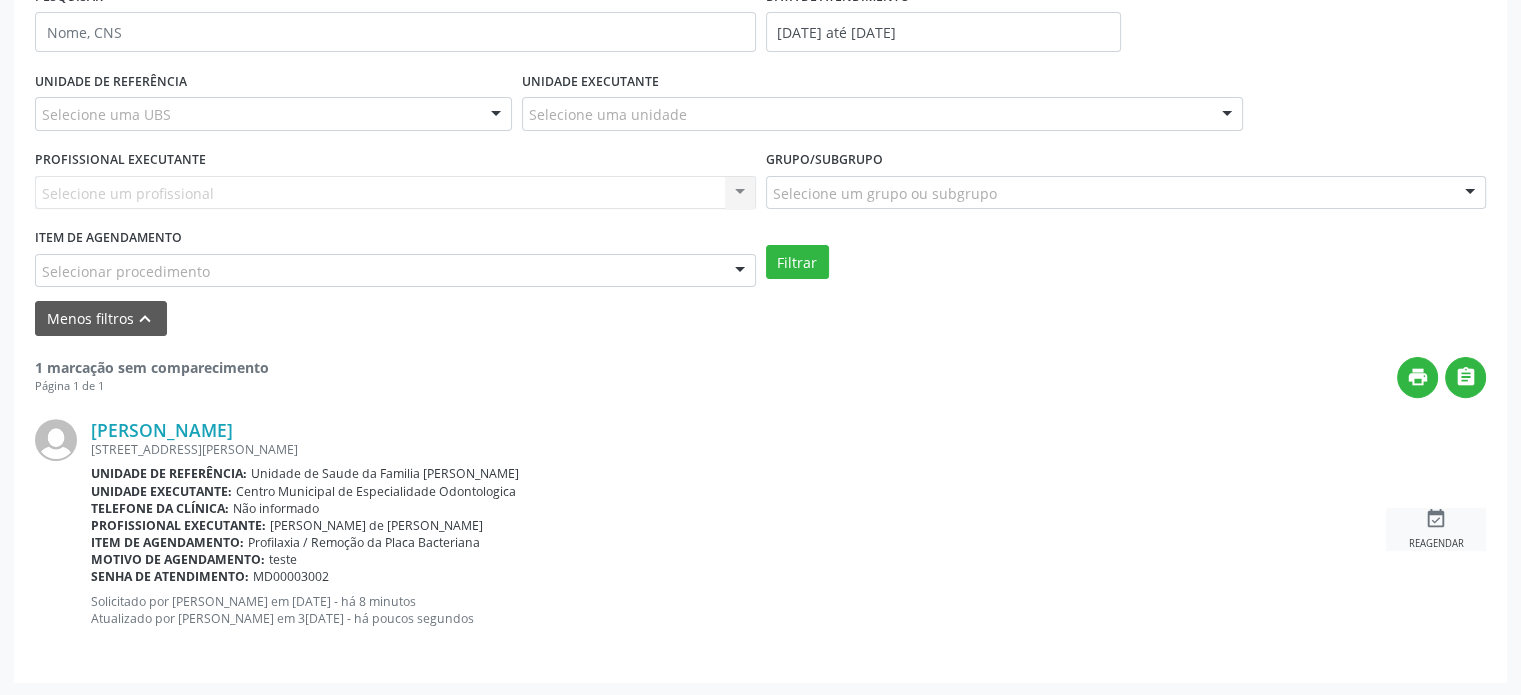 click on "event_available" at bounding box center (1436, 519) 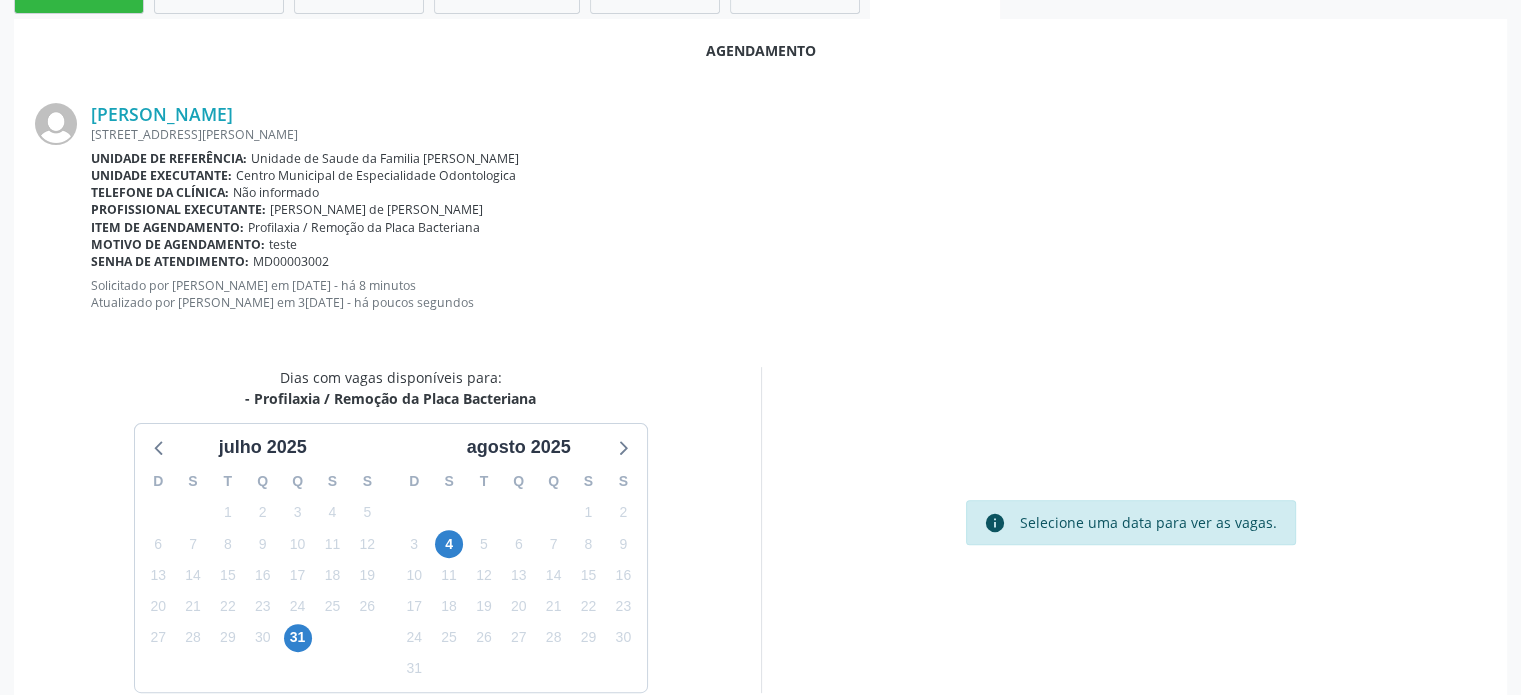 scroll, scrollTop: 573, scrollLeft: 0, axis: vertical 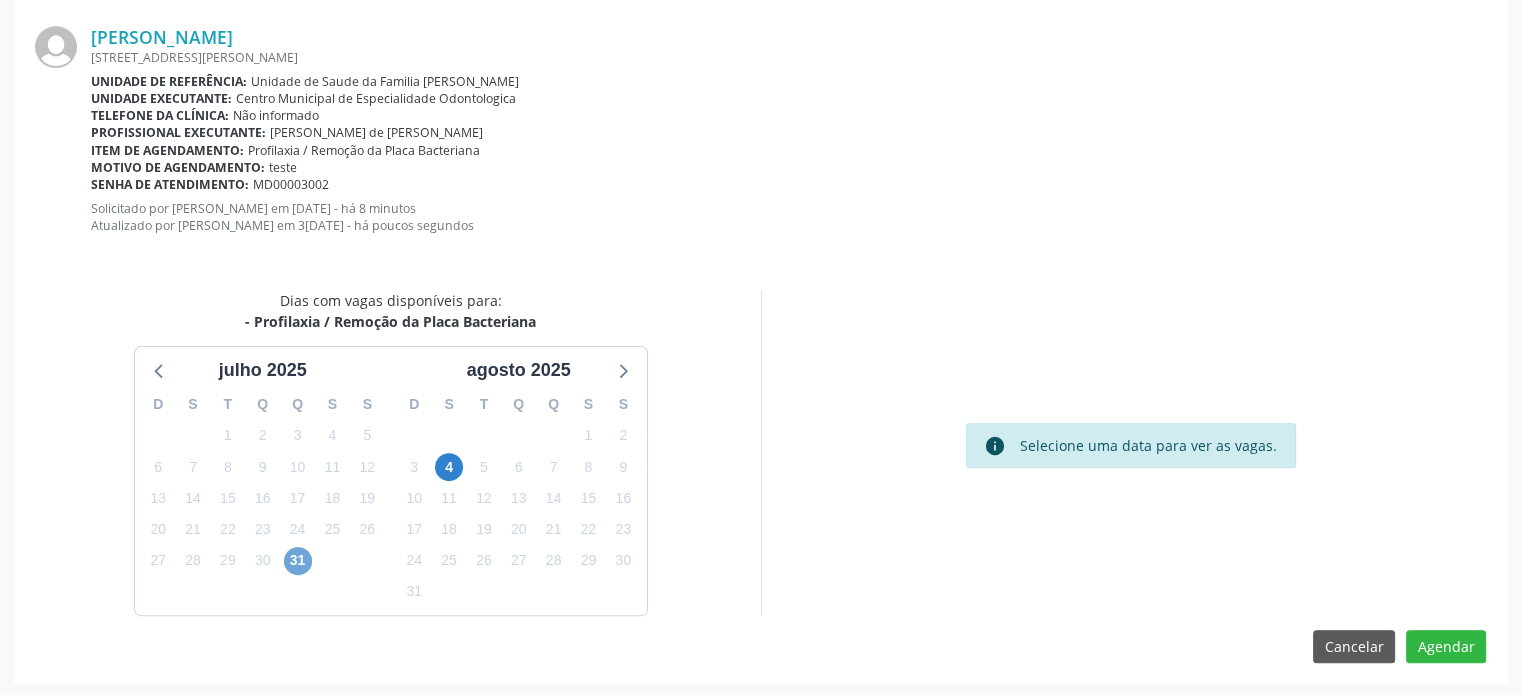 click on "31" at bounding box center (298, 561) 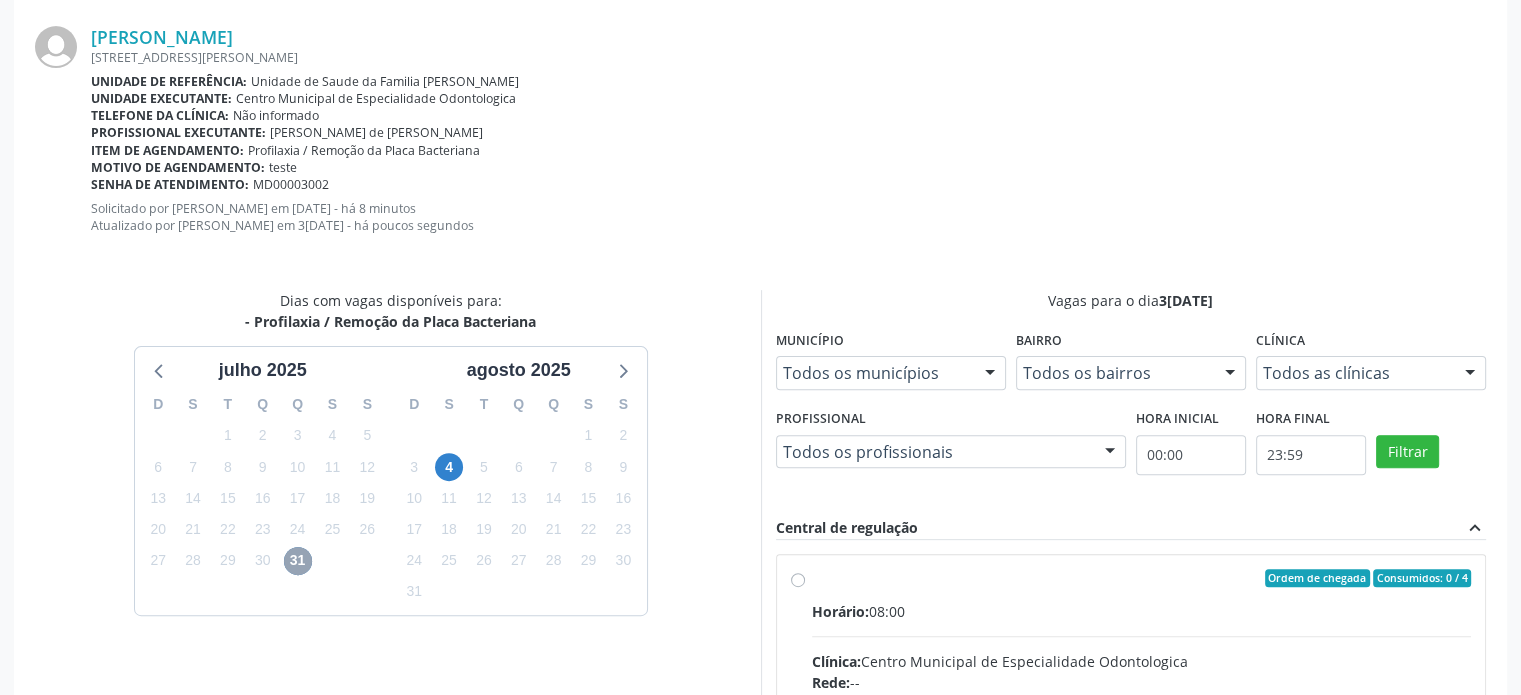 scroll, scrollTop: 862, scrollLeft: 0, axis: vertical 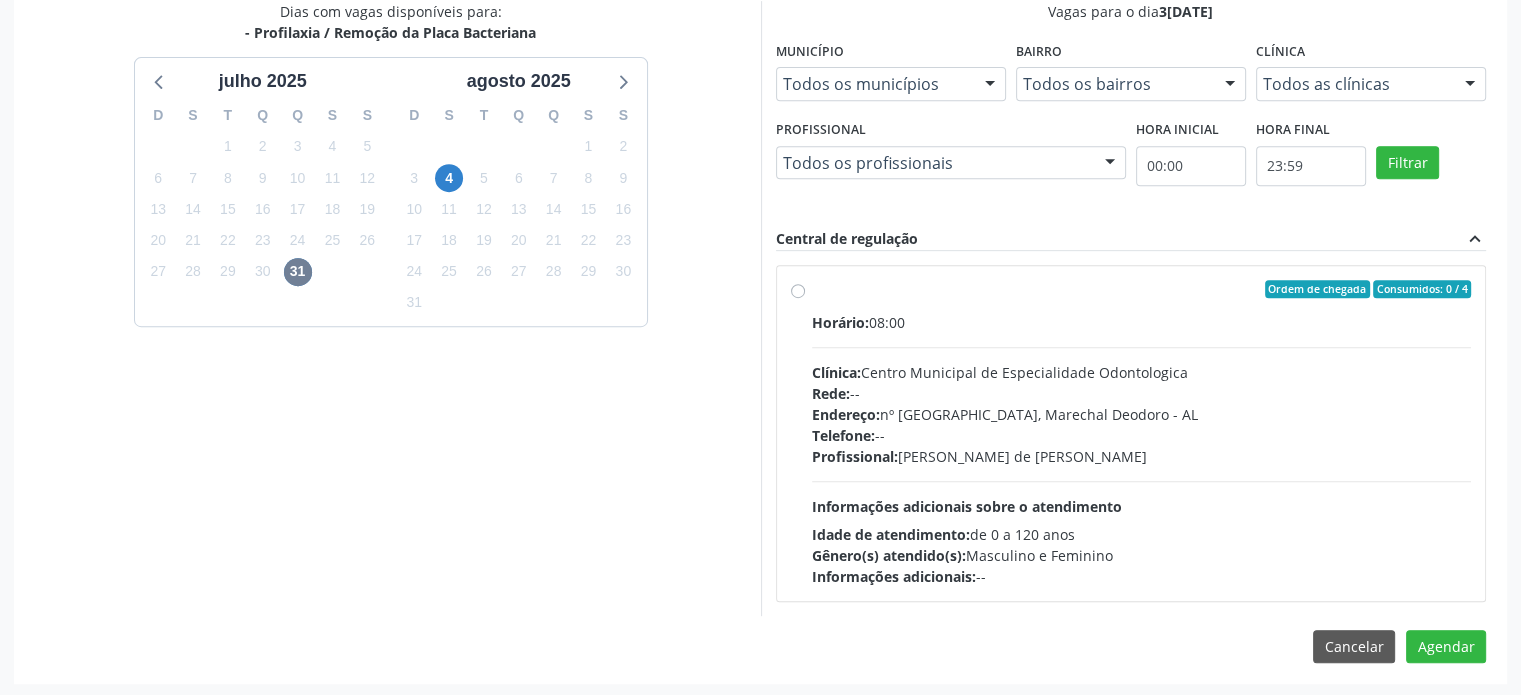 click on "Ordem de chegada
Consumidos: 0 / 4
Horário:   08:00
Clínica:  Centro Municipal de Especialidade Odontologica
Rede:
--
Endereço:   [STREET_ADDRESS]
Telefone:   --
Profissional:
[PERSON_NAME] de Paiva [PERSON_NAME]
Informações adicionais sobre o atendimento
Idade de atendimento:
de 0 a 120 anos
Gênero(s) atendido(s):
Masculino e Feminino
Informações adicionais:
--" at bounding box center (1131, 433) 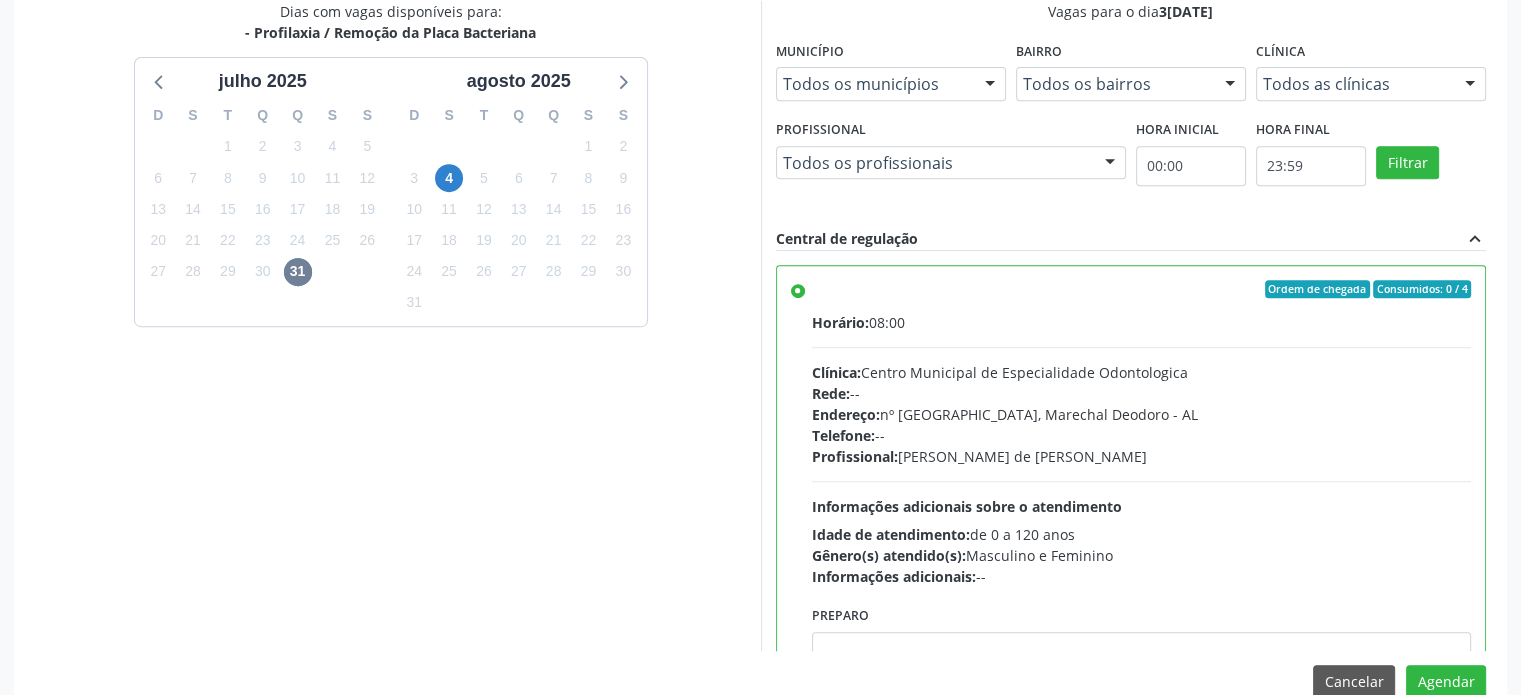 scroll, scrollTop: 98, scrollLeft: 0, axis: vertical 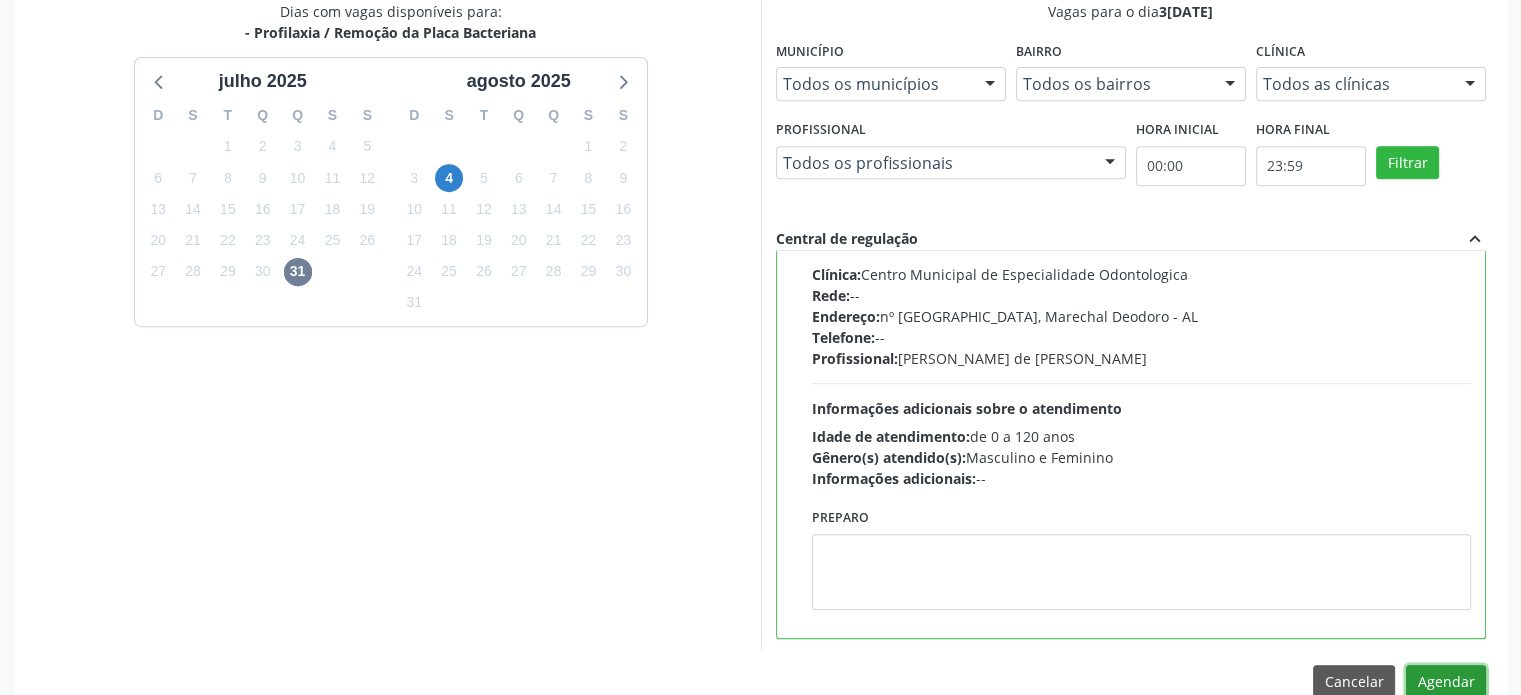 click on "Agendar" at bounding box center (1446, 682) 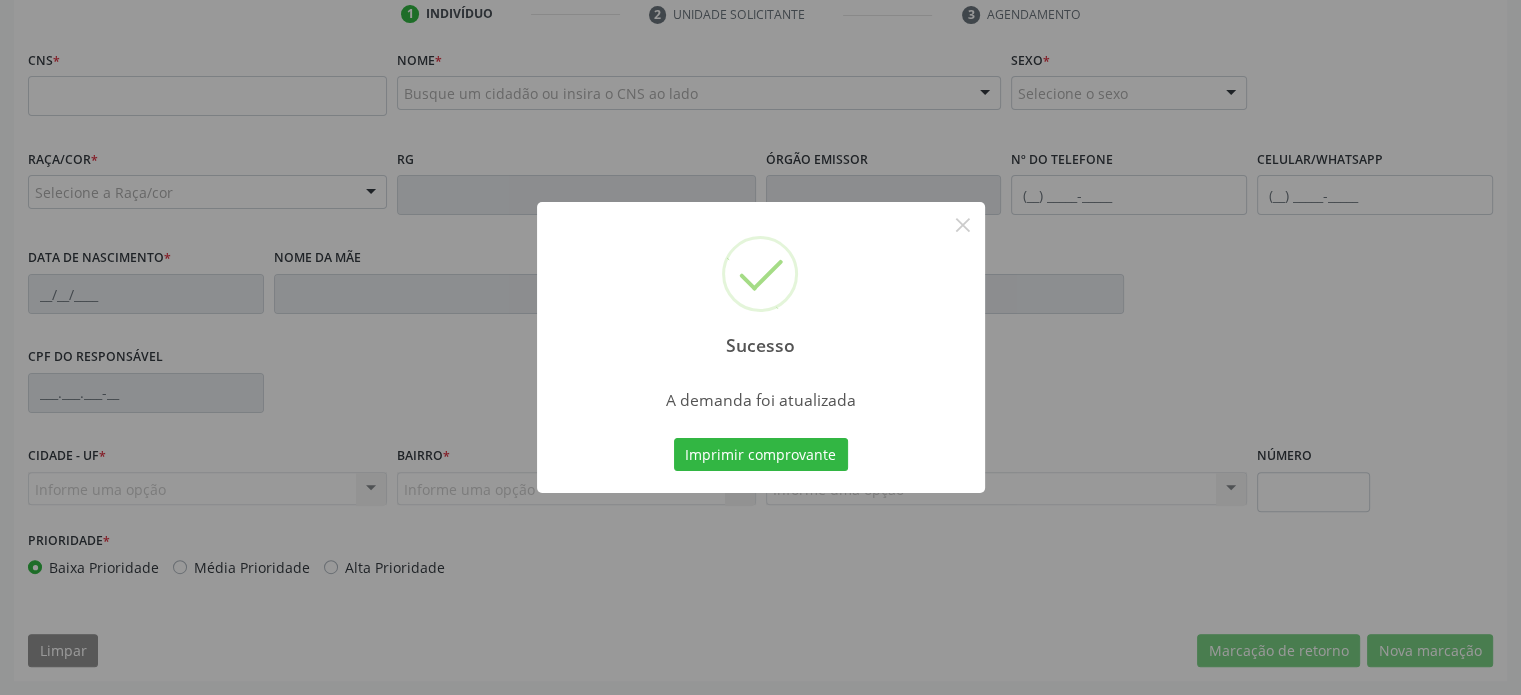 scroll, scrollTop: 532, scrollLeft: 0, axis: vertical 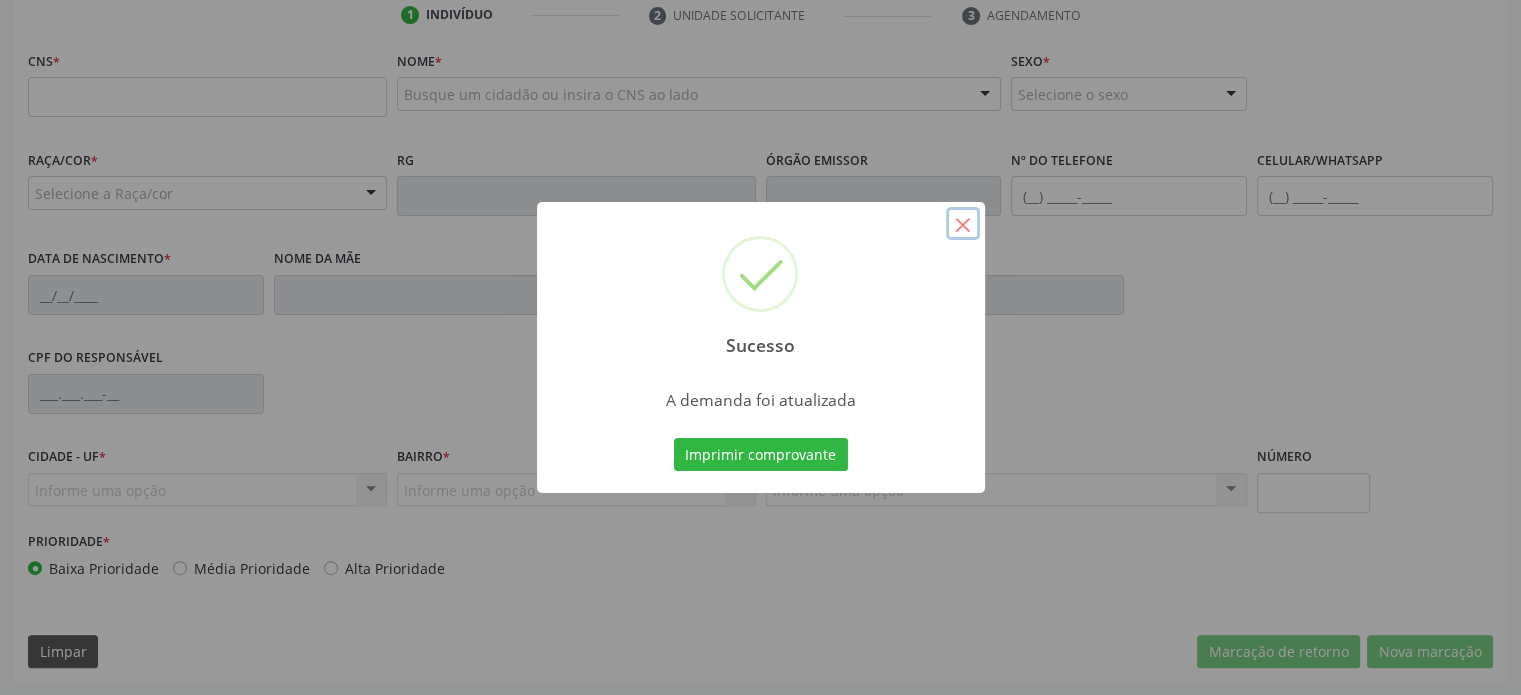 click on "×" at bounding box center (963, 224) 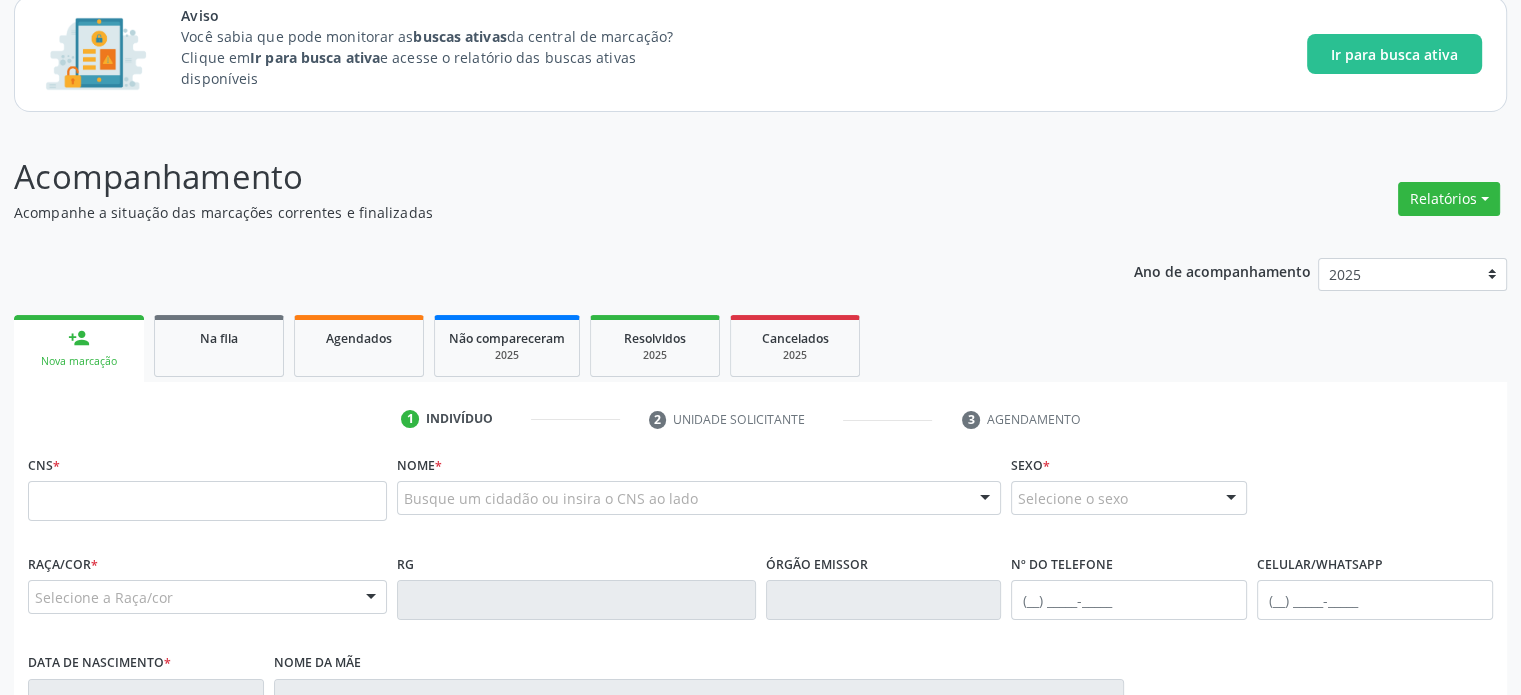 scroll, scrollTop: 126, scrollLeft: 0, axis: vertical 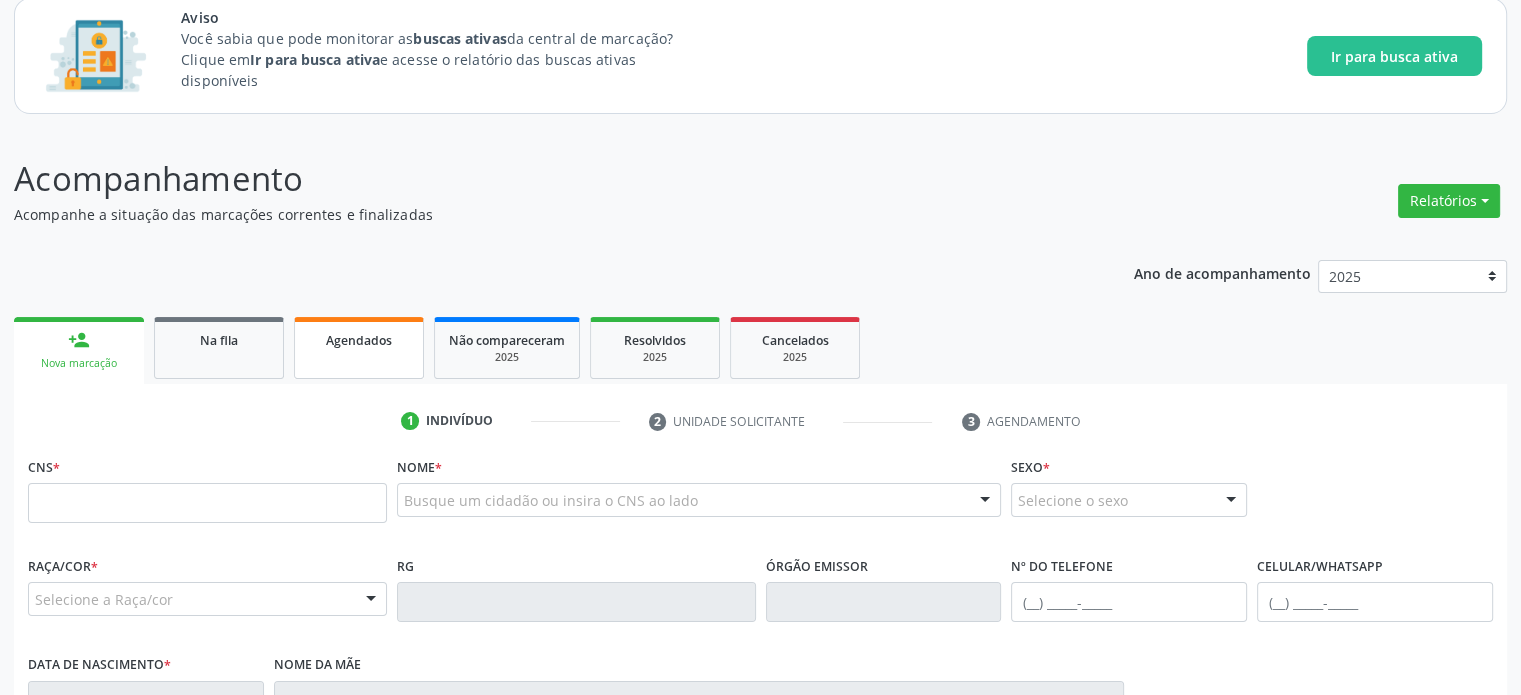 click on "Agendados" at bounding box center (359, 340) 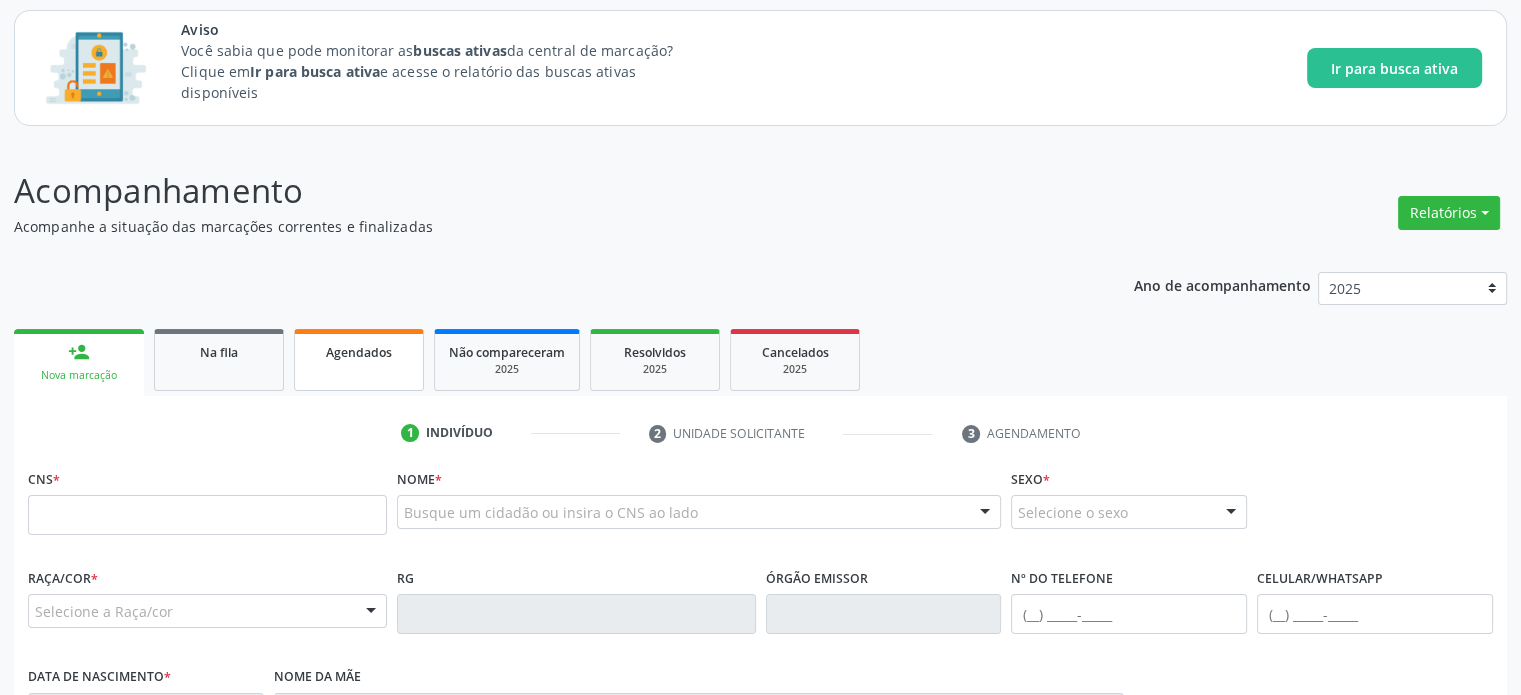 select on "6" 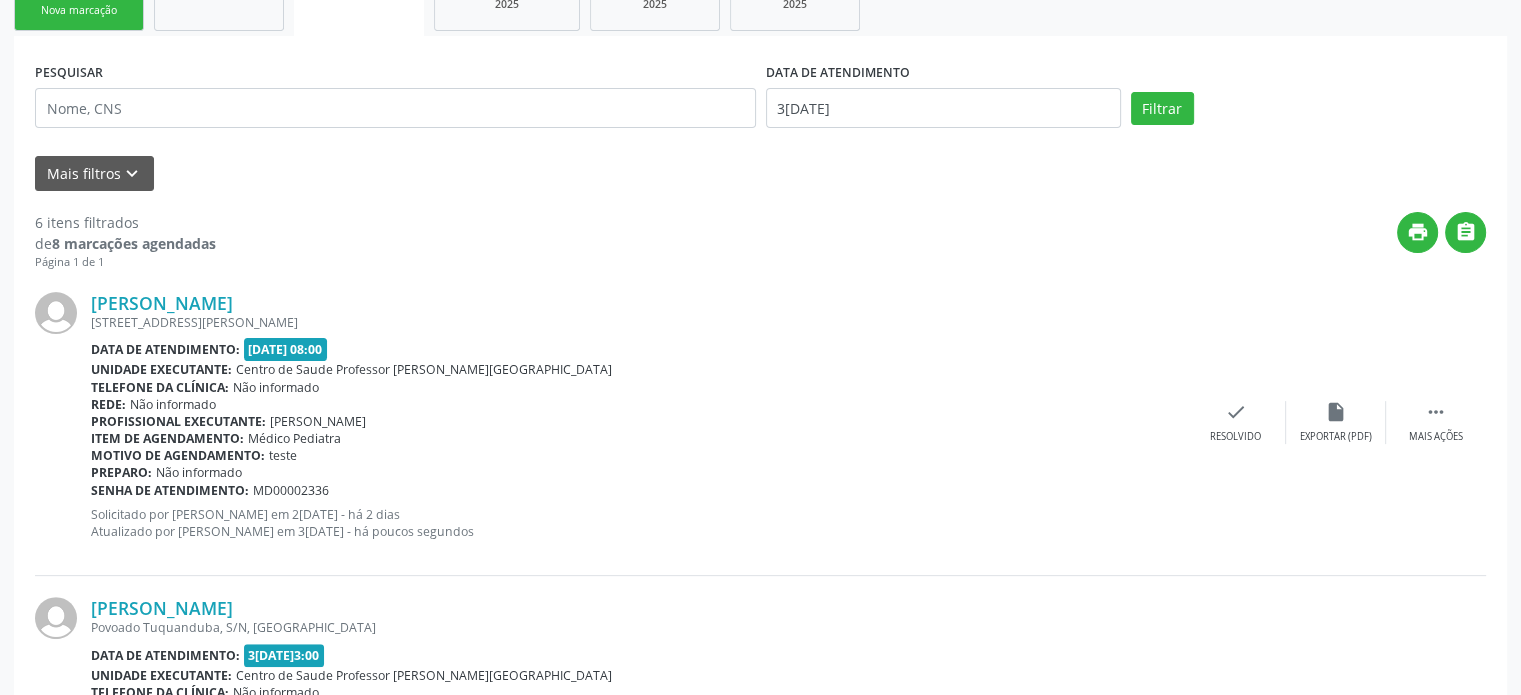 scroll, scrollTop: 311, scrollLeft: 0, axis: vertical 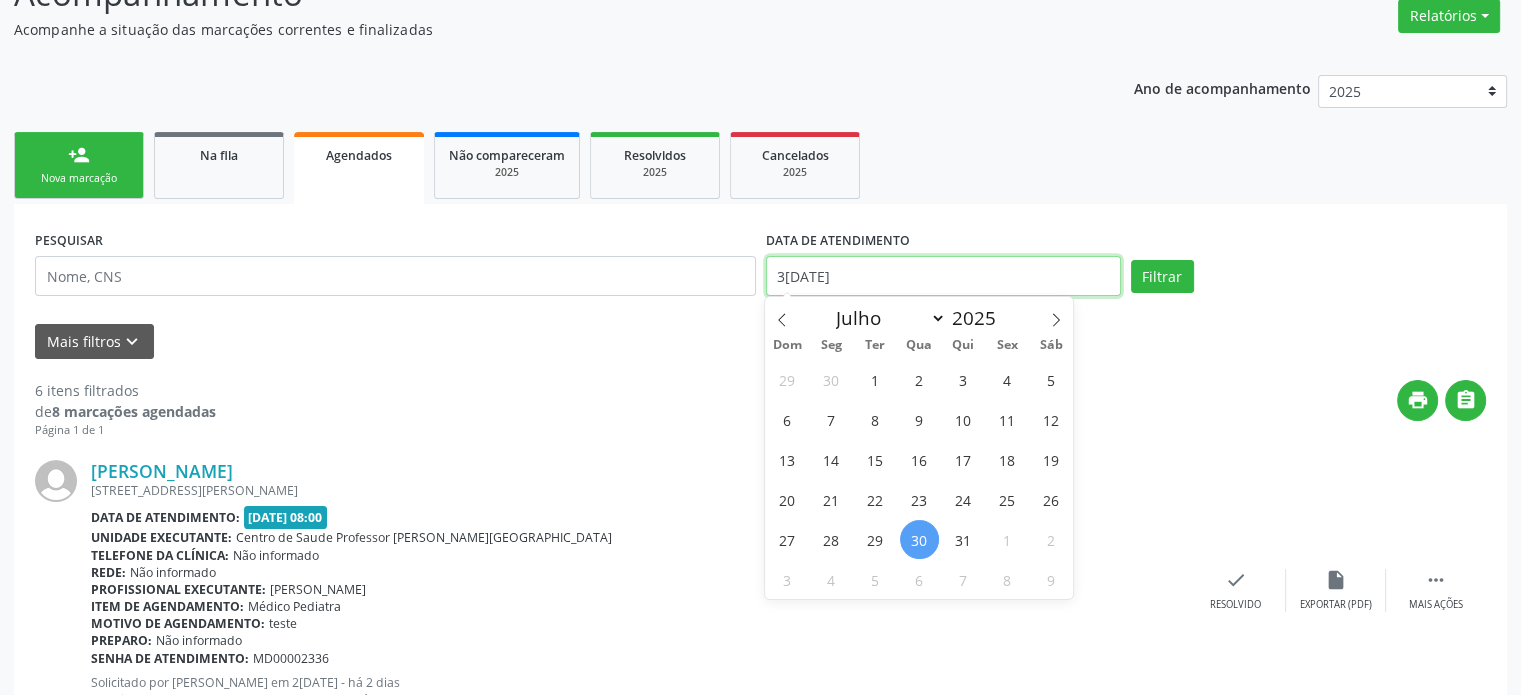 click on "3[DATE]" at bounding box center [943, 276] 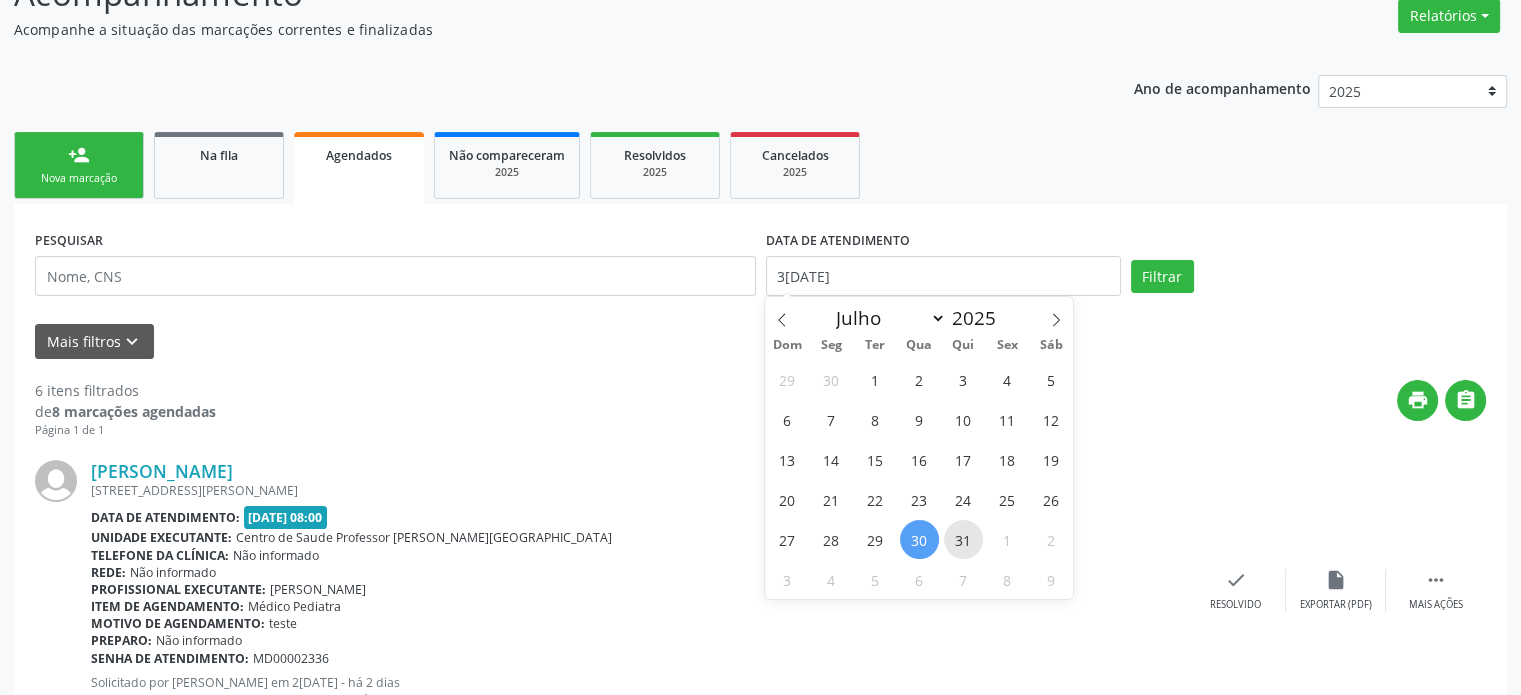 click on "31" at bounding box center (963, 539) 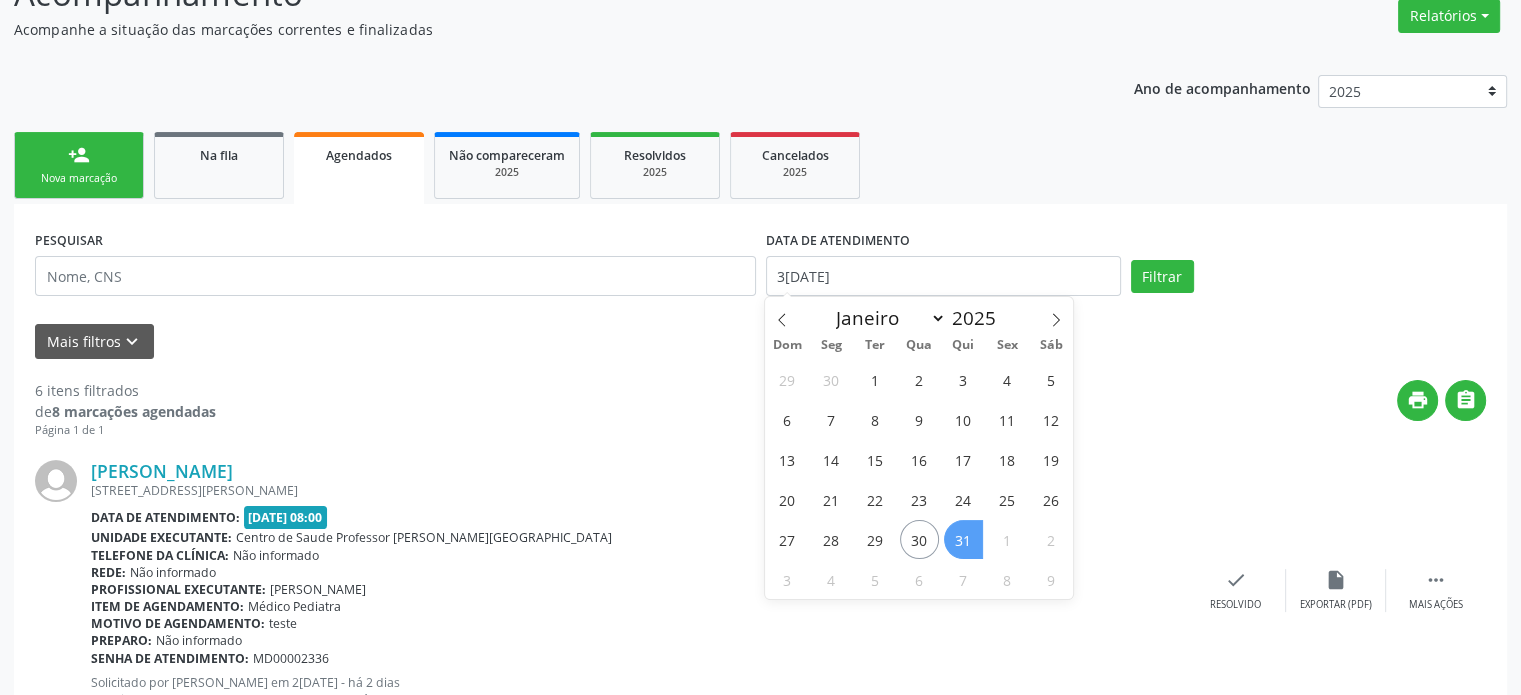 click on "31" at bounding box center [963, 539] 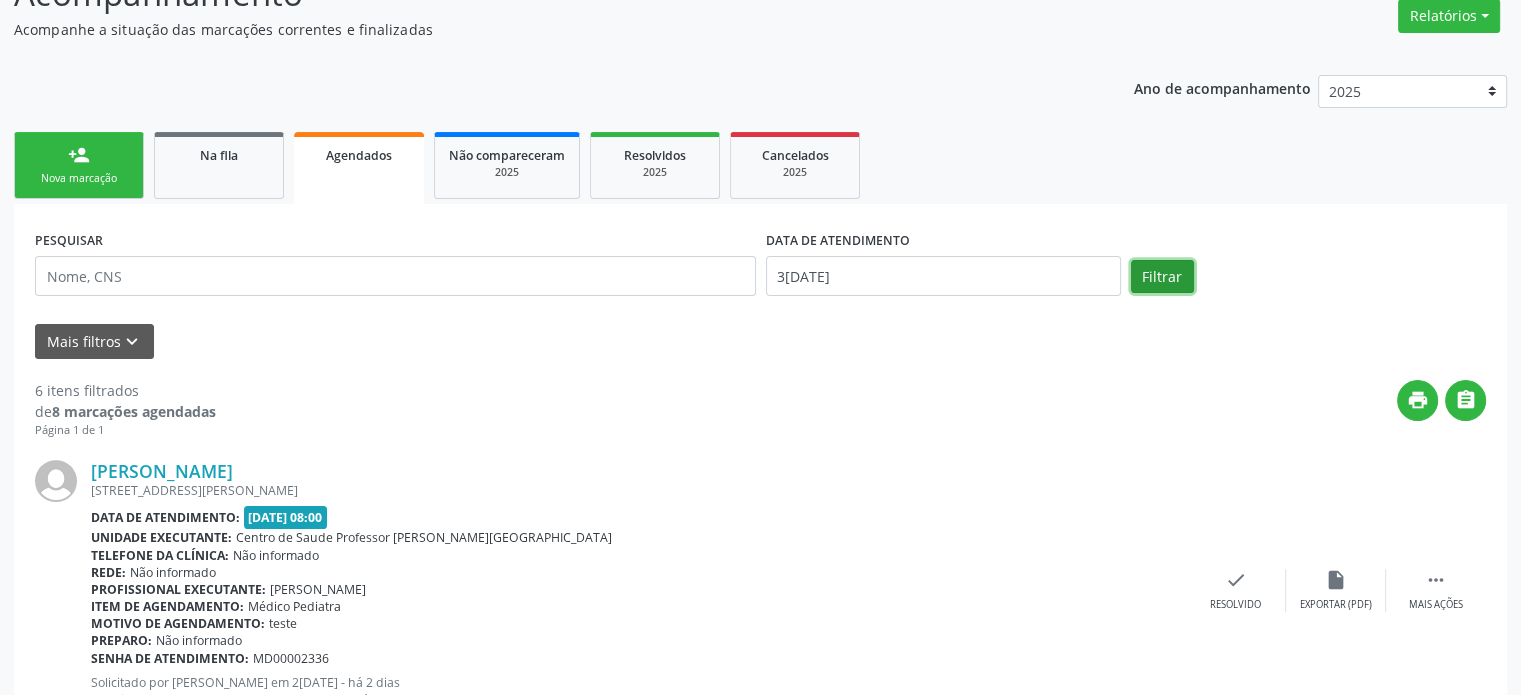 click on "Filtrar" at bounding box center [1162, 277] 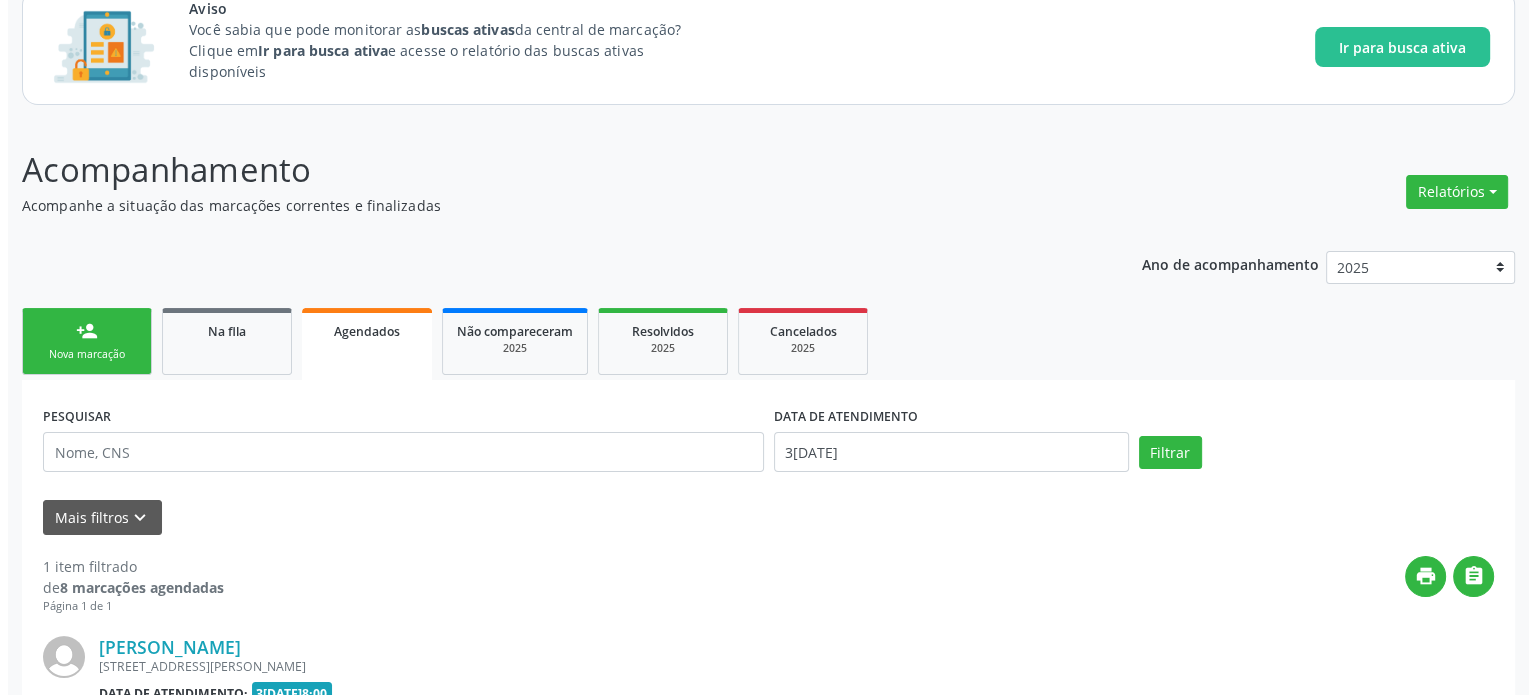 scroll, scrollTop: 392, scrollLeft: 0, axis: vertical 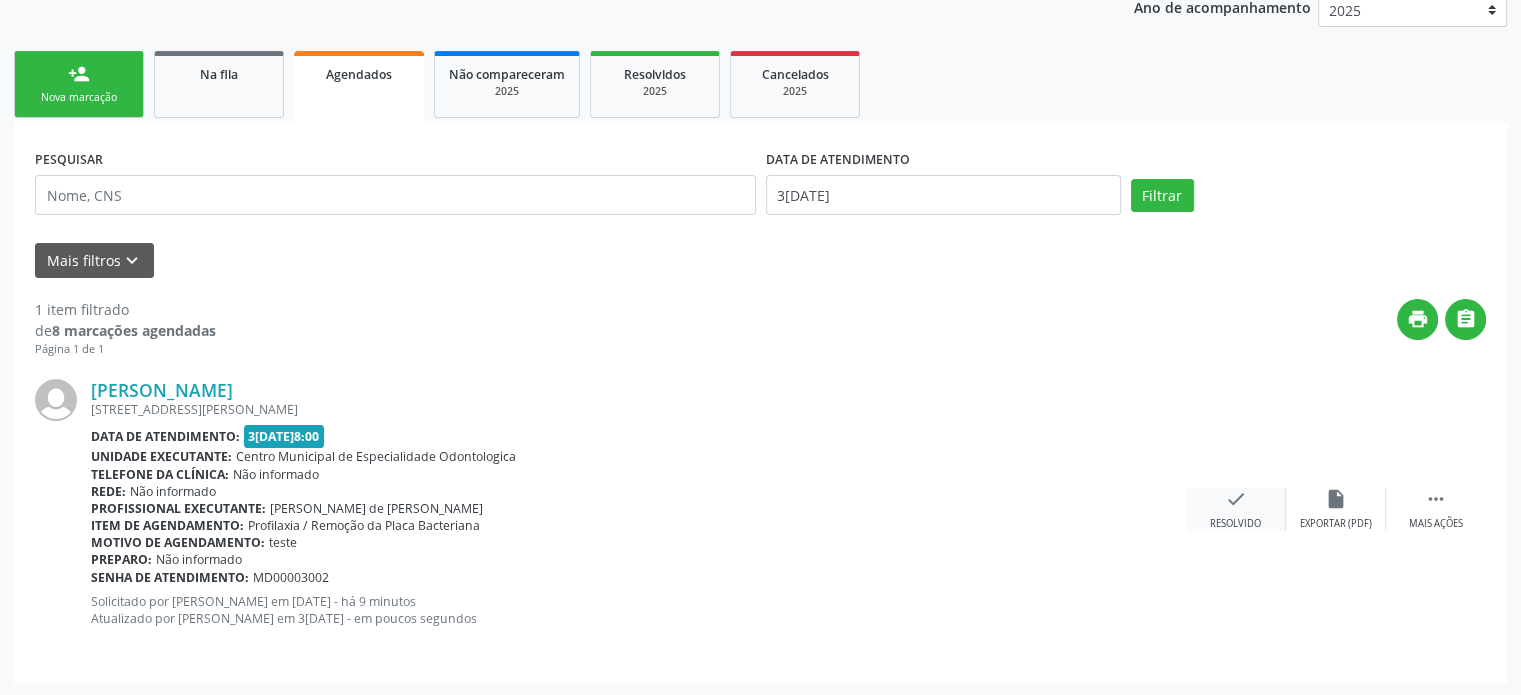click on "check
Resolvido" at bounding box center (1236, 509) 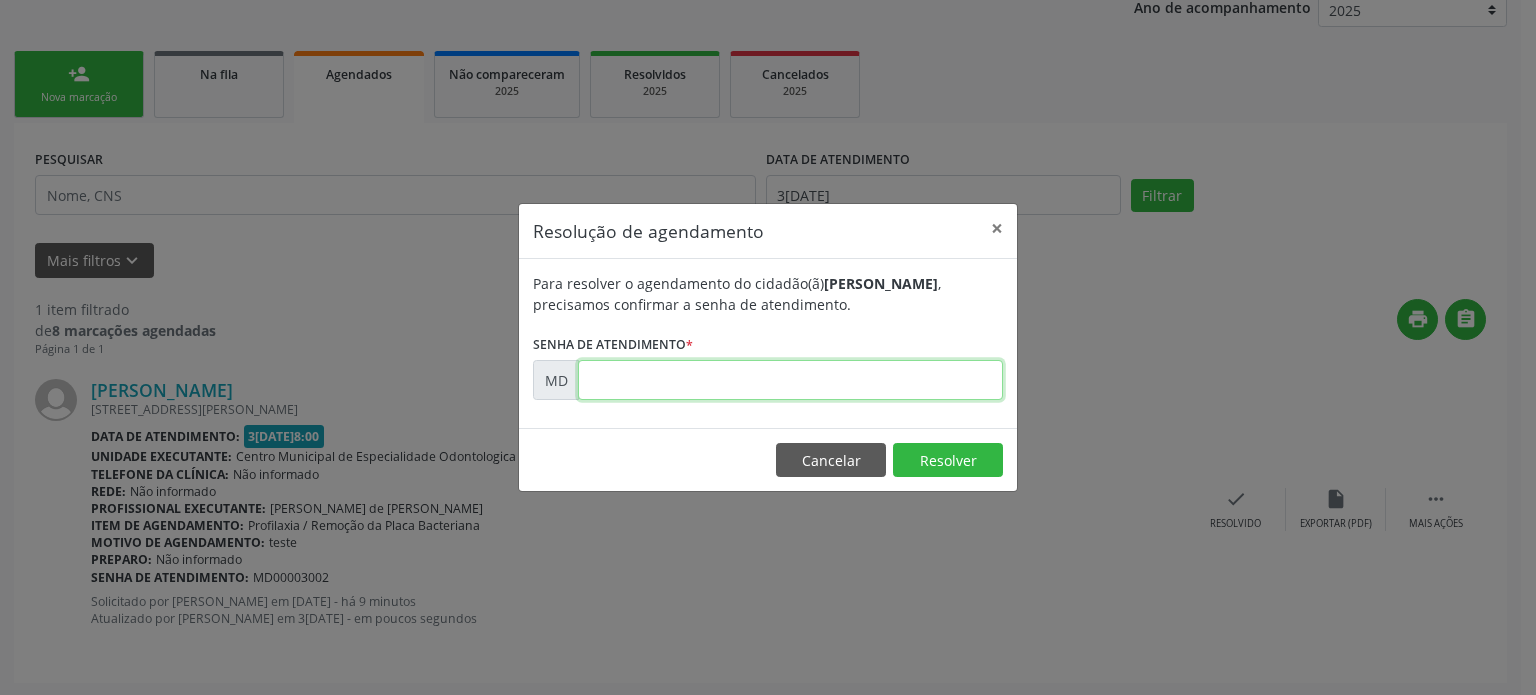 click at bounding box center (790, 380) 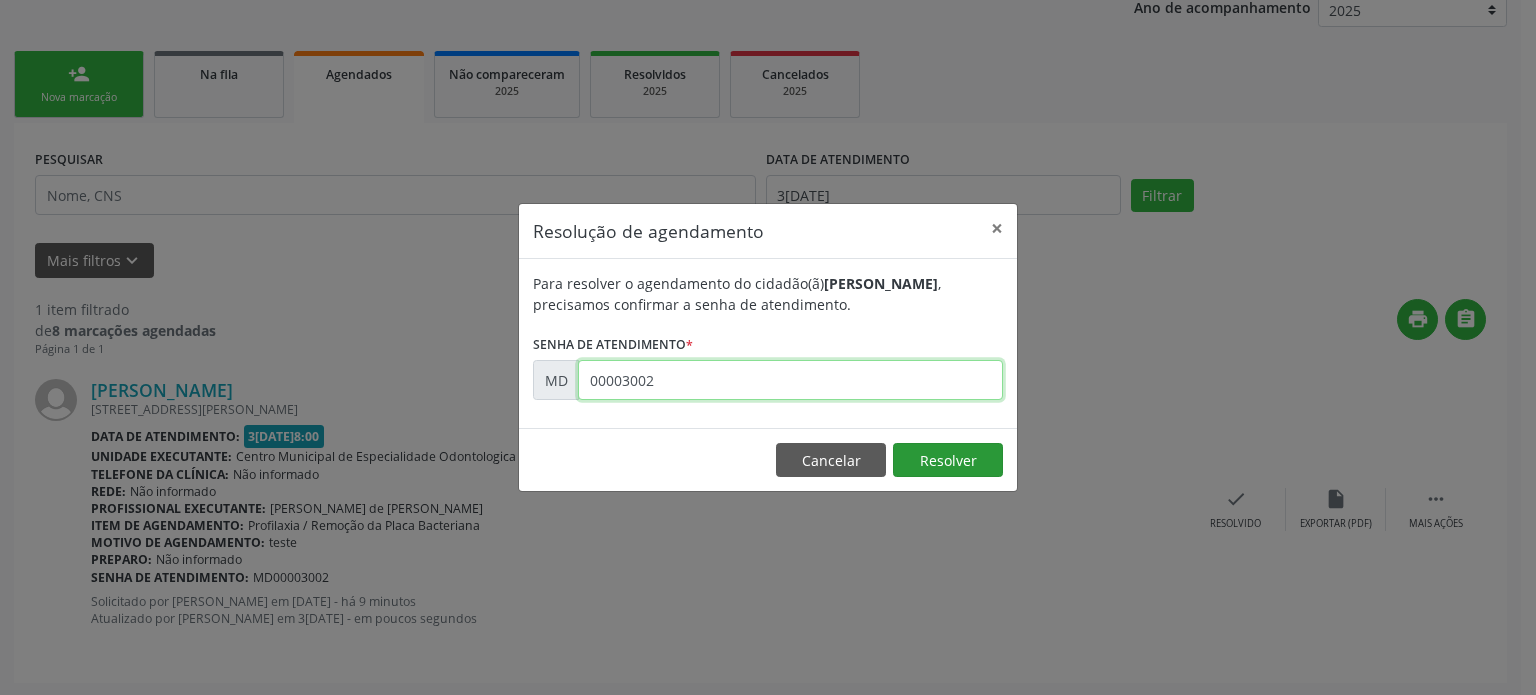 type on "00003002" 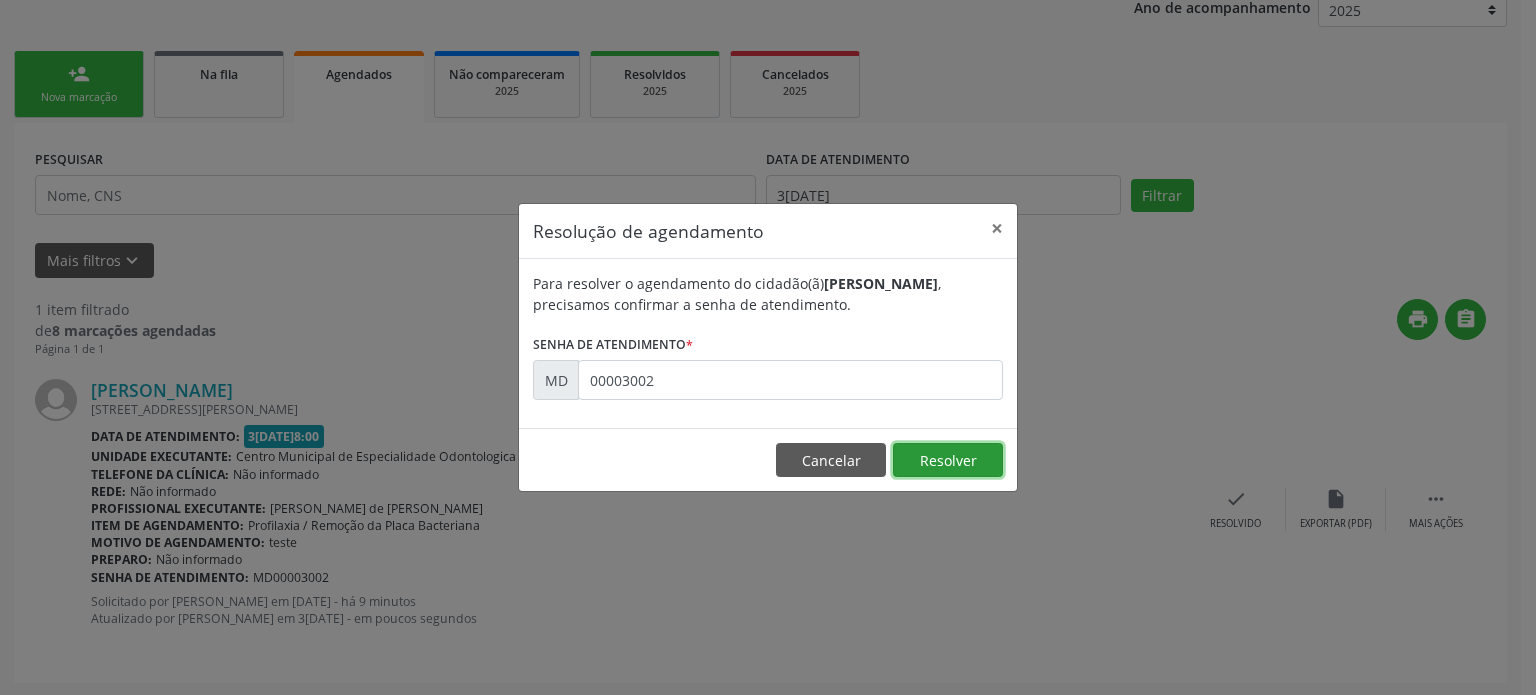 click on "Resolver" at bounding box center (948, 460) 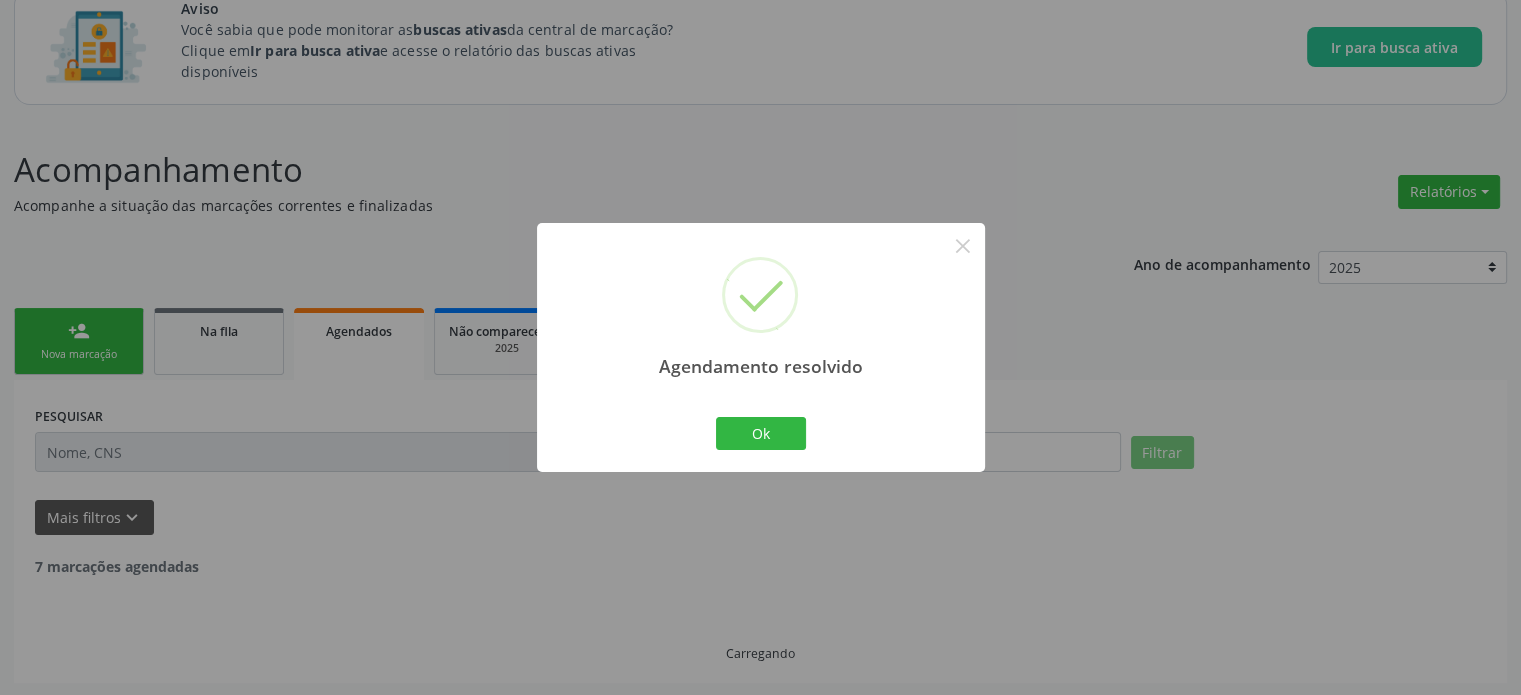 scroll, scrollTop: 71, scrollLeft: 0, axis: vertical 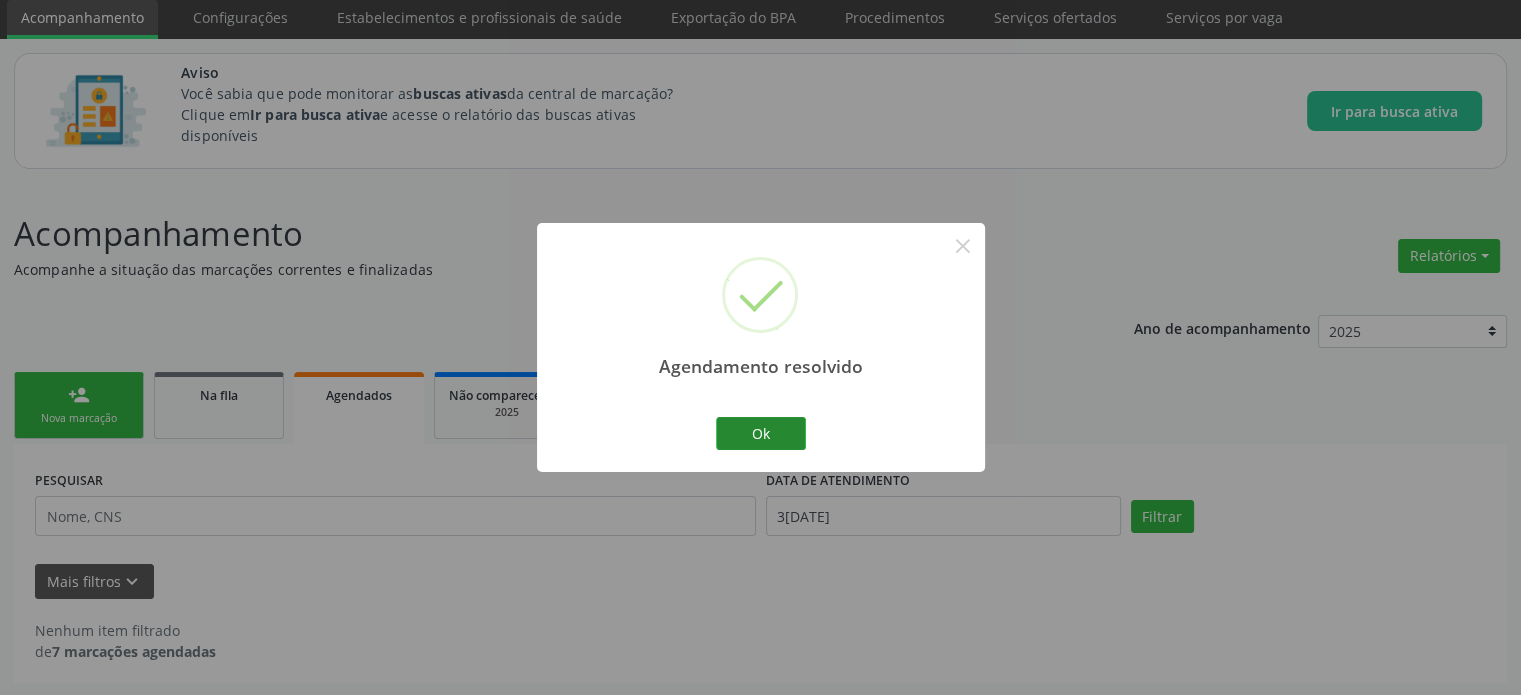 drag, startPoint x: 748, startPoint y: 414, endPoint x: 760, endPoint y: 436, distance: 25.059929 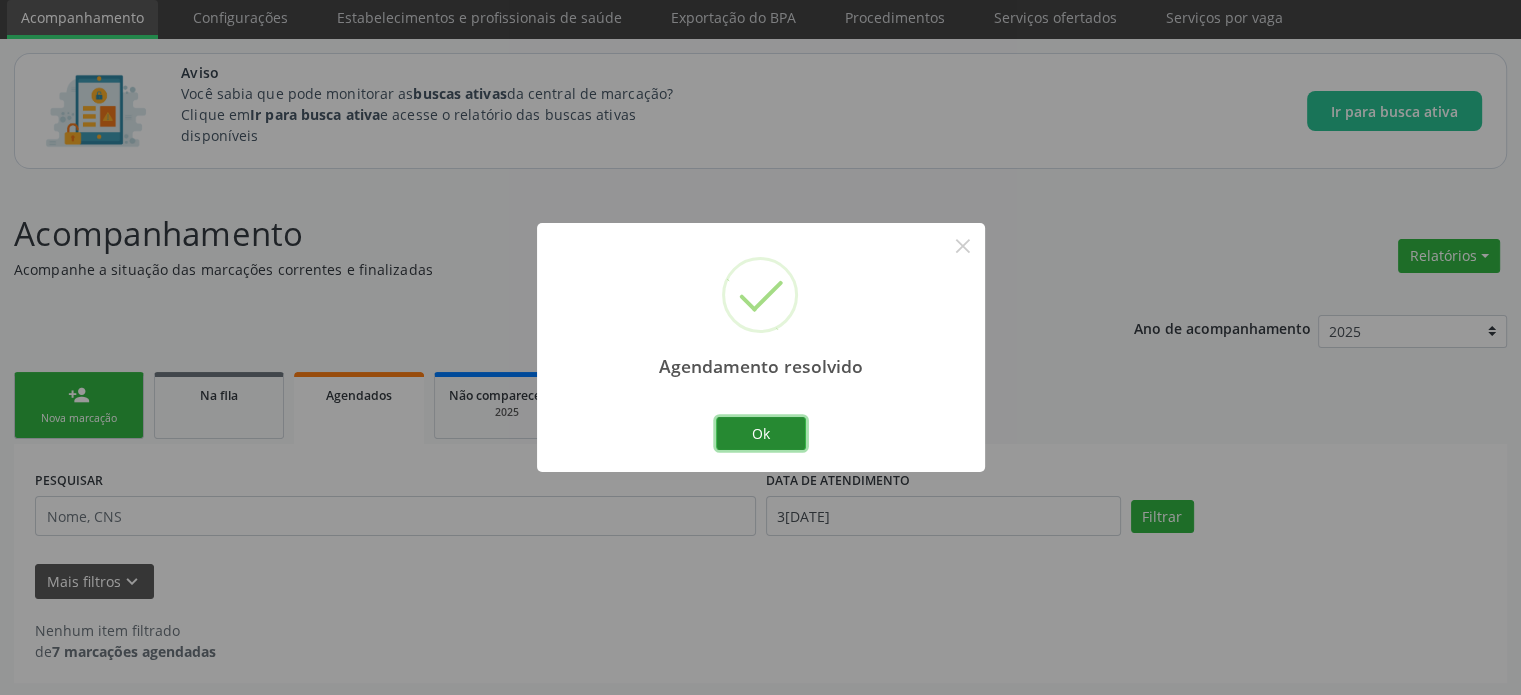 click on "Ok" at bounding box center [761, 434] 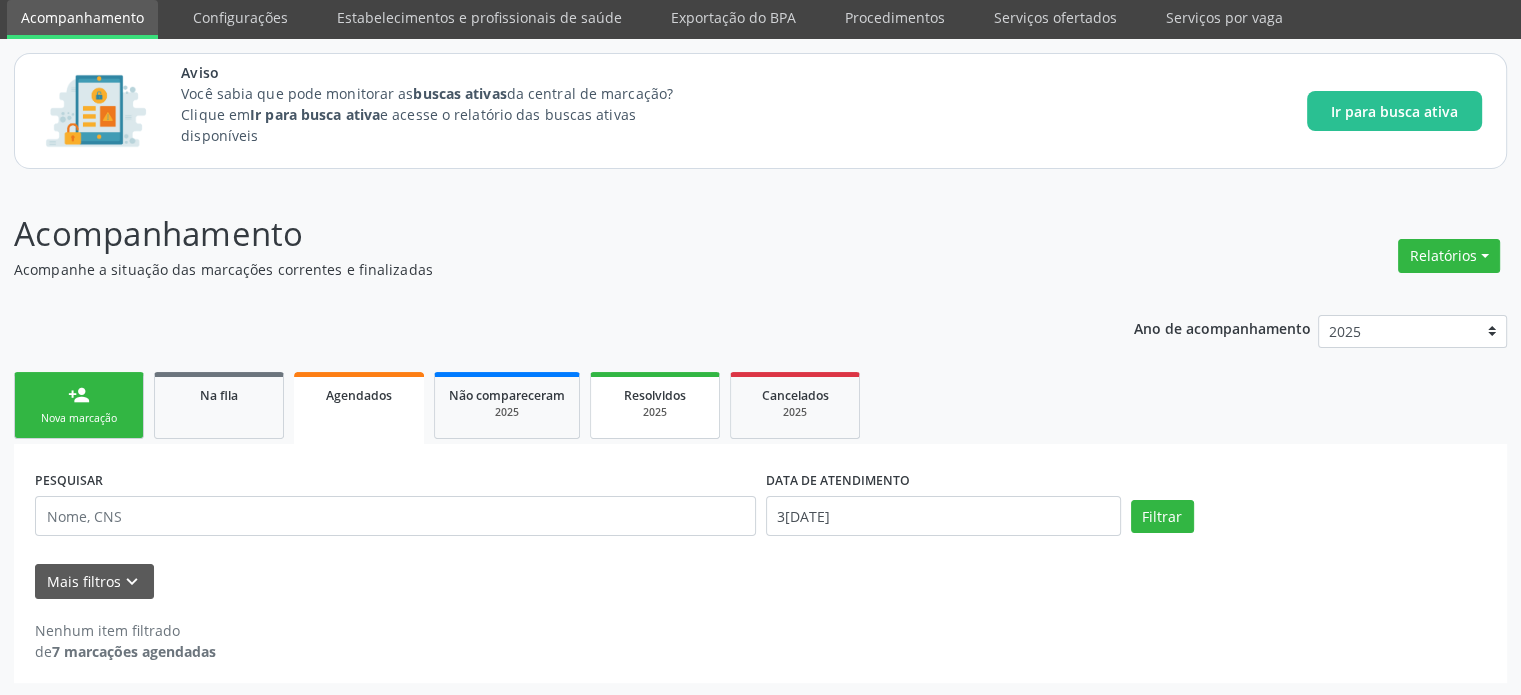 click on "2025" at bounding box center (655, 412) 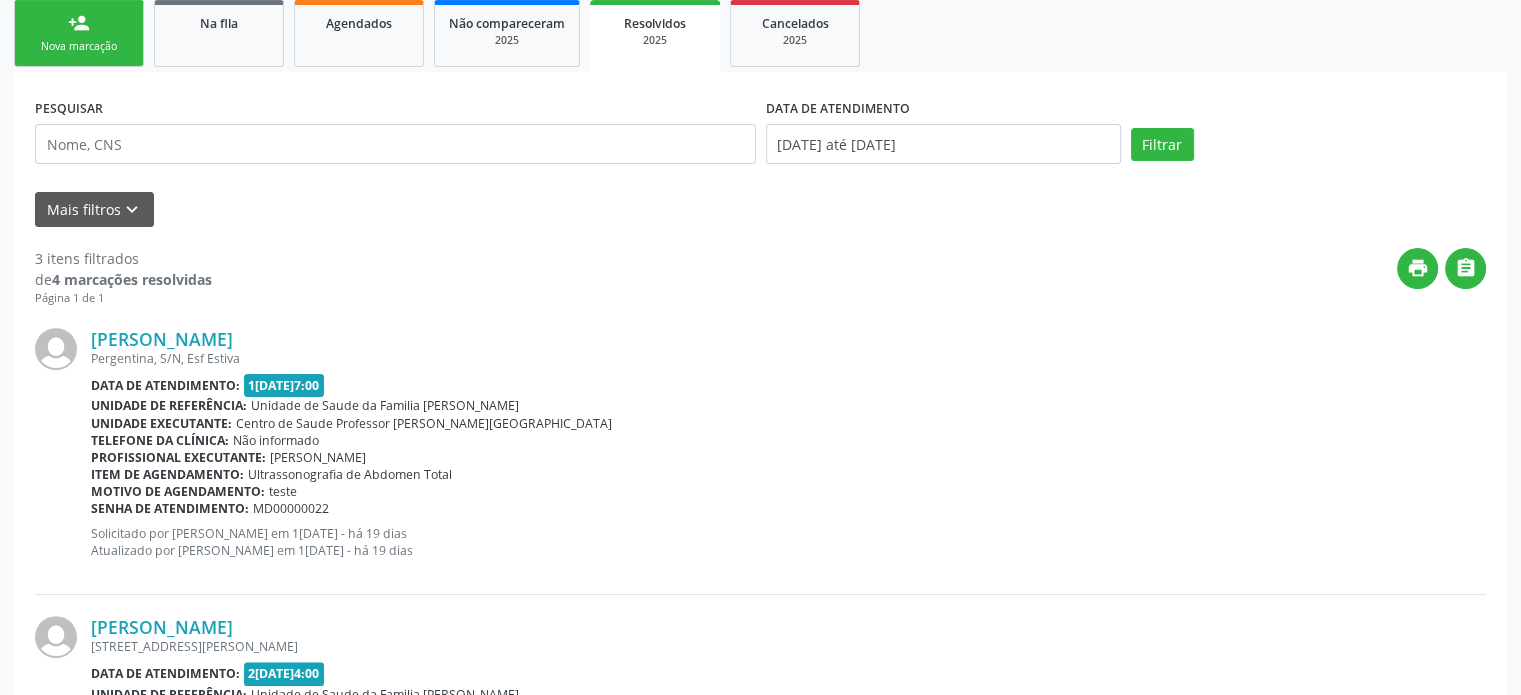 scroll, scrollTop: 139, scrollLeft: 0, axis: vertical 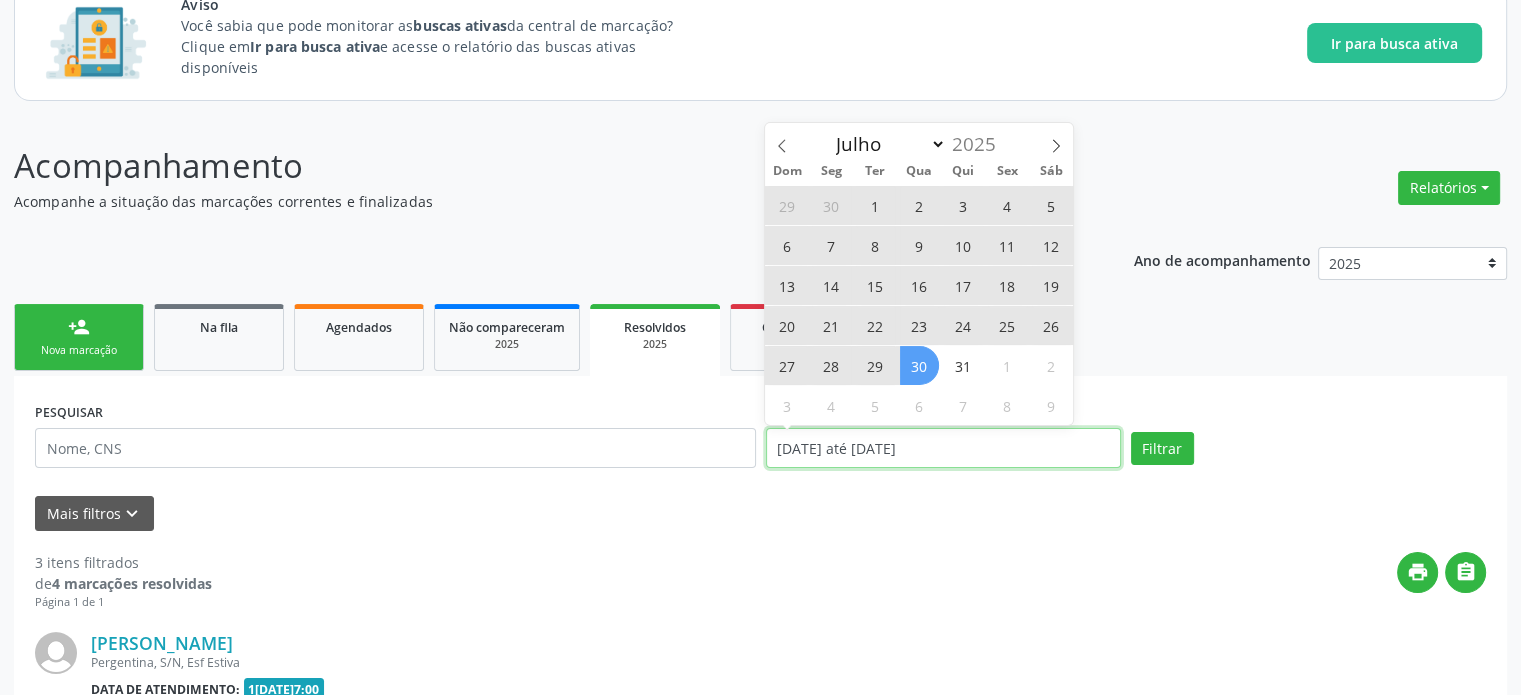 click on "[DATE] até [DATE]" at bounding box center (943, 448) 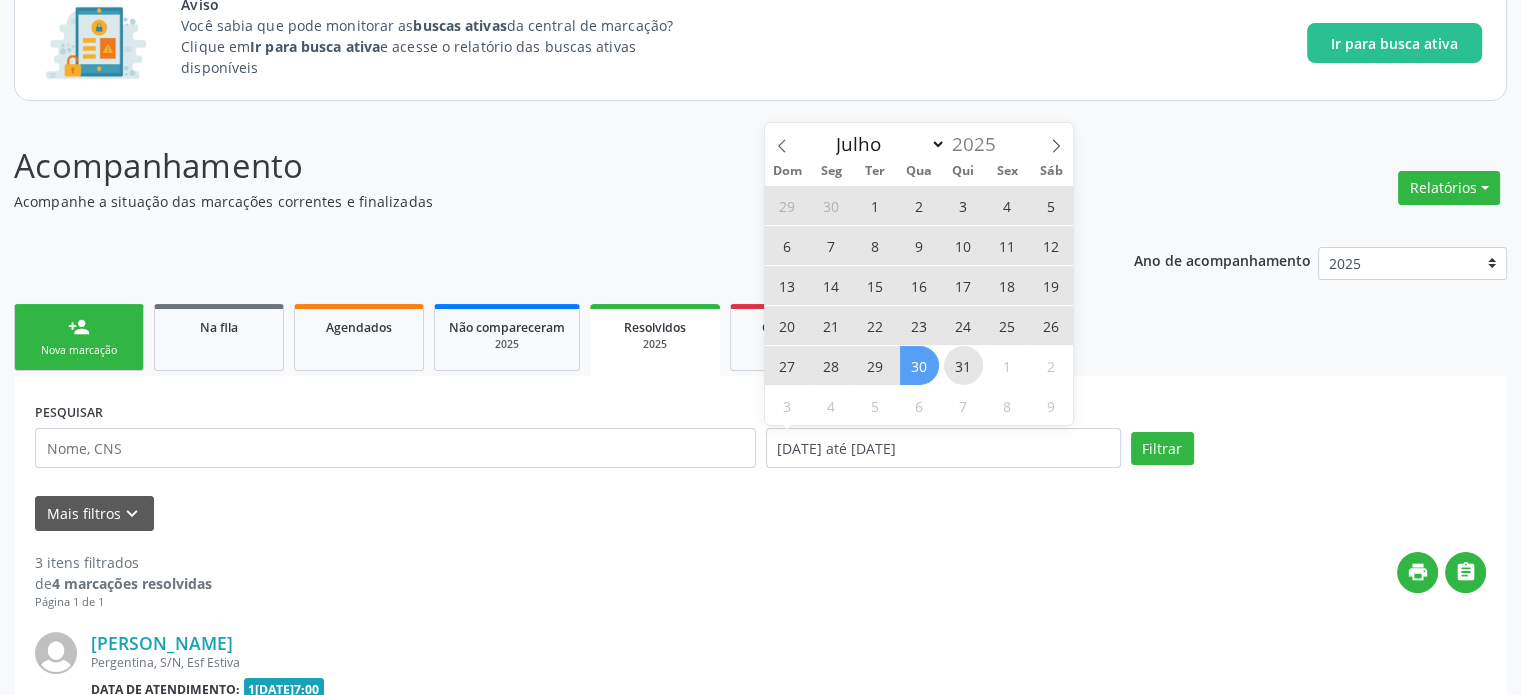 click on "31" at bounding box center [963, 365] 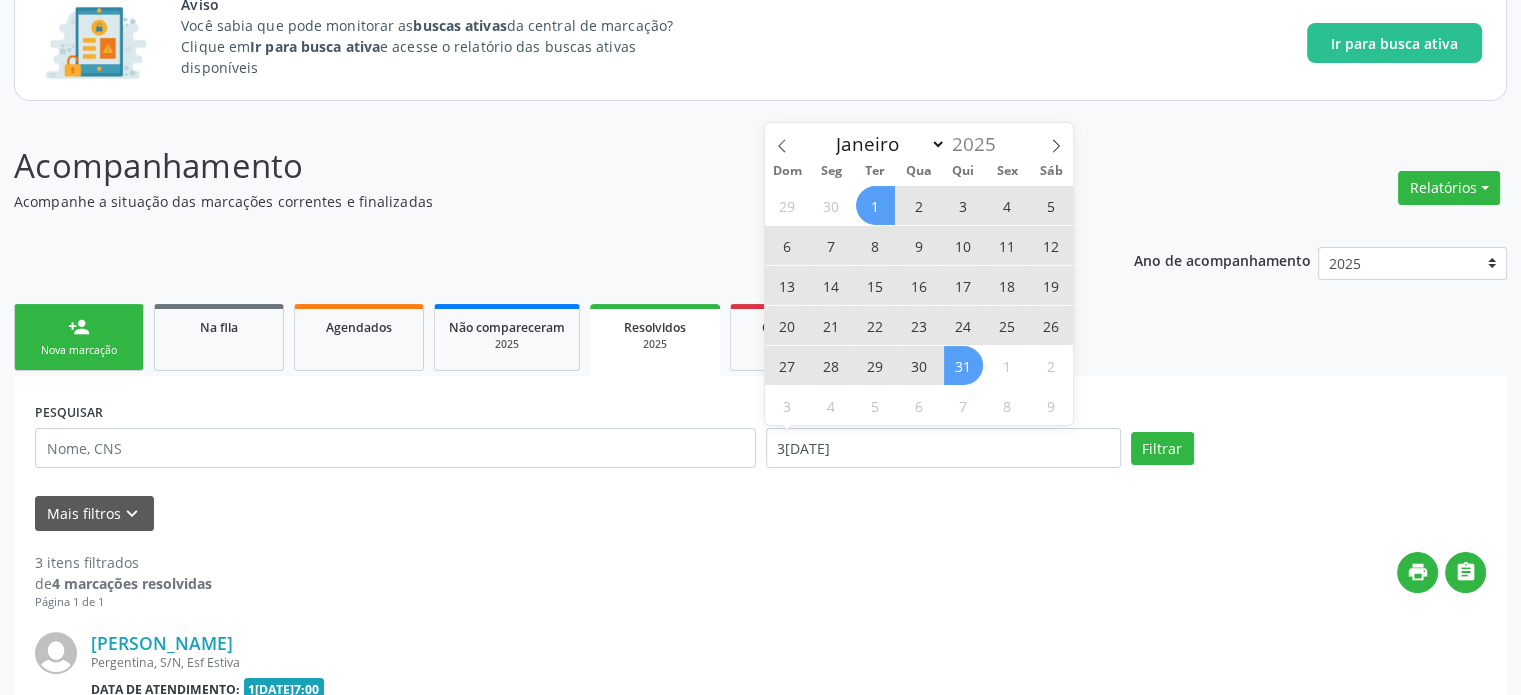click on "1" at bounding box center [875, 205] 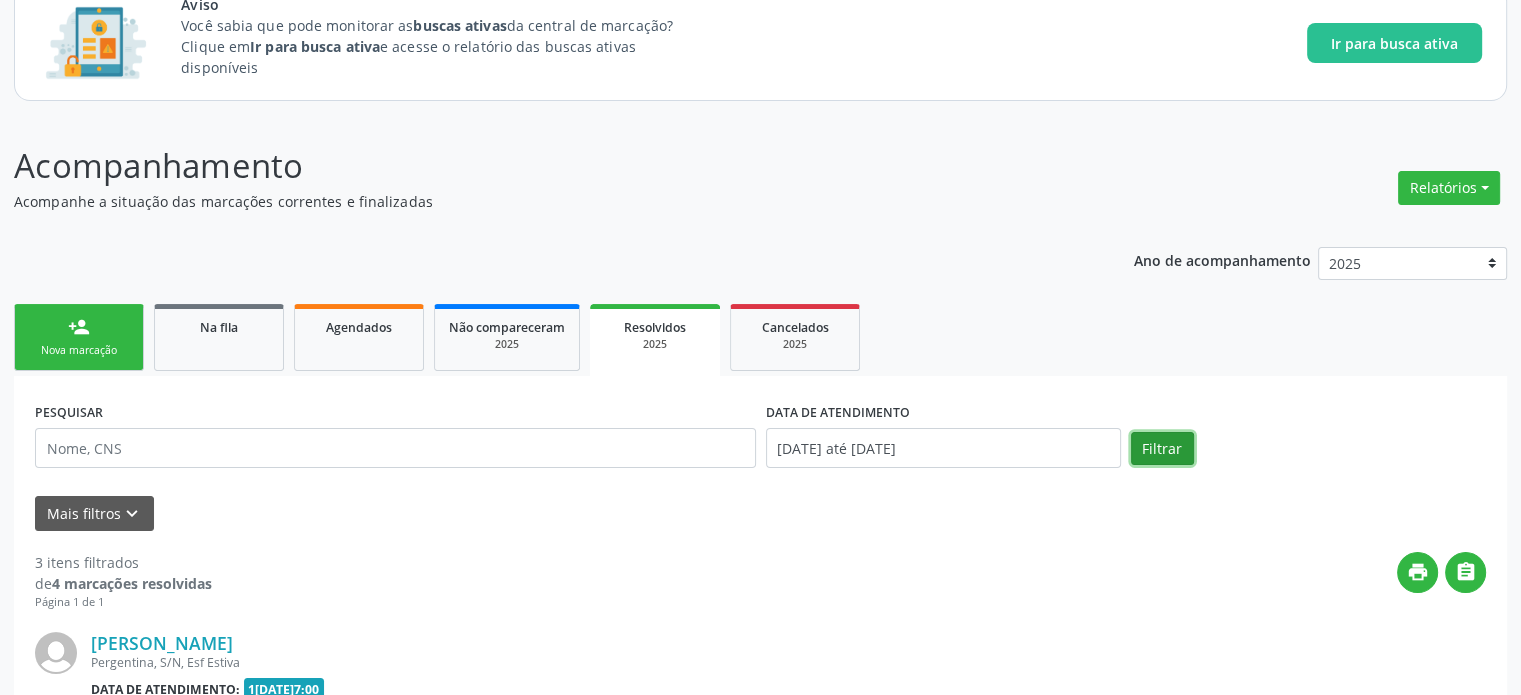 click on "Filtrar" at bounding box center [1162, 449] 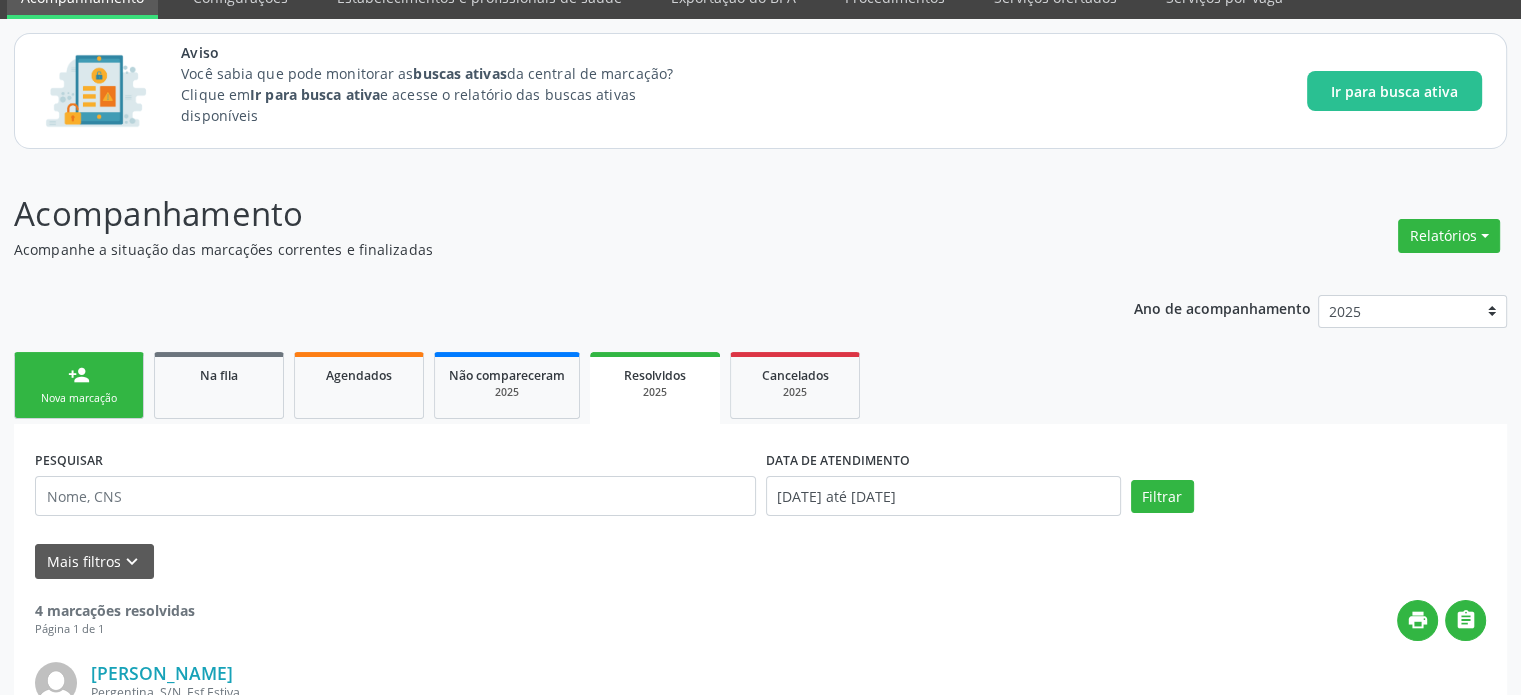 scroll, scrollTop: 128, scrollLeft: 0, axis: vertical 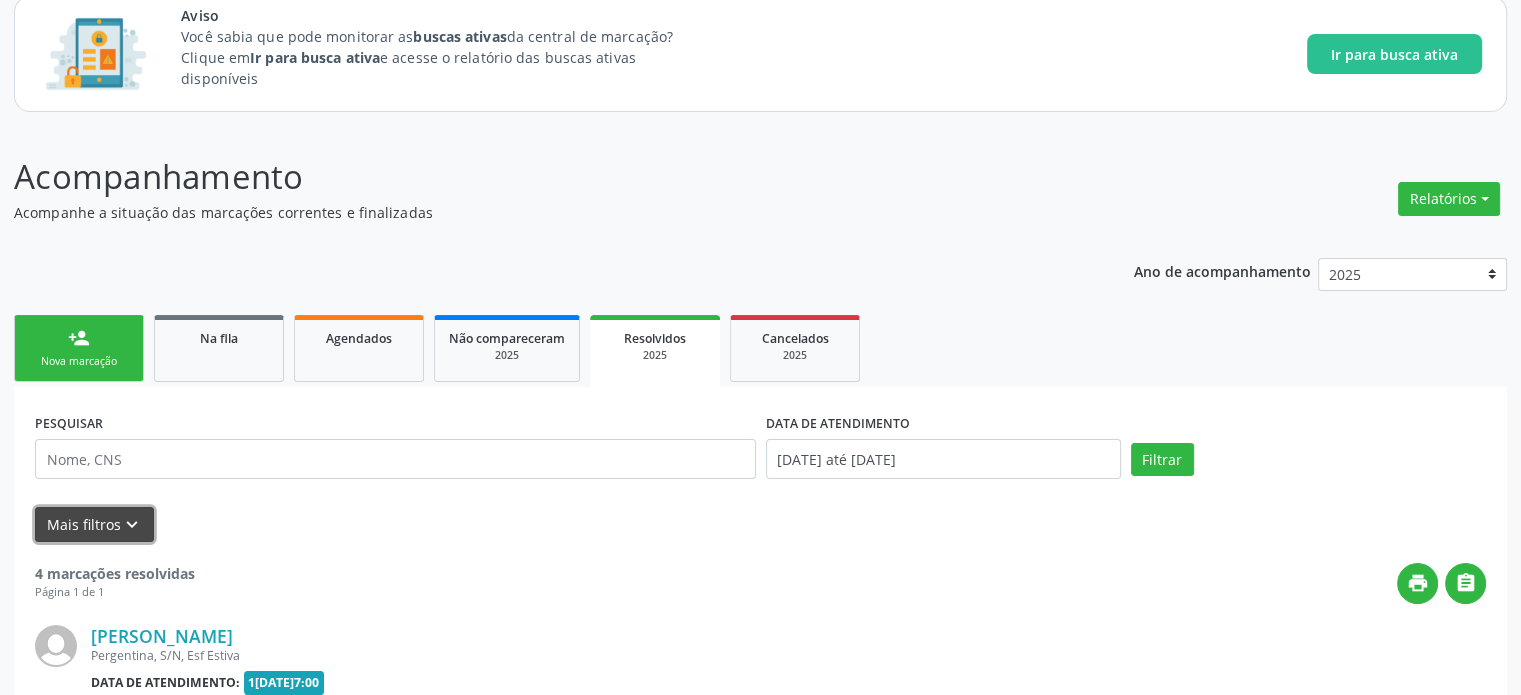 click on "Mais filtros
keyboard_arrow_down" at bounding box center [94, 524] 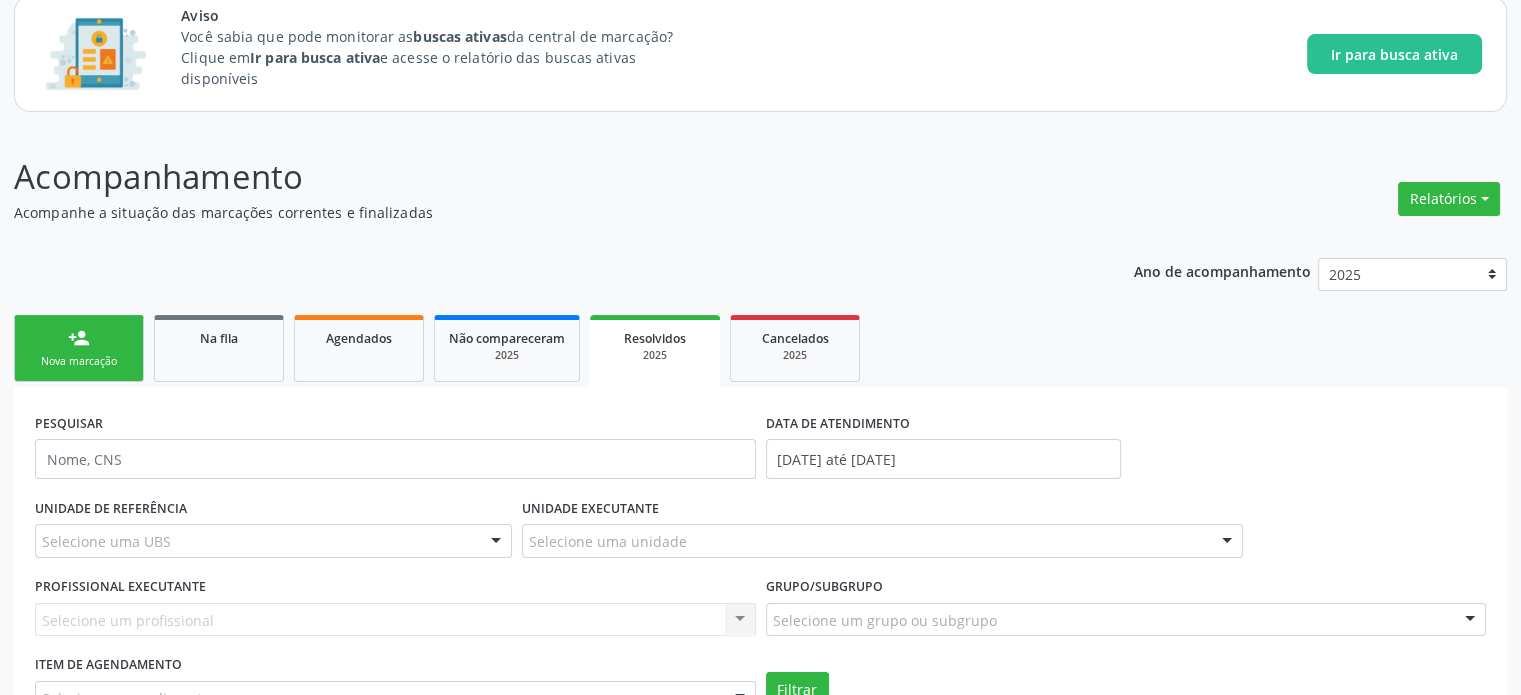 scroll, scrollTop: 316, scrollLeft: 0, axis: vertical 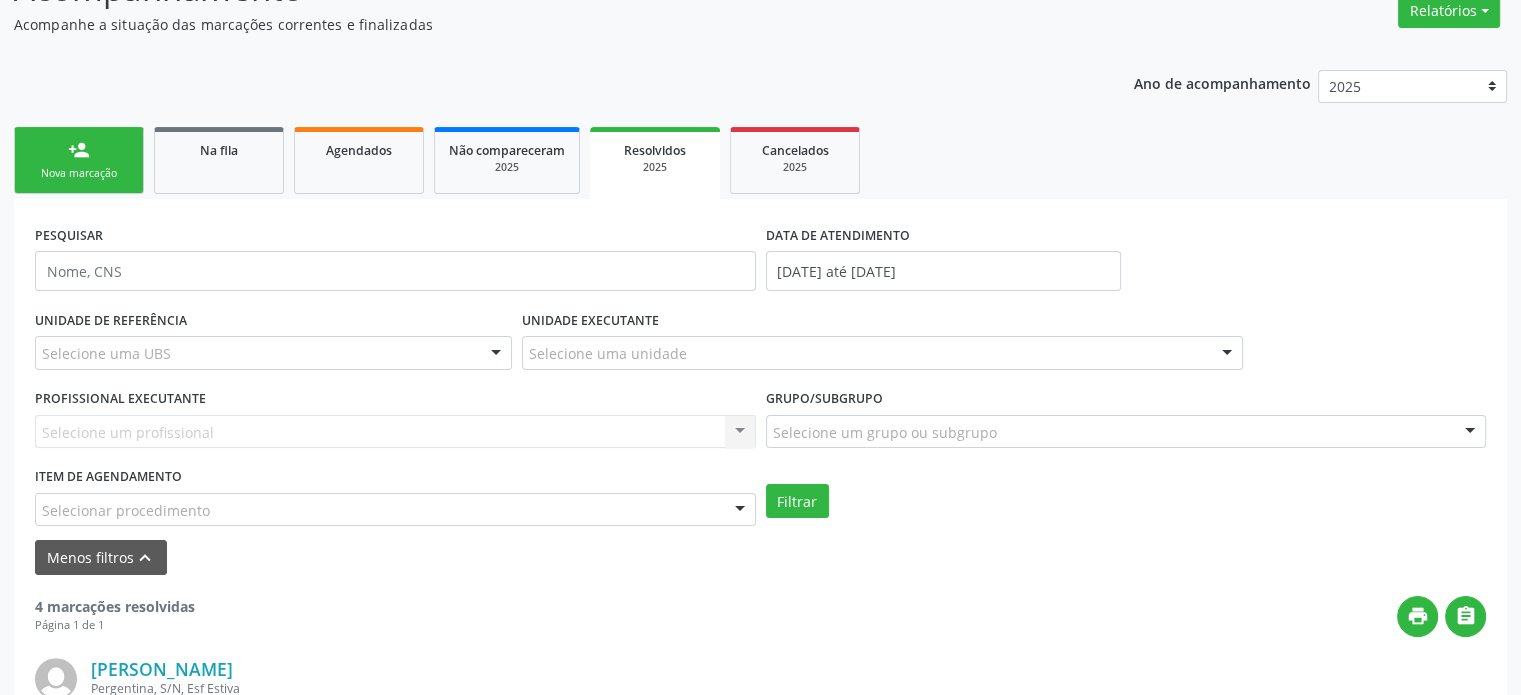 click on "Selecione um profissional
Nenhum resultado encontrado para: "   "
Não há nenhuma opção para ser exibida." at bounding box center [395, 432] 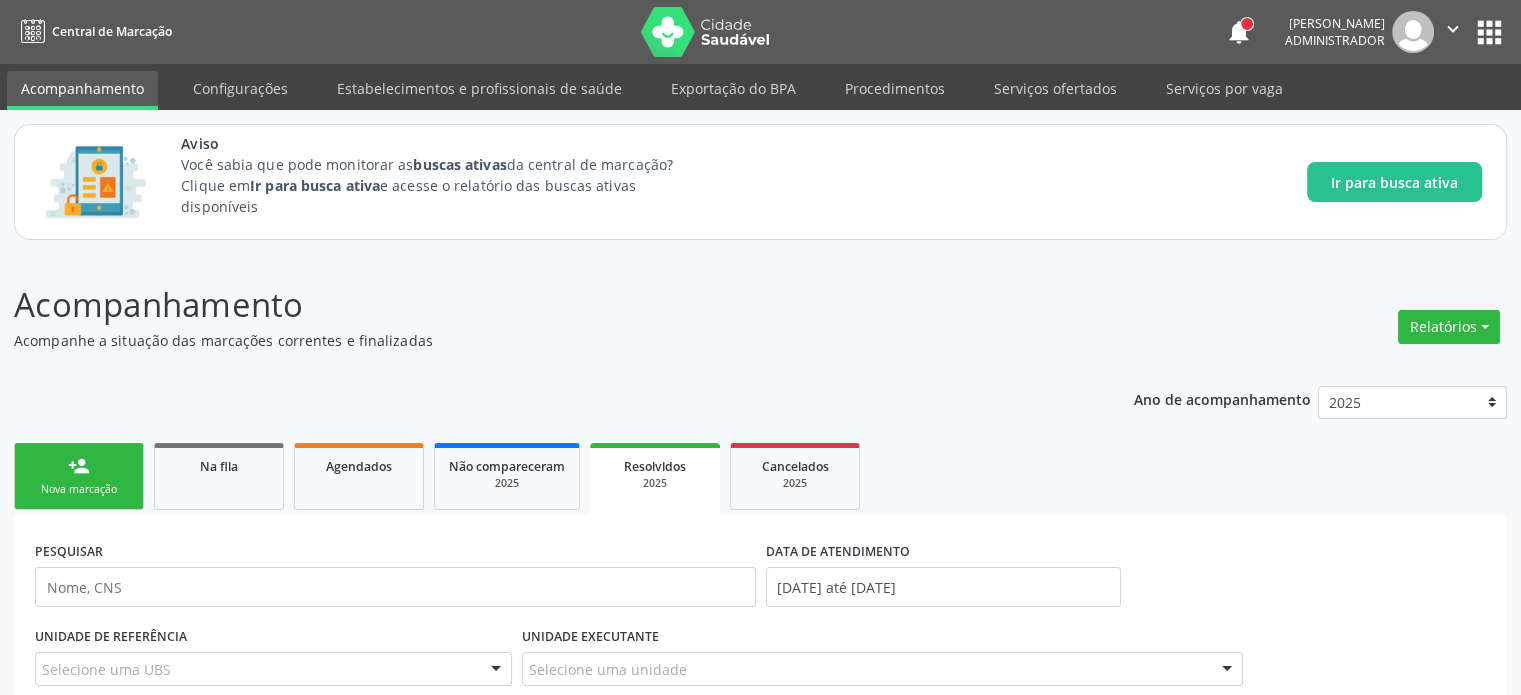 scroll, scrollTop: 0, scrollLeft: 0, axis: both 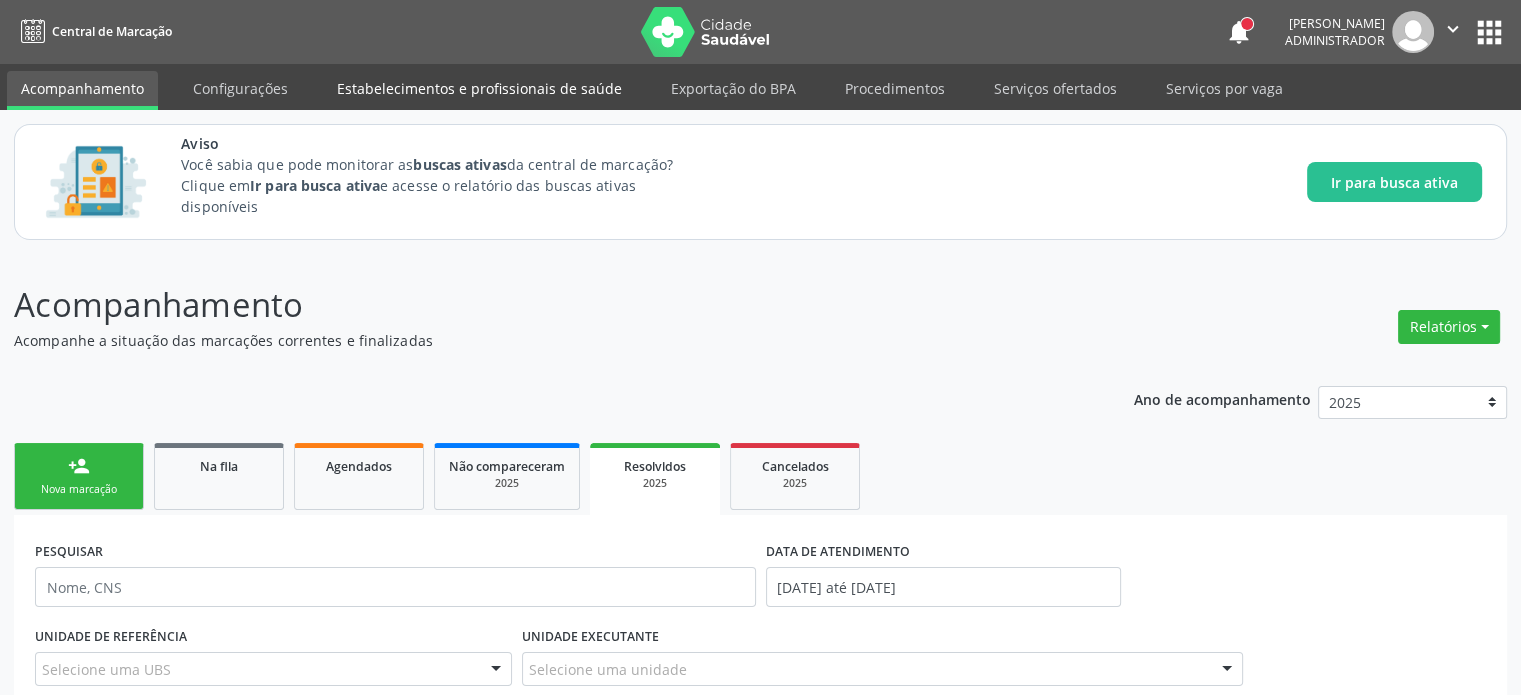 click on "Estabelecimentos e profissionais de saúde" at bounding box center (479, 88) 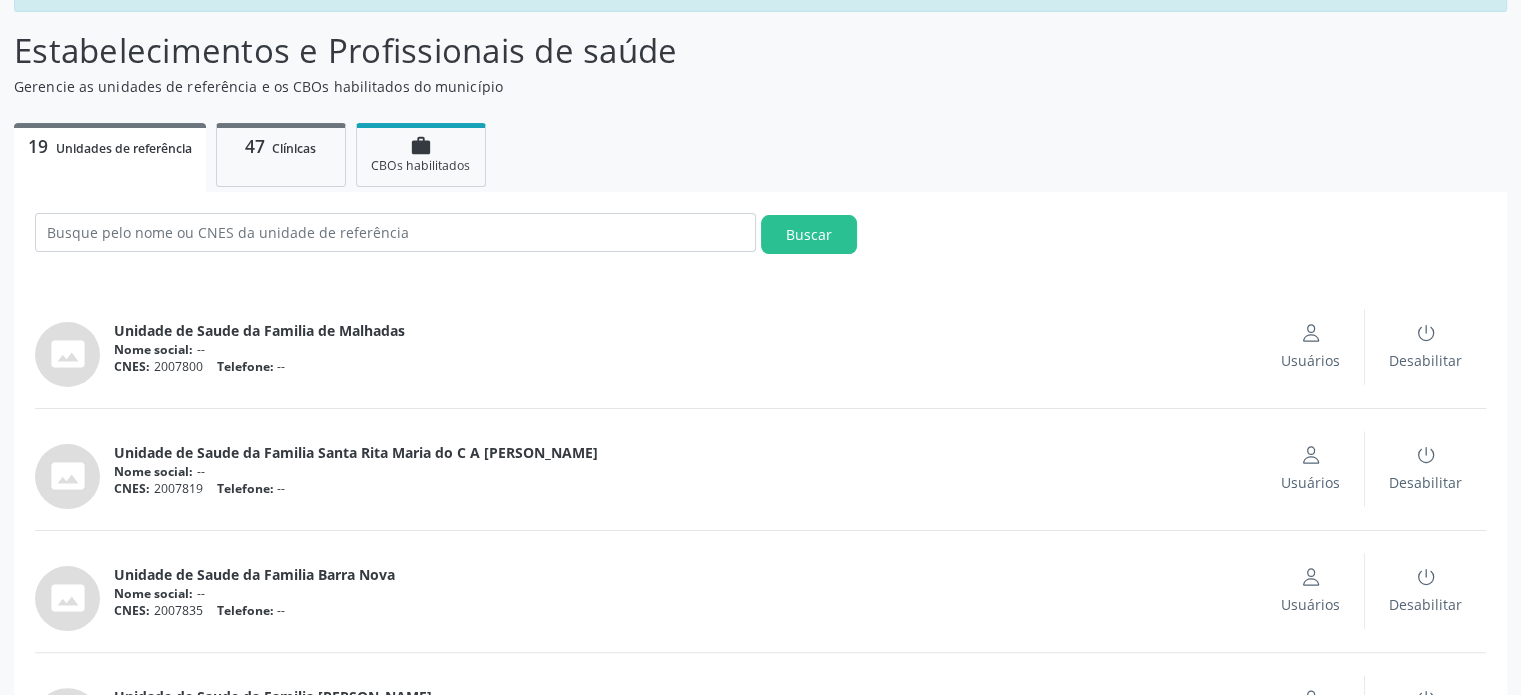 scroll, scrollTop: 0, scrollLeft: 0, axis: both 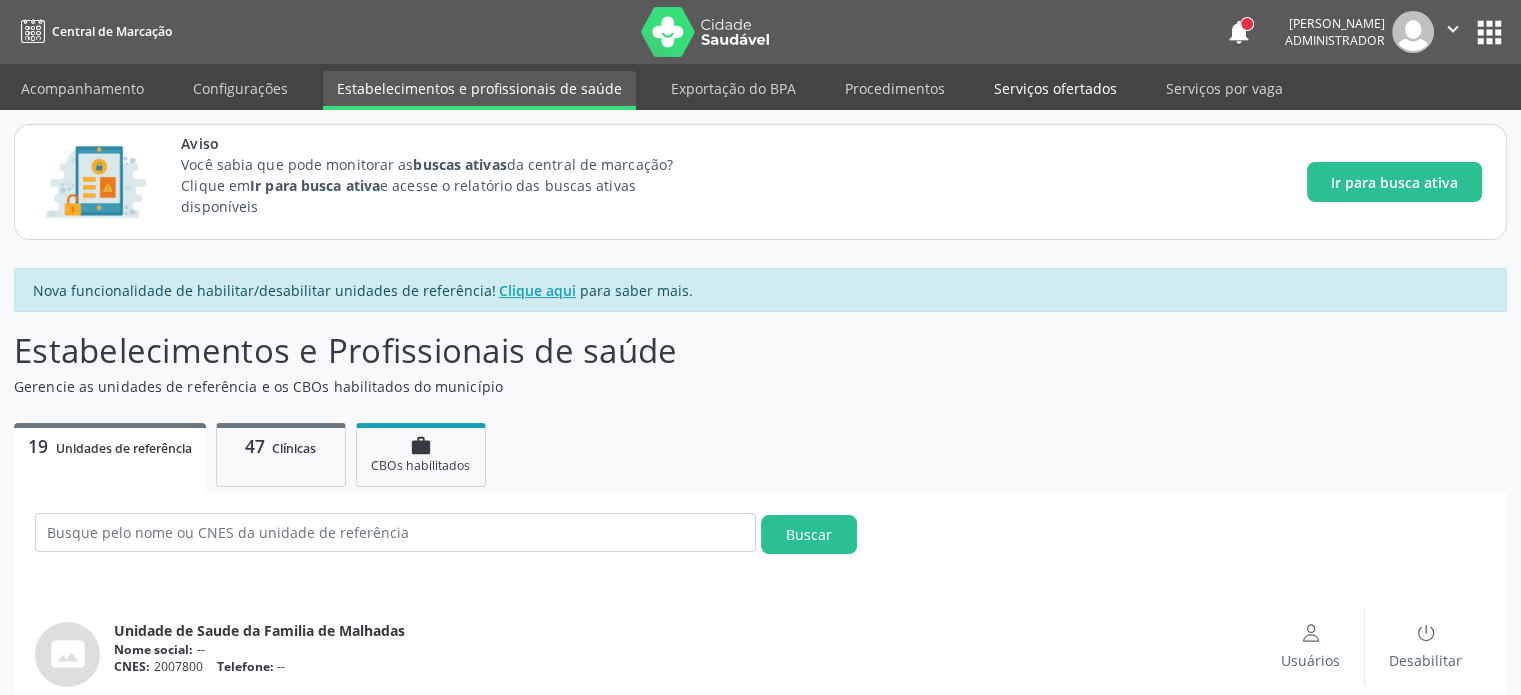 click on "Serviços ofertados" at bounding box center (1055, 88) 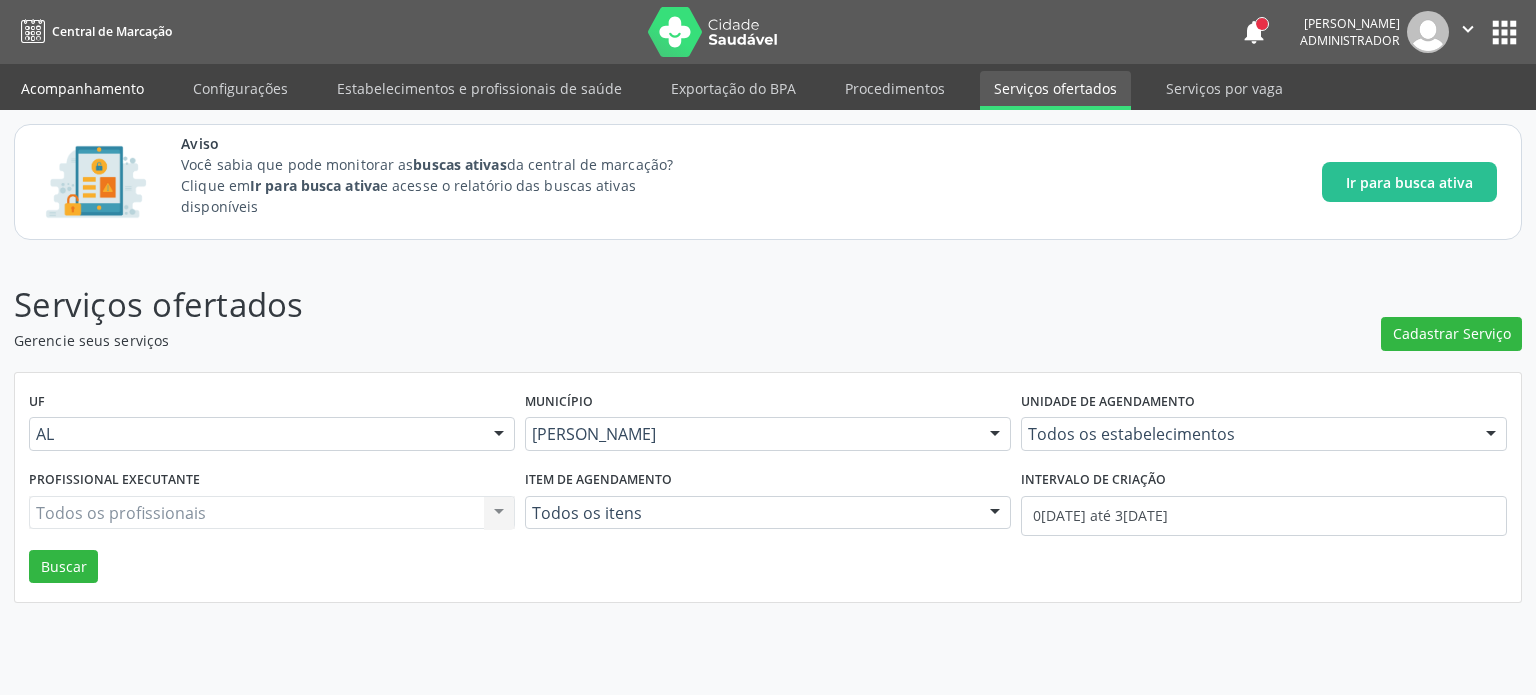 click on "Acompanhamento" at bounding box center [82, 88] 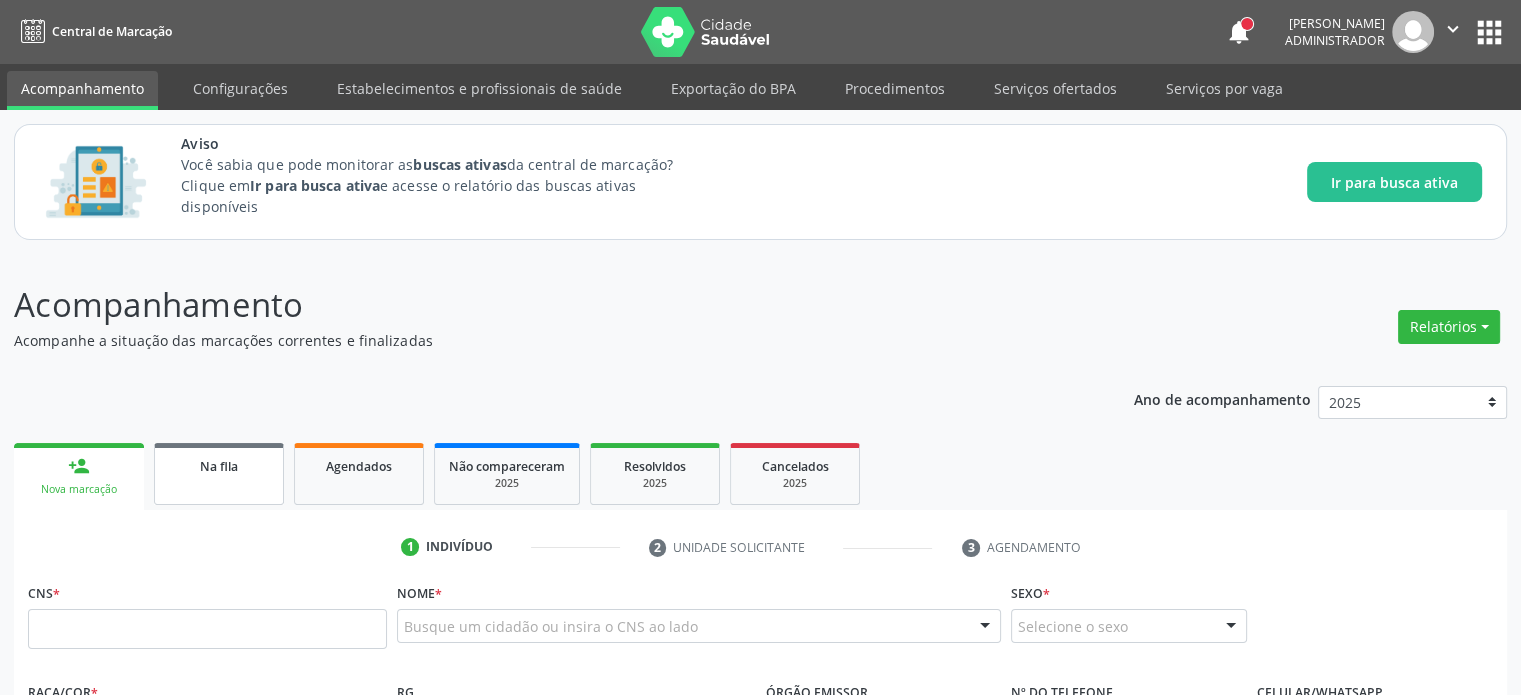 click on "Na fila" at bounding box center (219, 474) 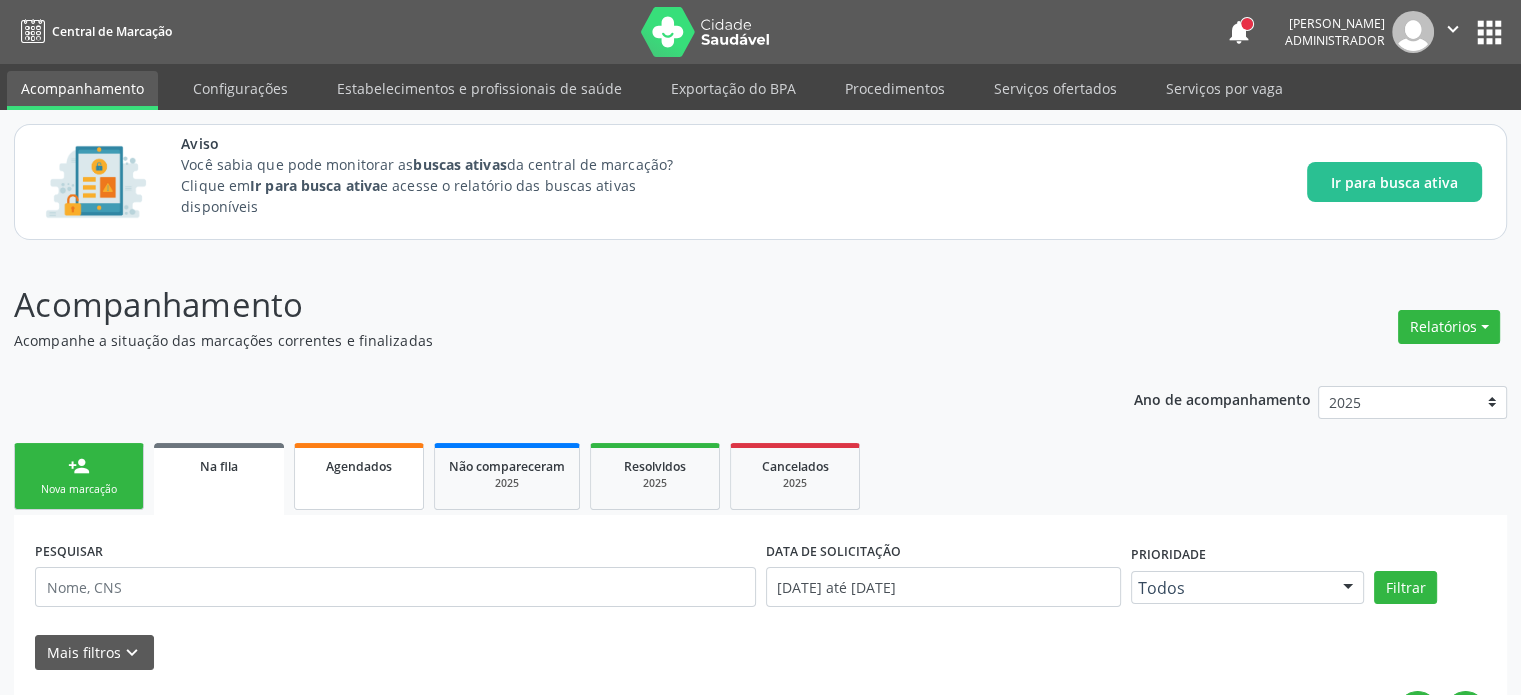 click on "Agendados" at bounding box center [359, 476] 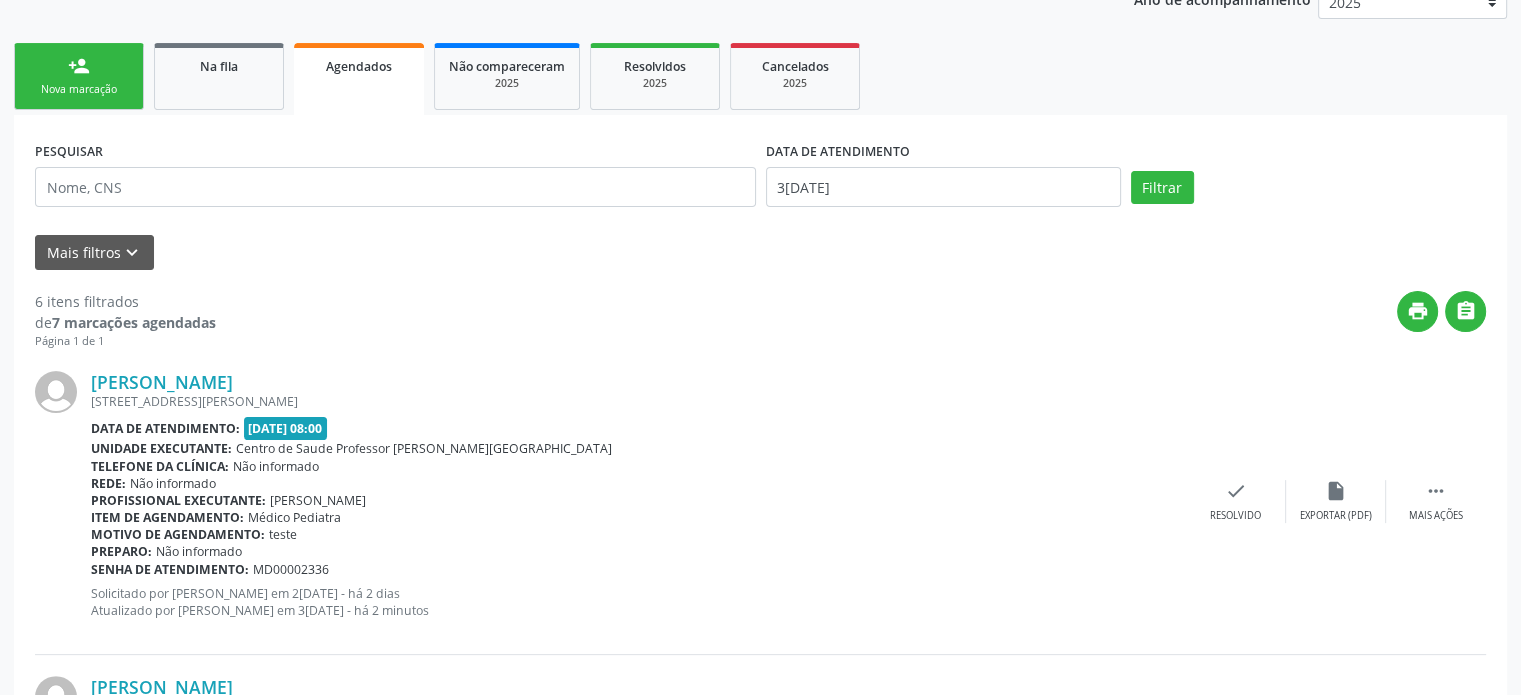 scroll, scrollTop: 400, scrollLeft: 0, axis: vertical 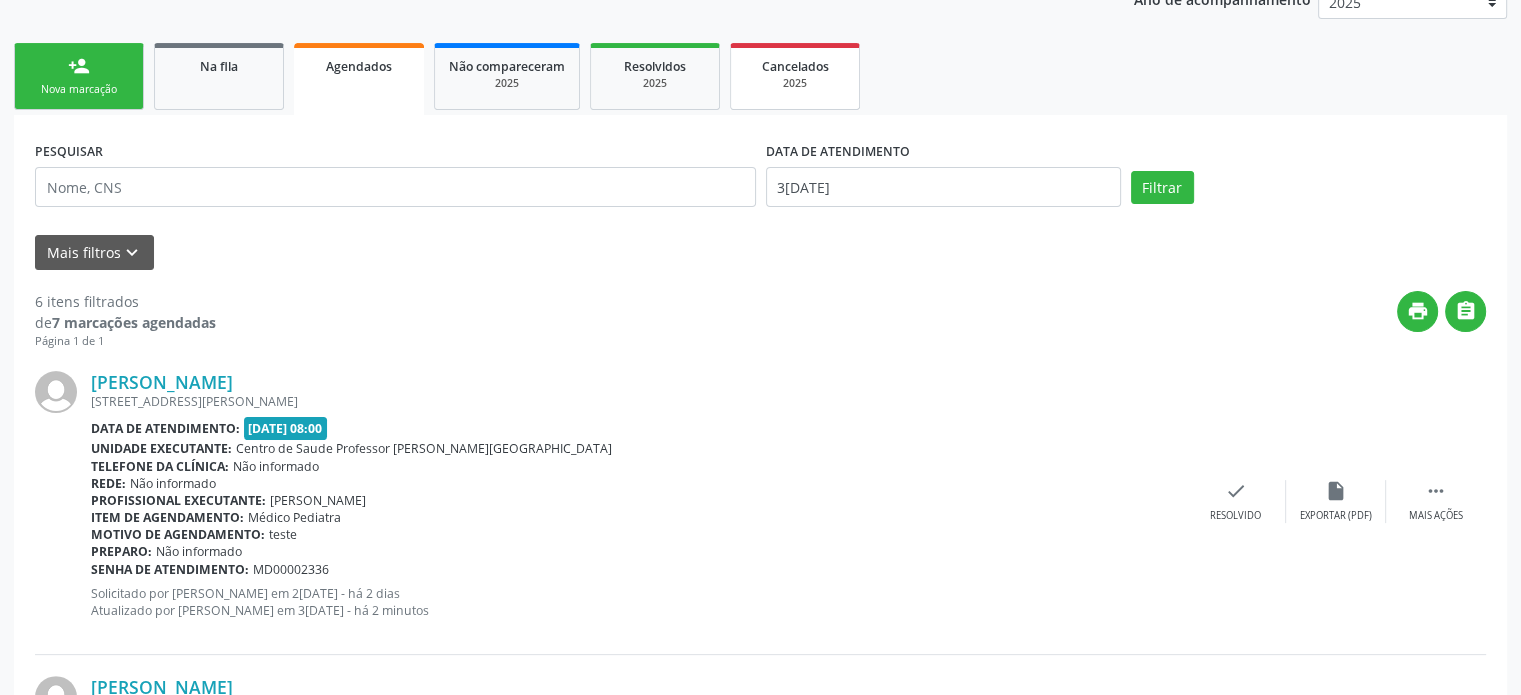 click on "2025" at bounding box center (795, 83) 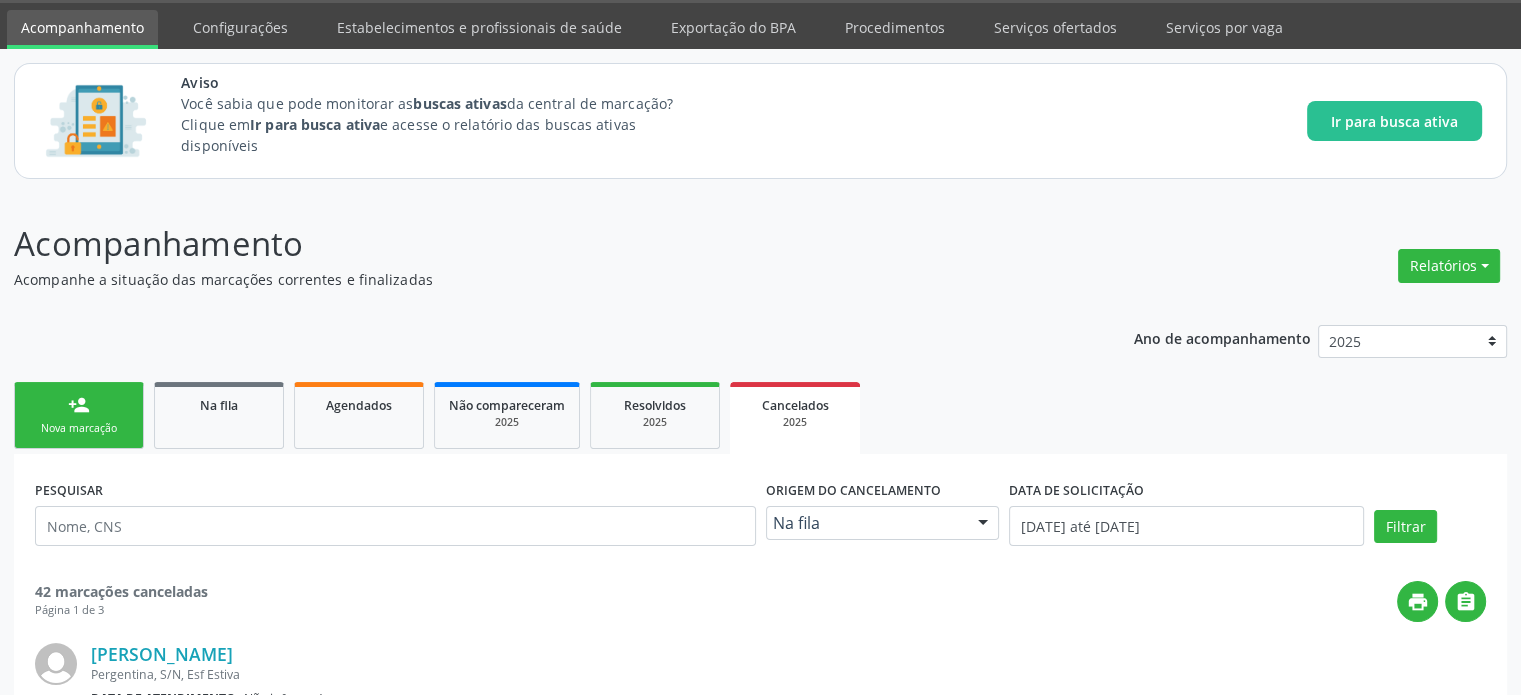 scroll, scrollTop: 0, scrollLeft: 0, axis: both 